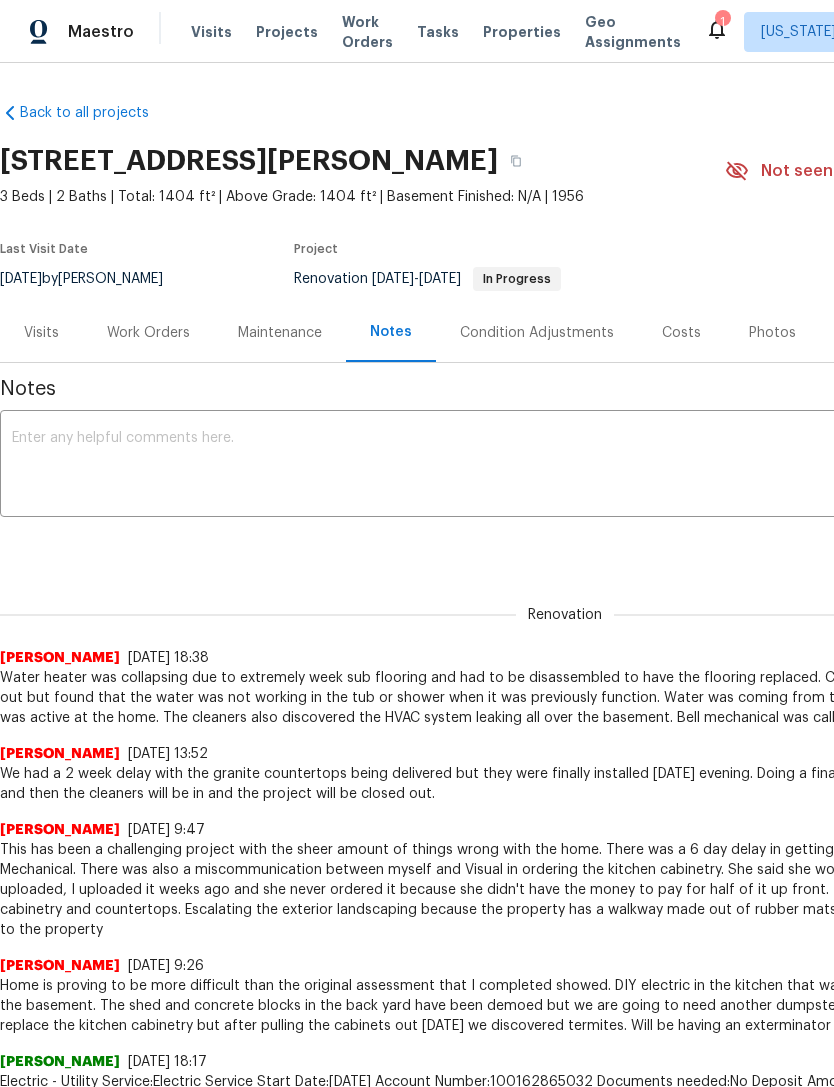 scroll, scrollTop: 0, scrollLeft: 0, axis: both 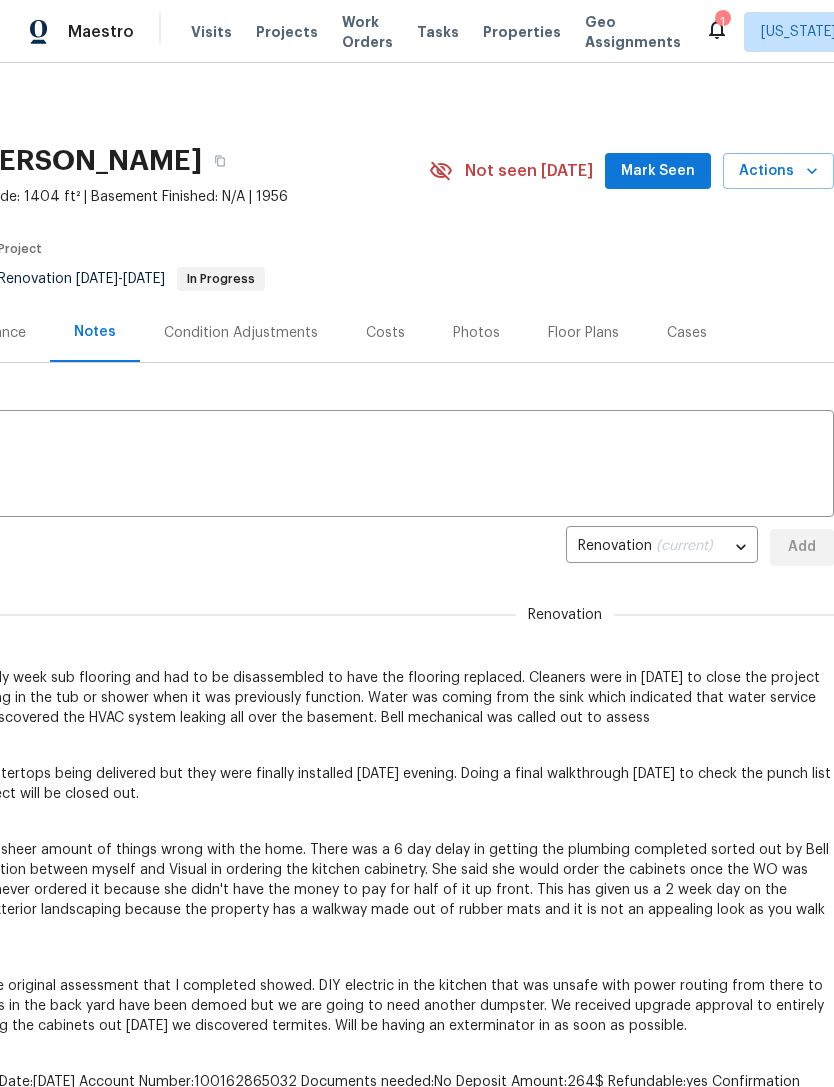 click on "Properties" at bounding box center [522, 32] 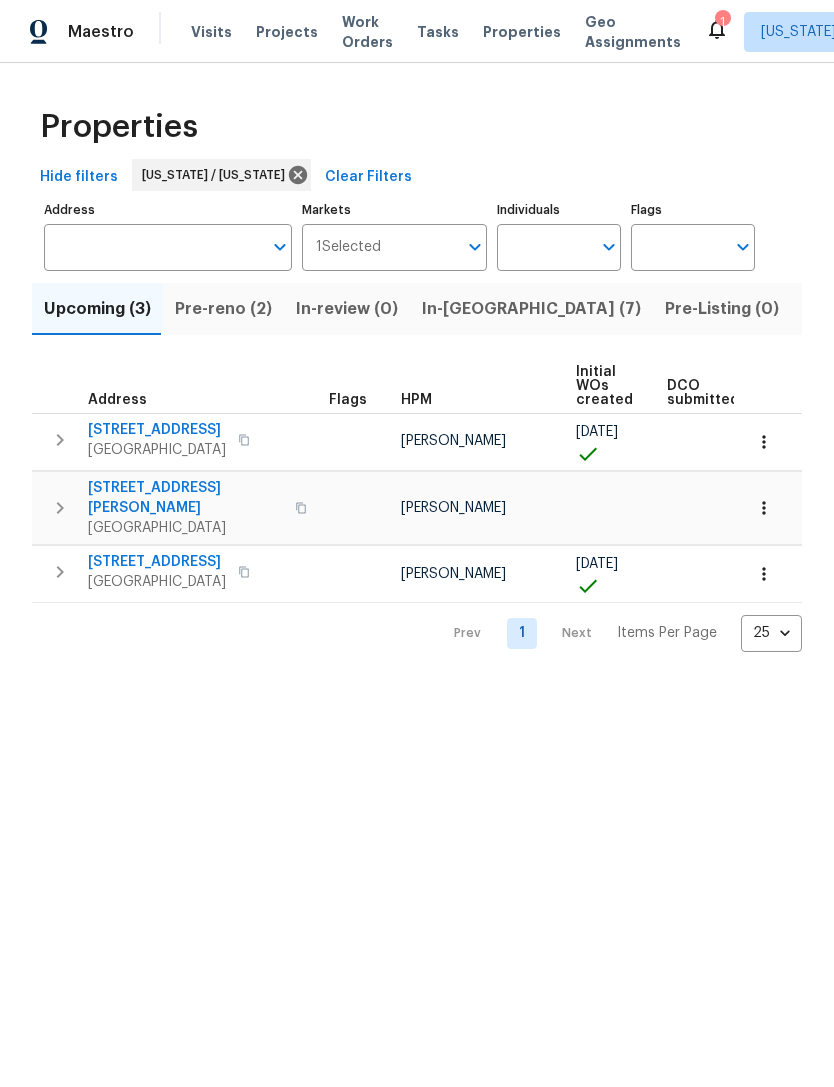 click on "In-reno (7)" at bounding box center (531, 309) 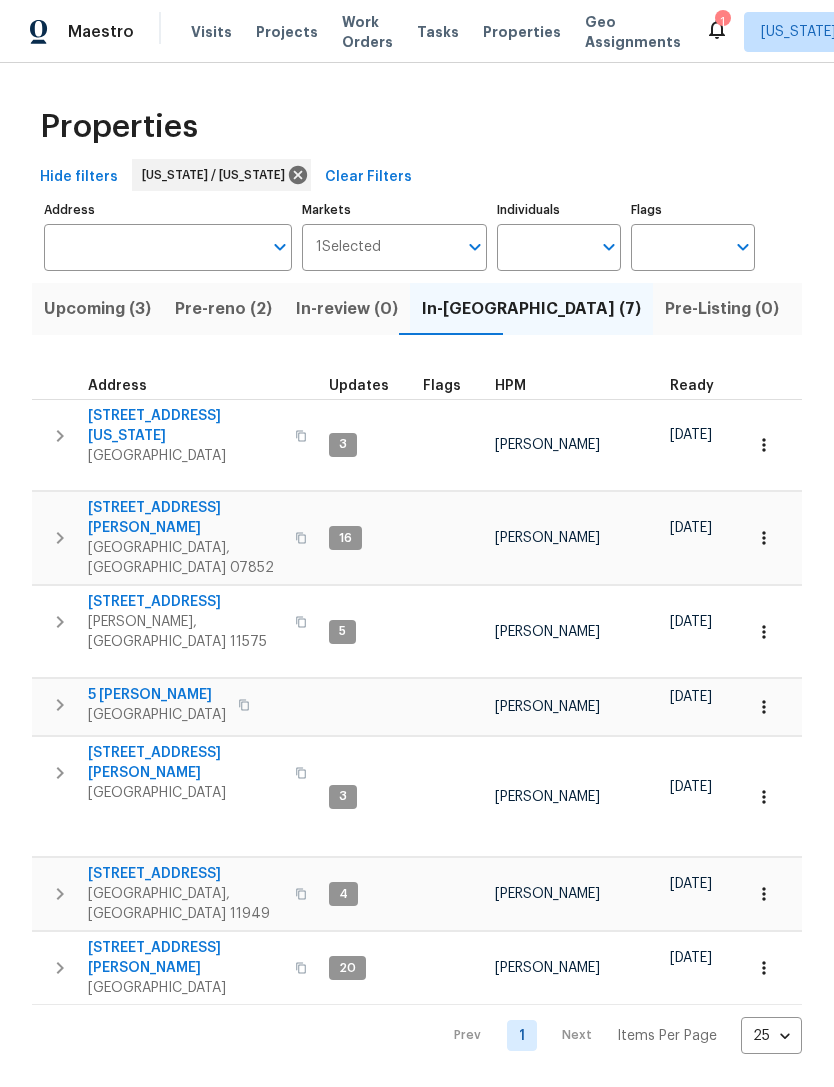 scroll, scrollTop: 0, scrollLeft: 0, axis: both 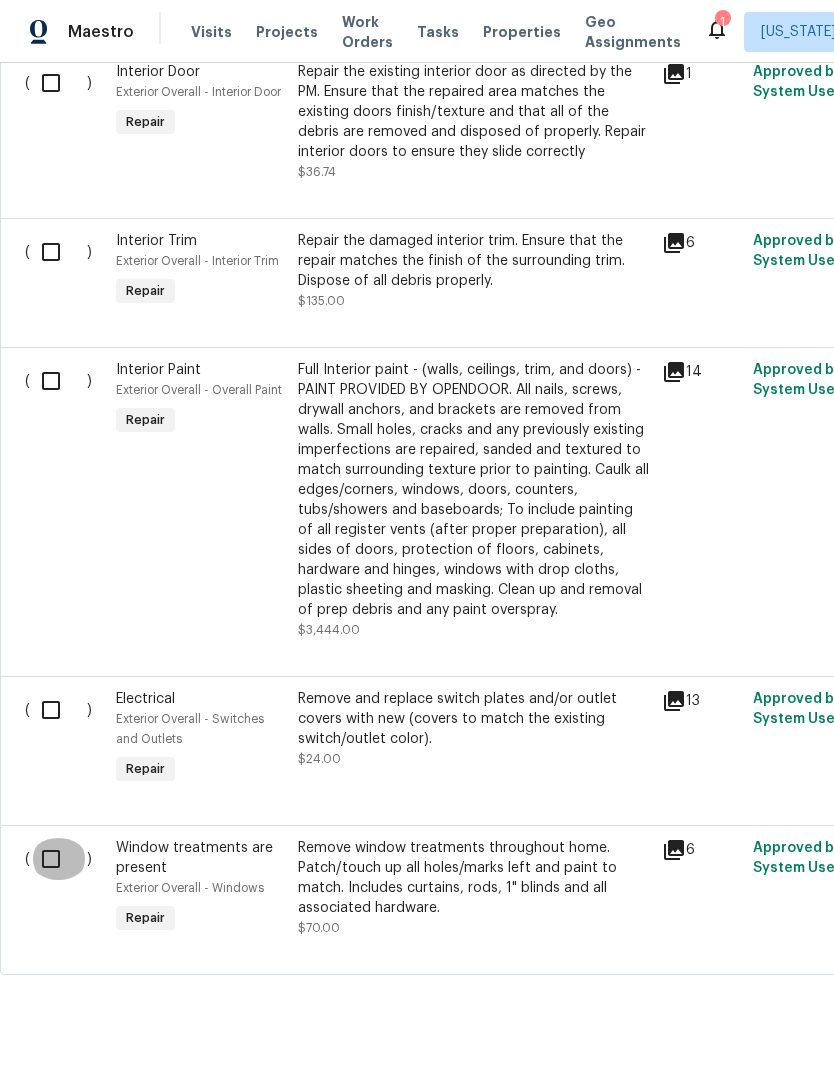 click at bounding box center [58, 859] 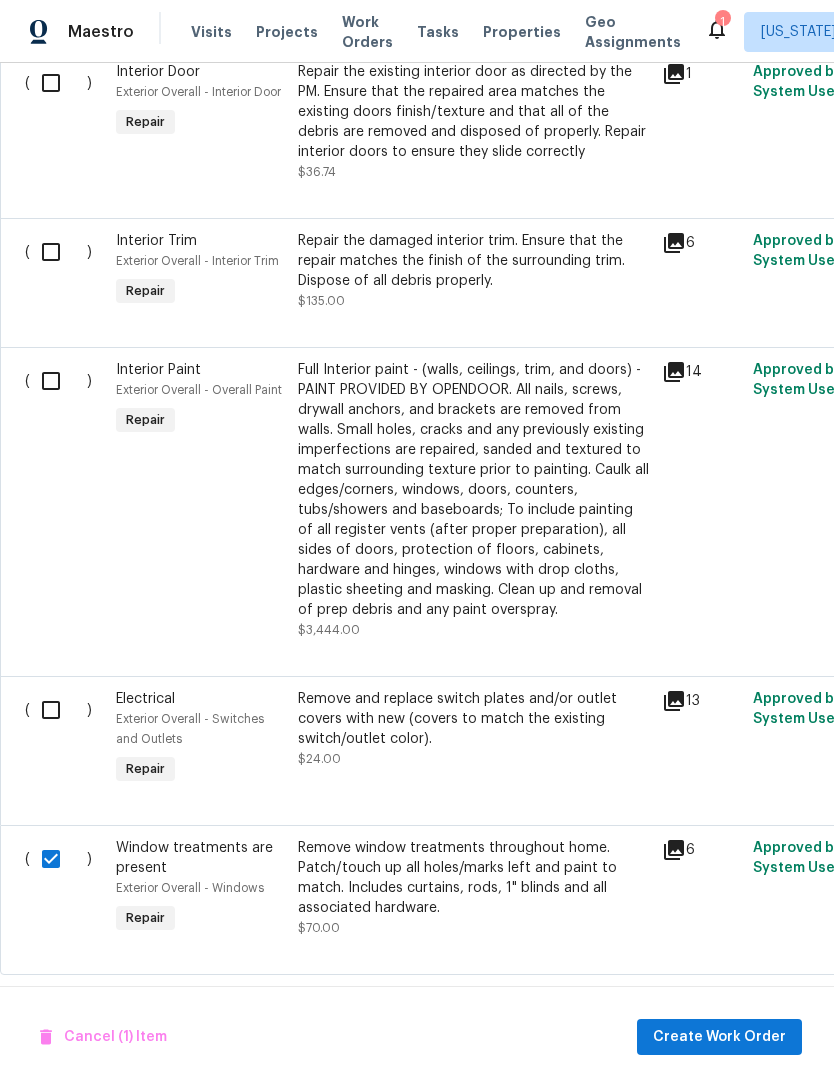 click at bounding box center [58, 710] 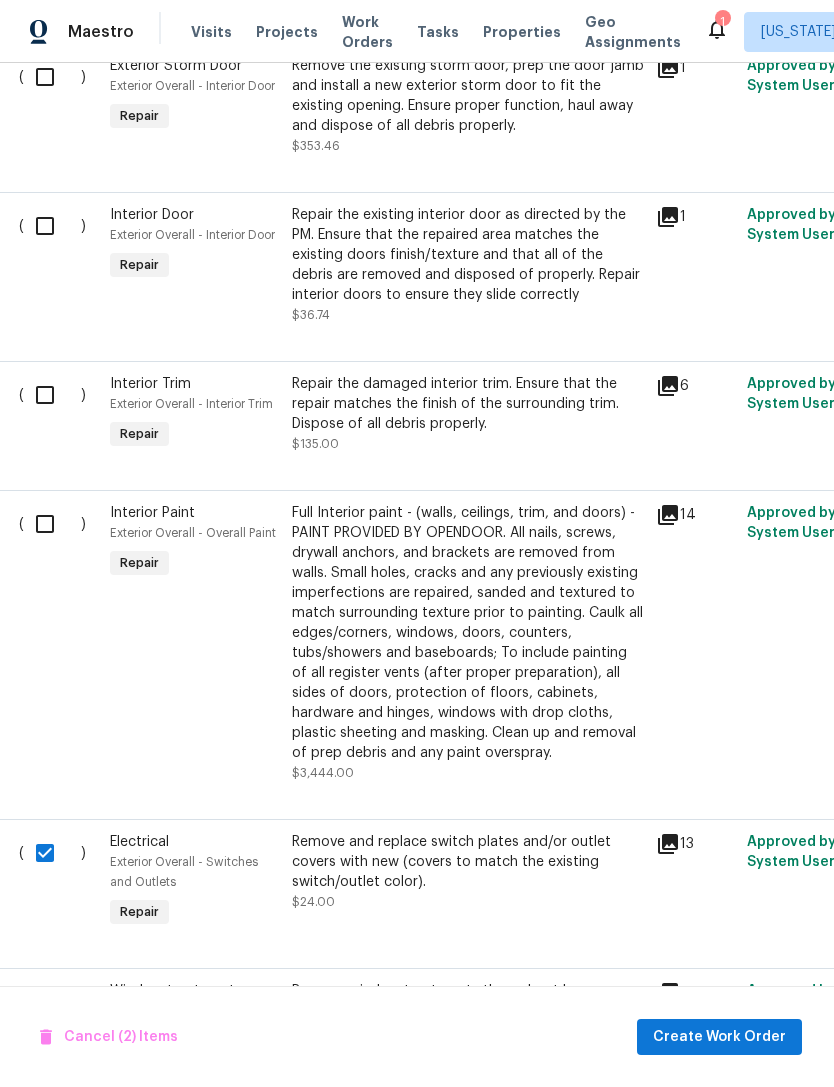 scroll, scrollTop: 2539, scrollLeft: 6, axis: both 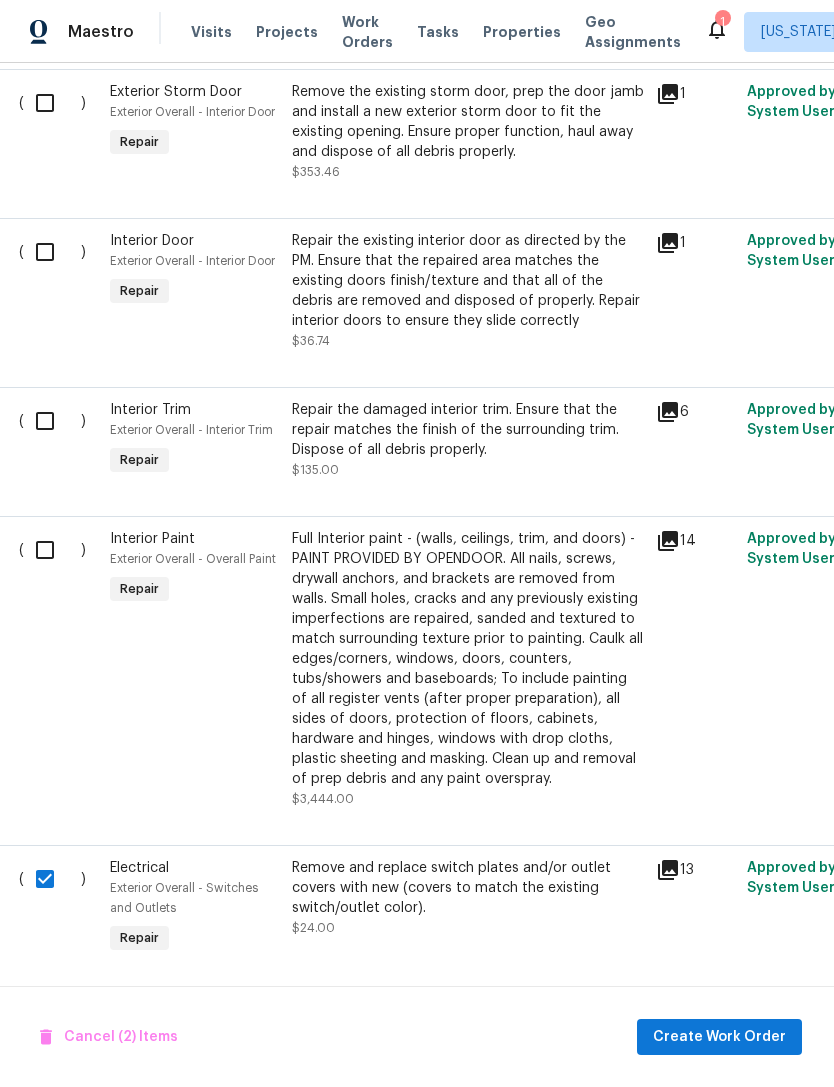 click at bounding box center (52, 550) 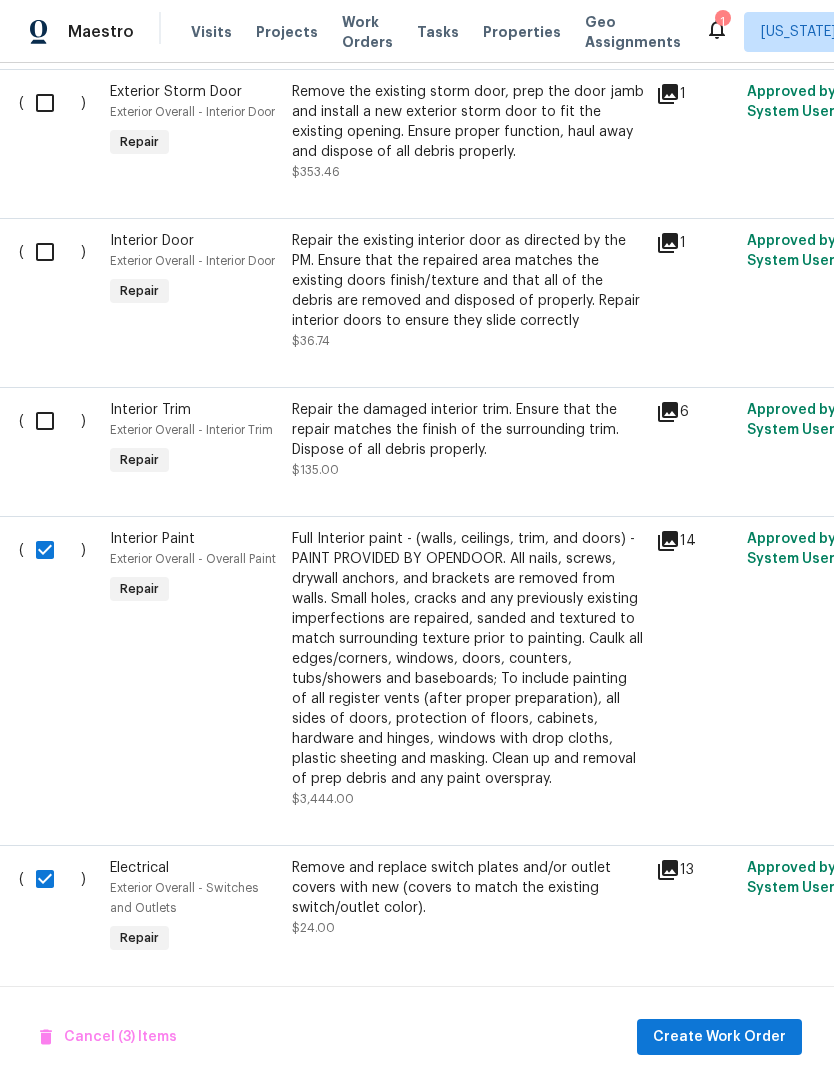 click at bounding box center [52, 421] 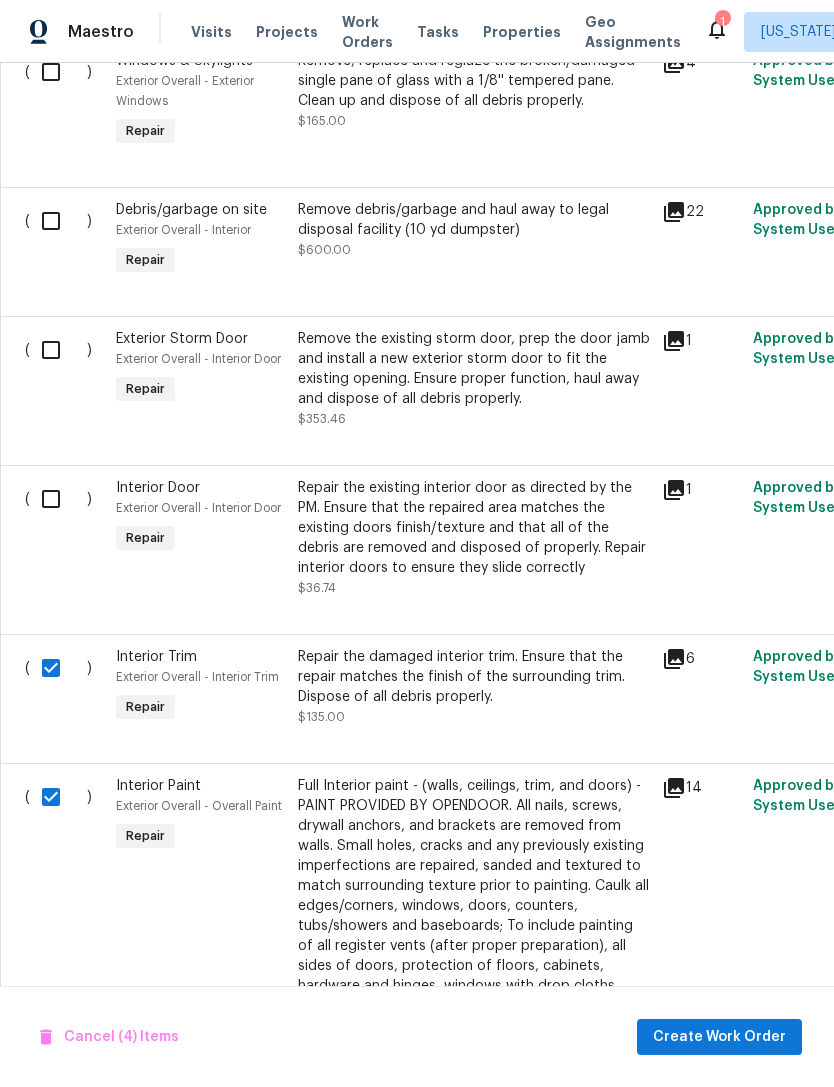 scroll, scrollTop: 2288, scrollLeft: 0, axis: vertical 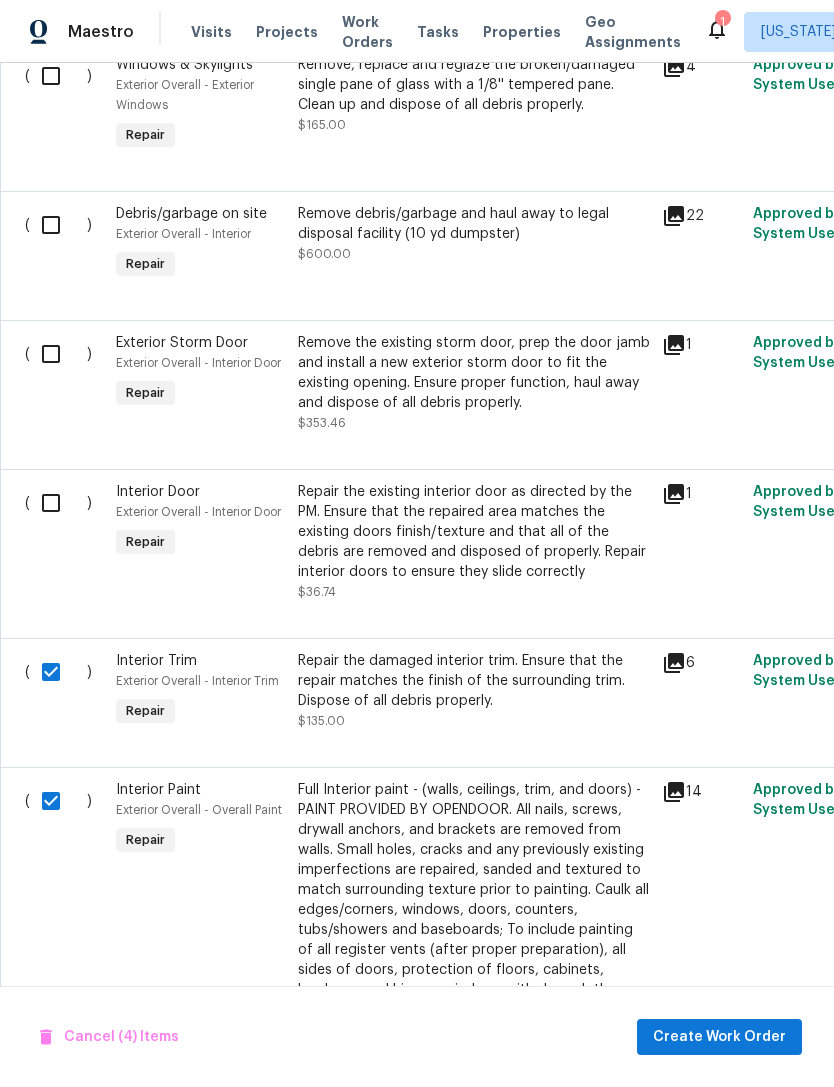 click at bounding box center [58, 503] 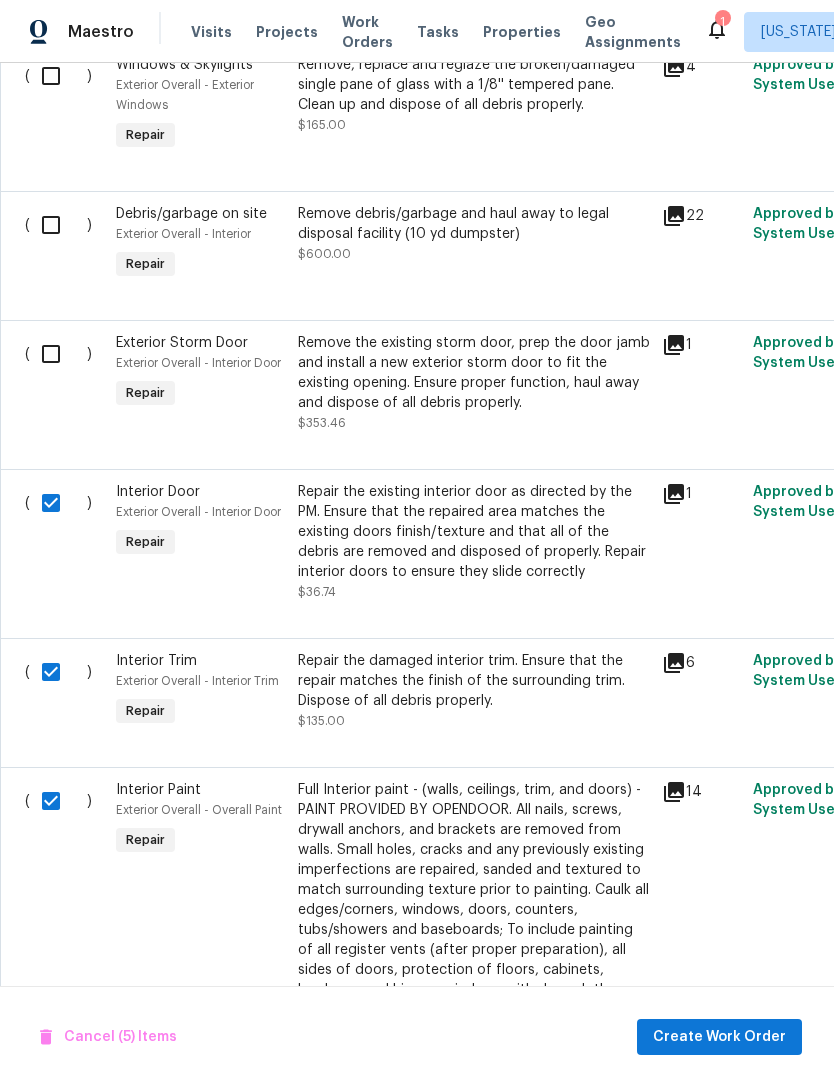 click at bounding box center [58, 354] 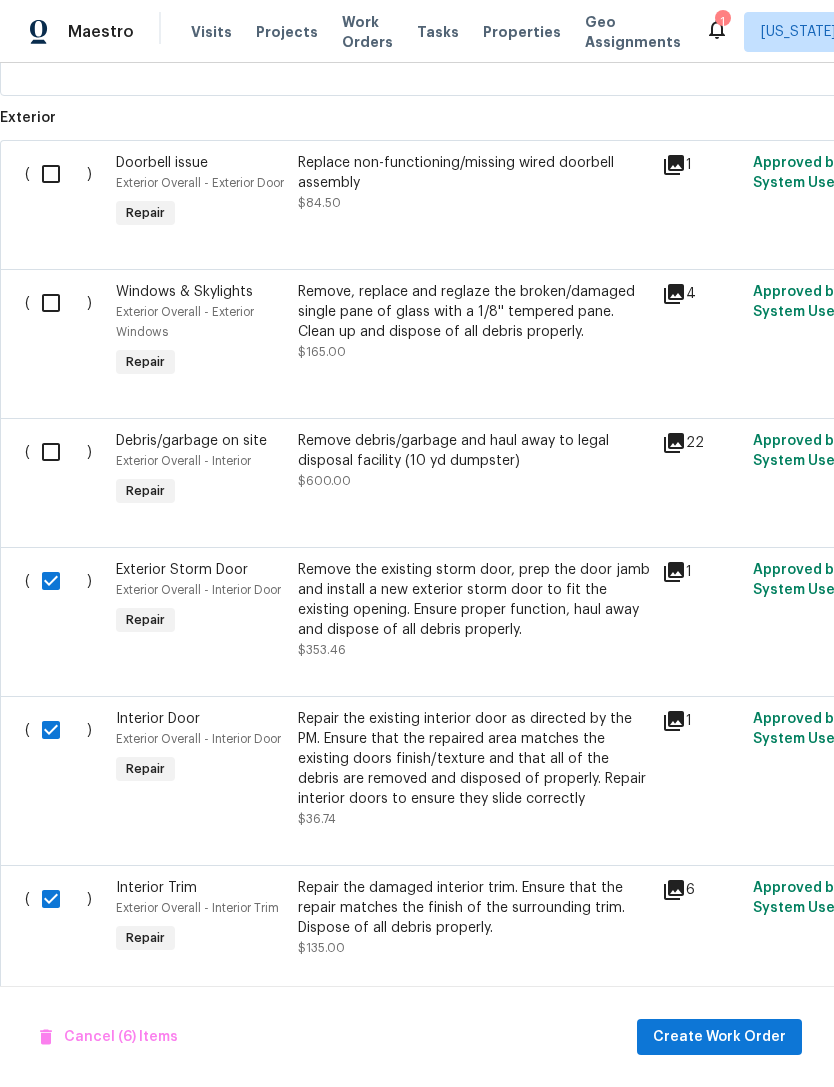 scroll, scrollTop: 2056, scrollLeft: 0, axis: vertical 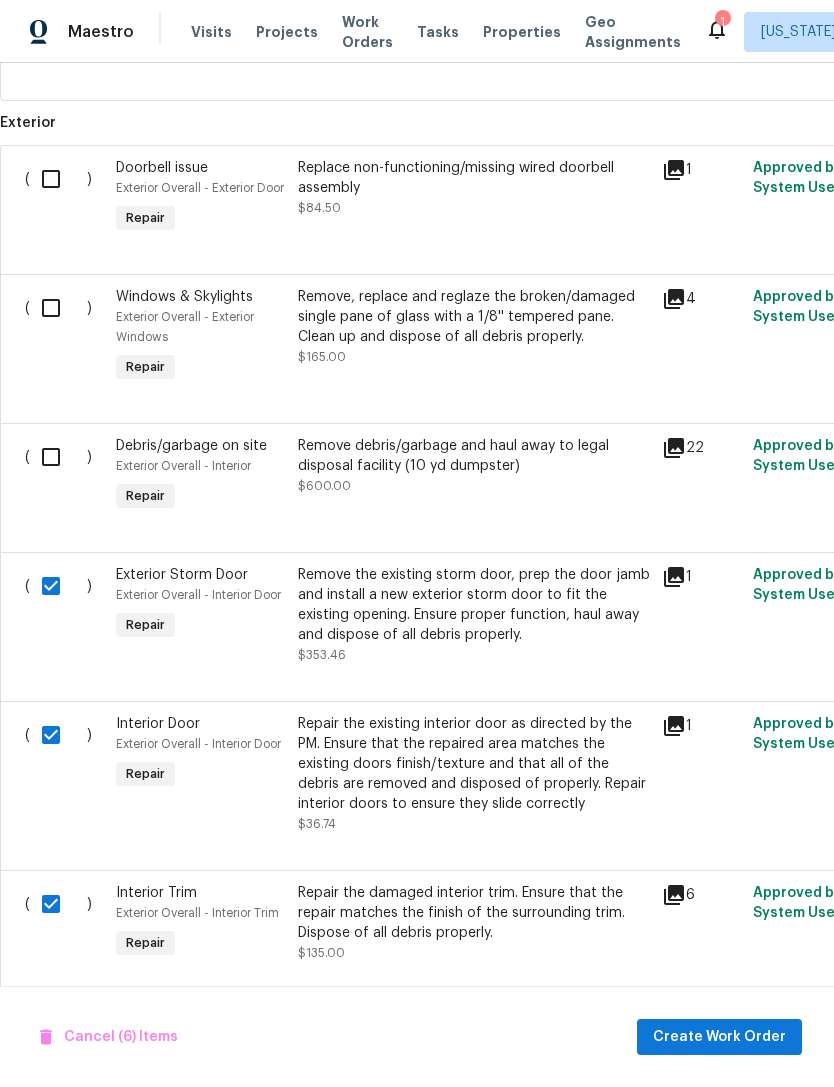 click at bounding box center (58, 457) 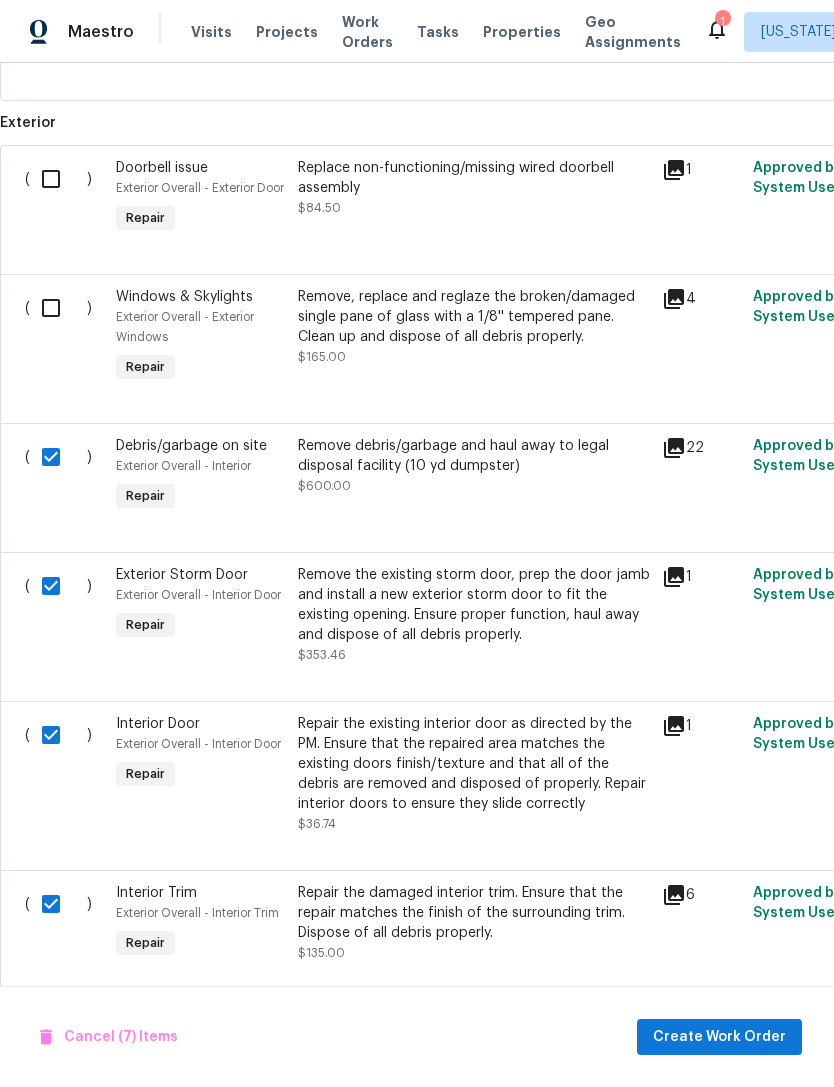 click at bounding box center [58, 308] 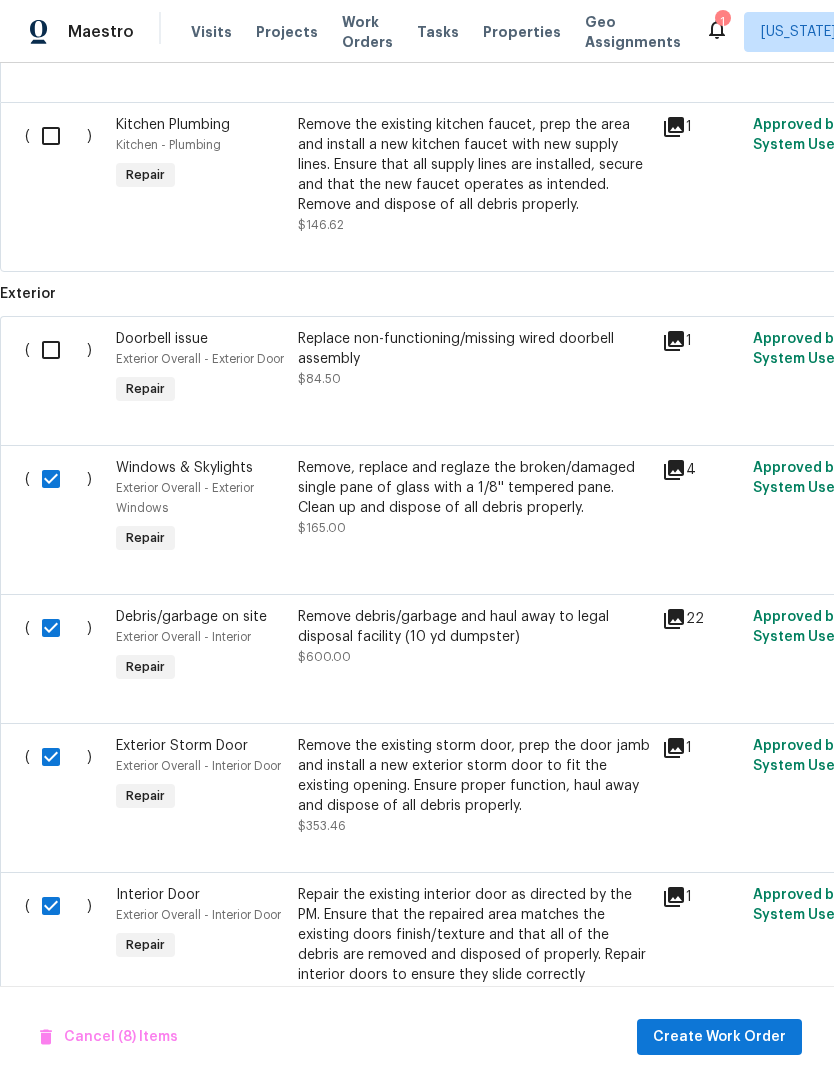 scroll, scrollTop: 1882, scrollLeft: 0, axis: vertical 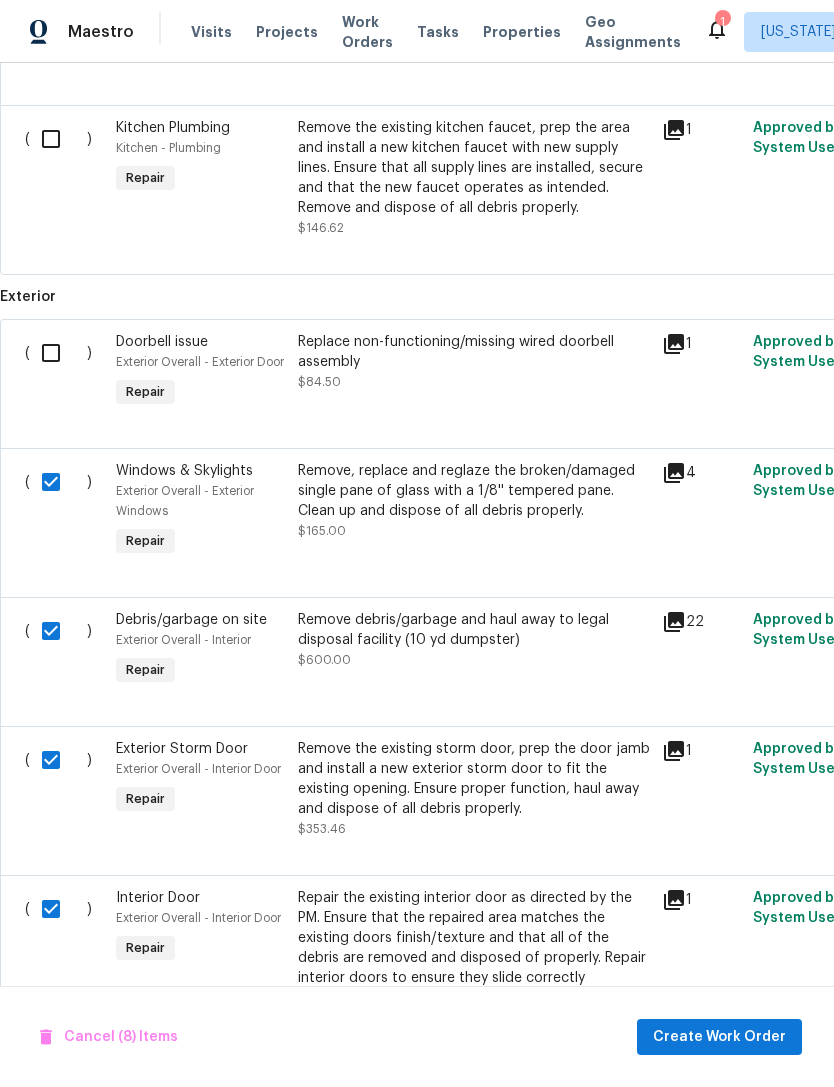click at bounding box center (58, 353) 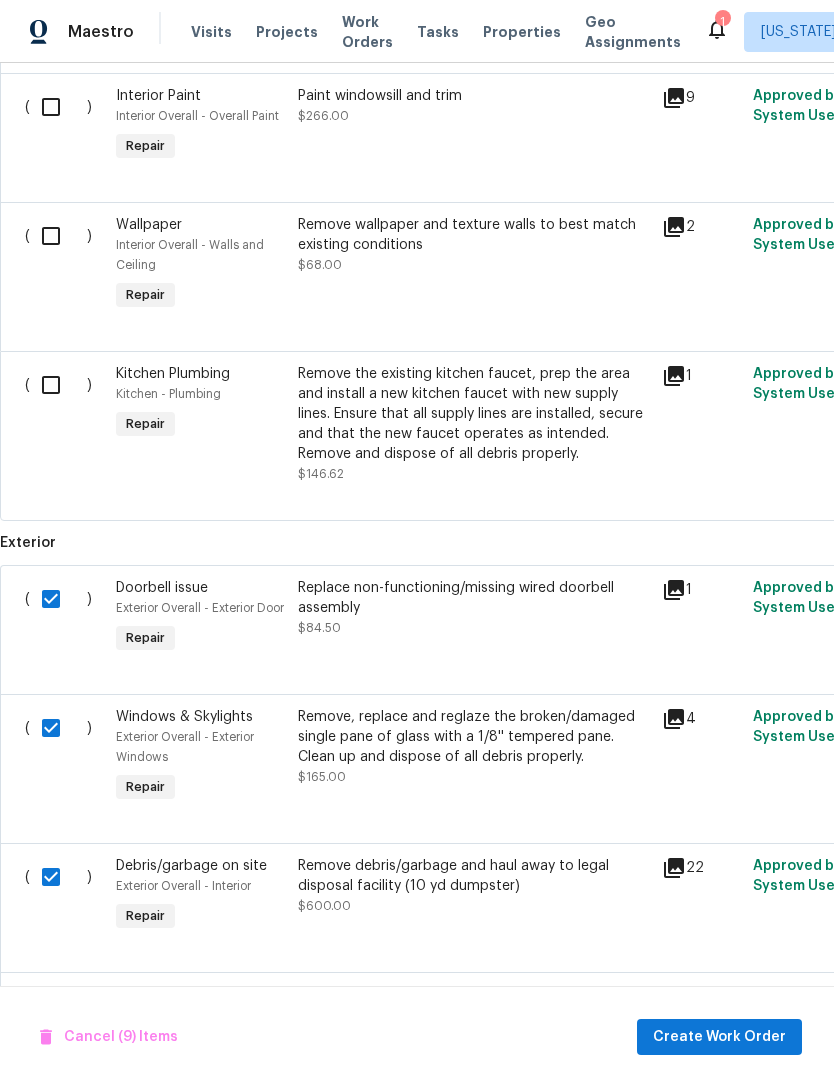 scroll, scrollTop: 1636, scrollLeft: 0, axis: vertical 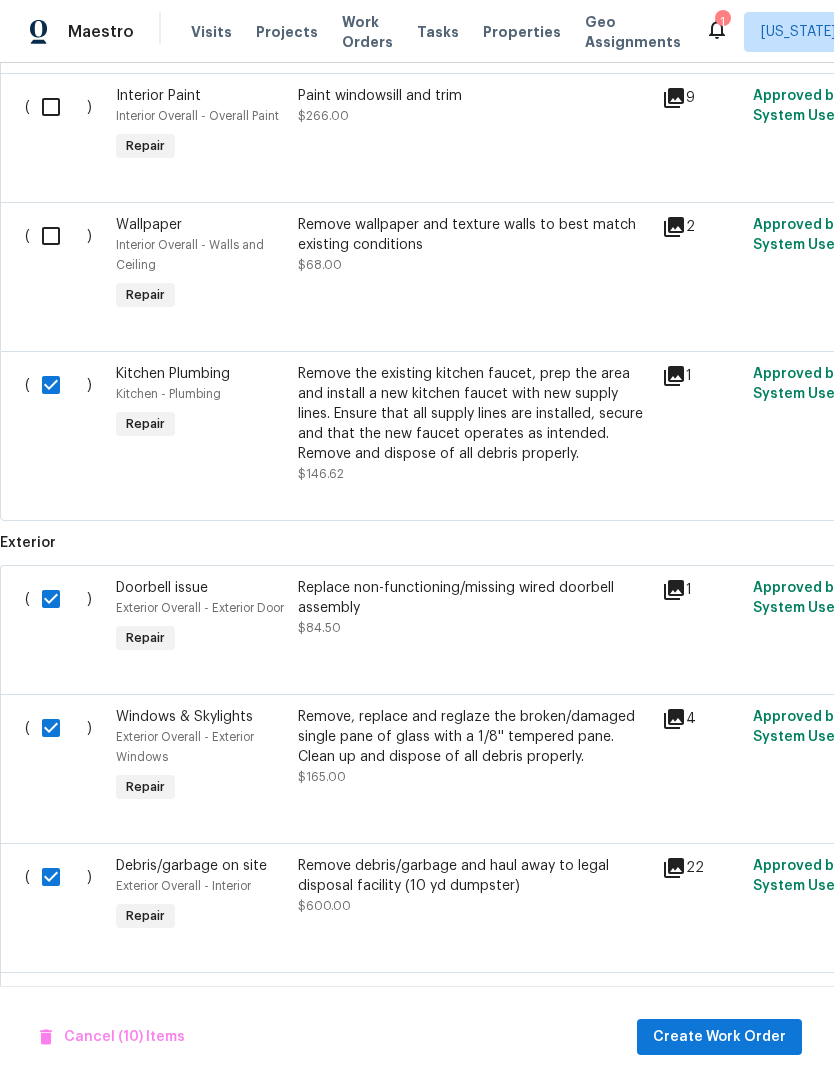 click at bounding box center [58, 236] 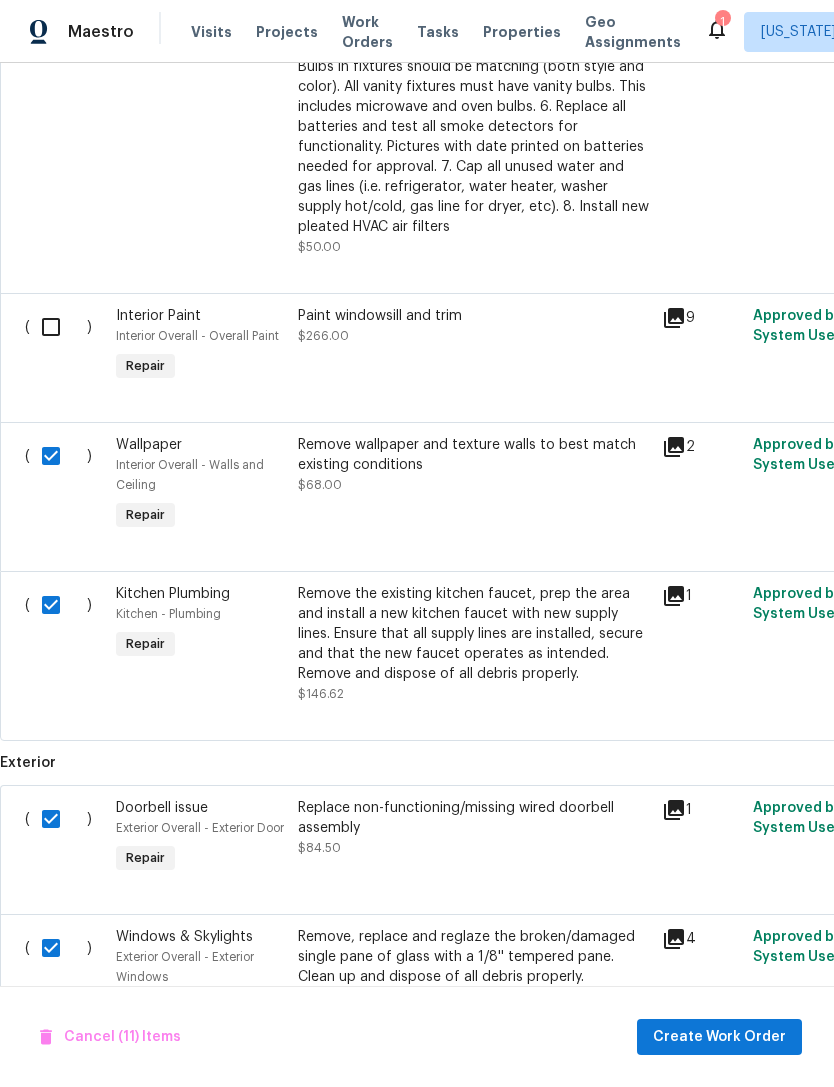 scroll, scrollTop: 1416, scrollLeft: 0, axis: vertical 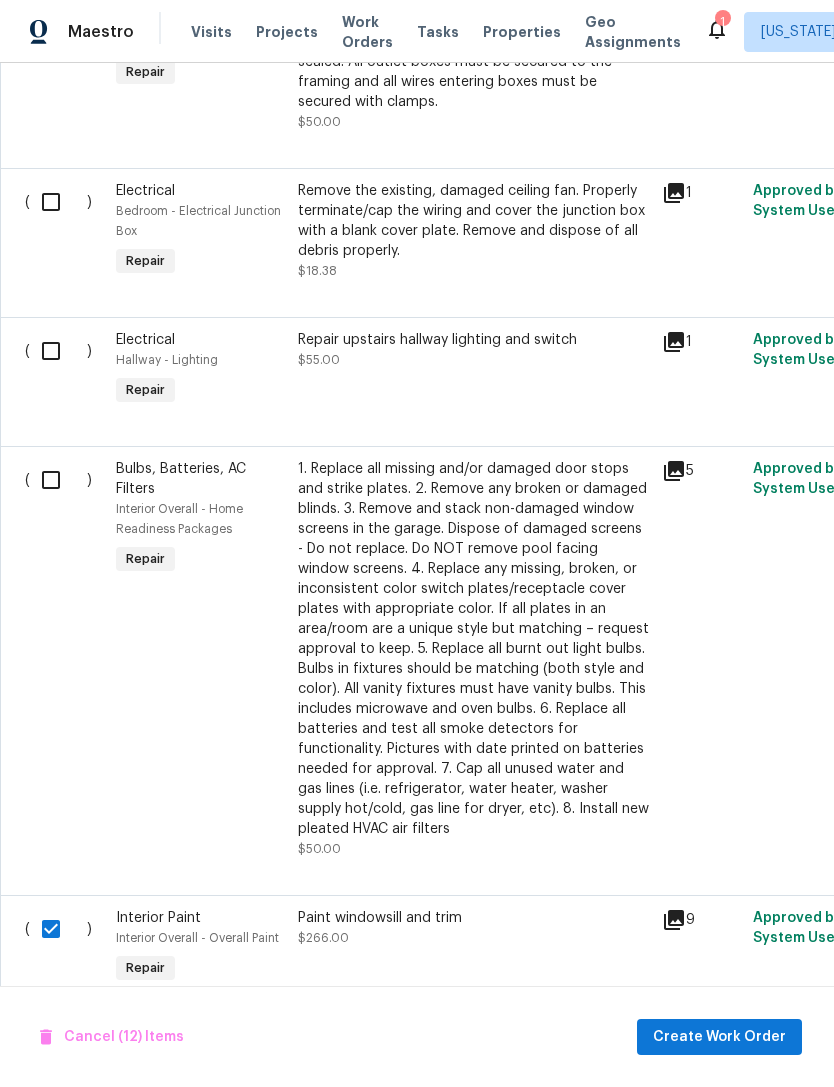 click at bounding box center [58, 480] 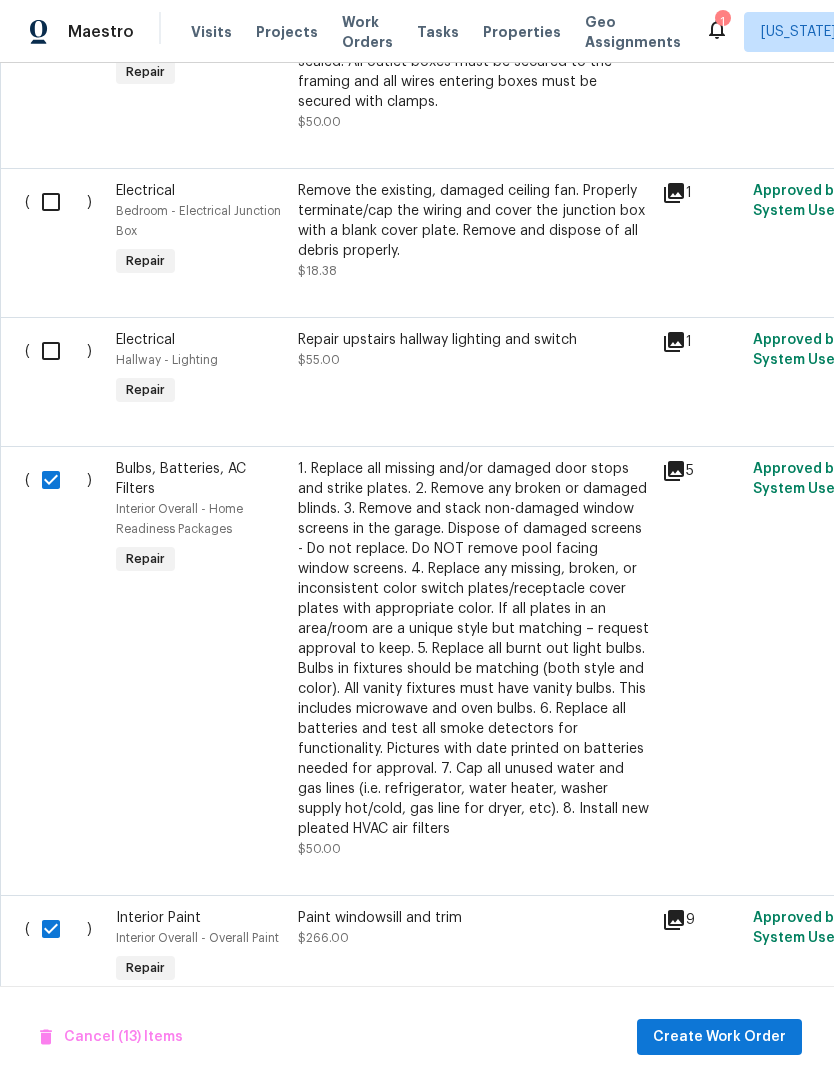 click at bounding box center (58, 351) 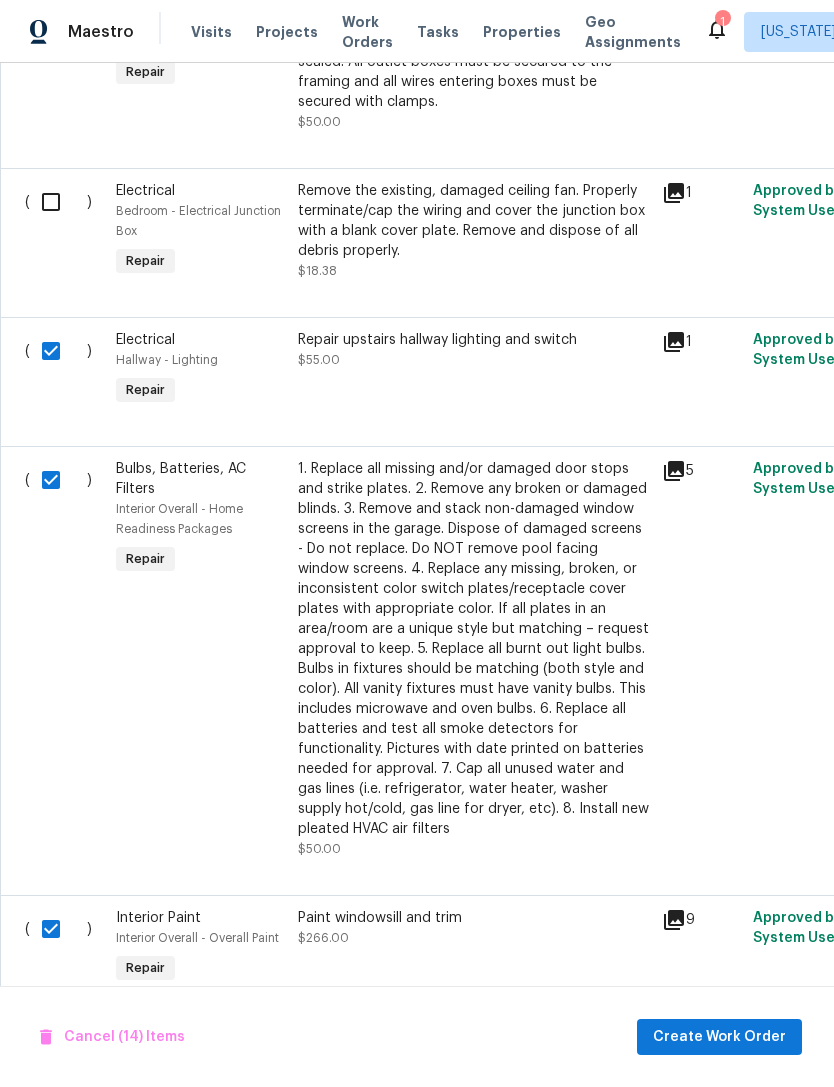 click at bounding box center [58, 202] 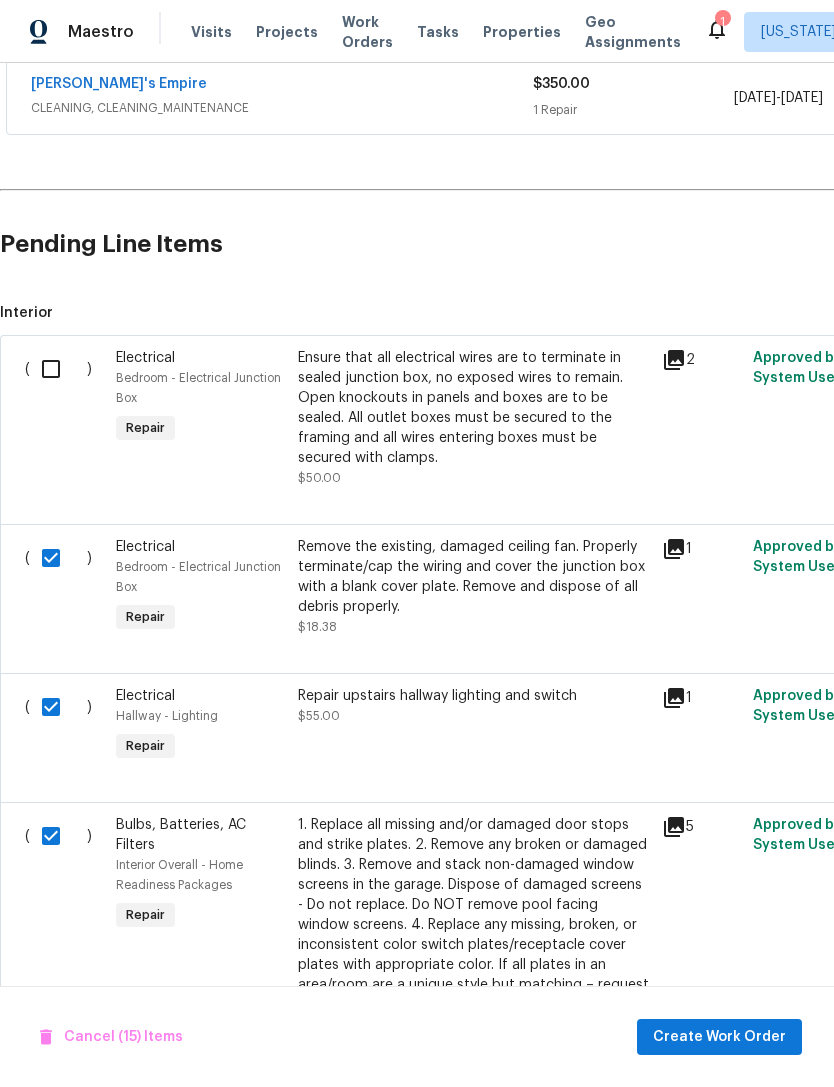 scroll, scrollTop: 455, scrollLeft: 0, axis: vertical 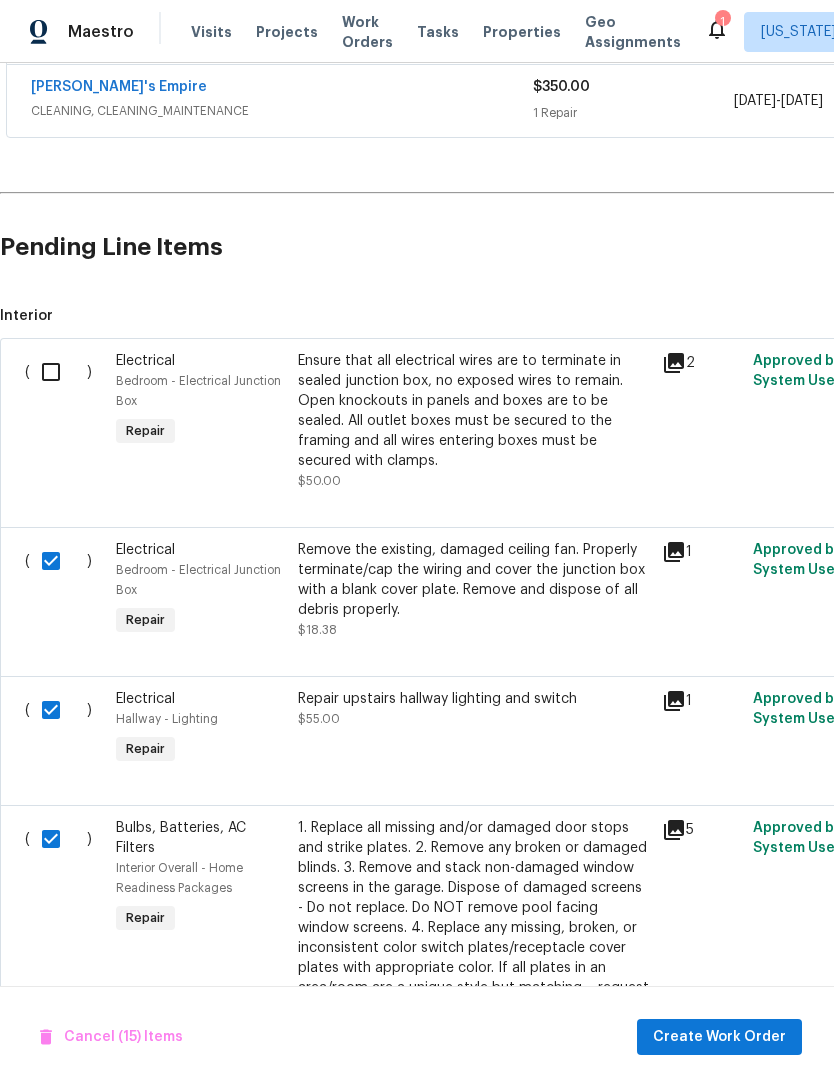 click at bounding box center [58, 372] 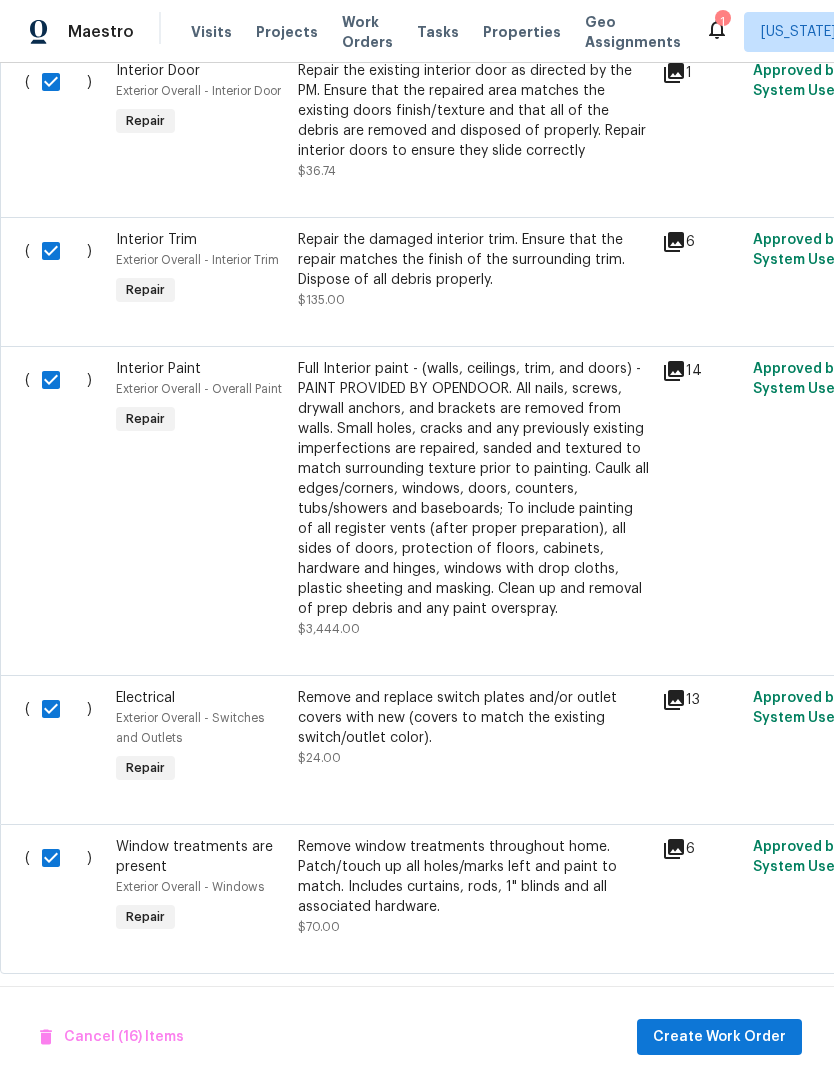 scroll, scrollTop: 2708, scrollLeft: 0, axis: vertical 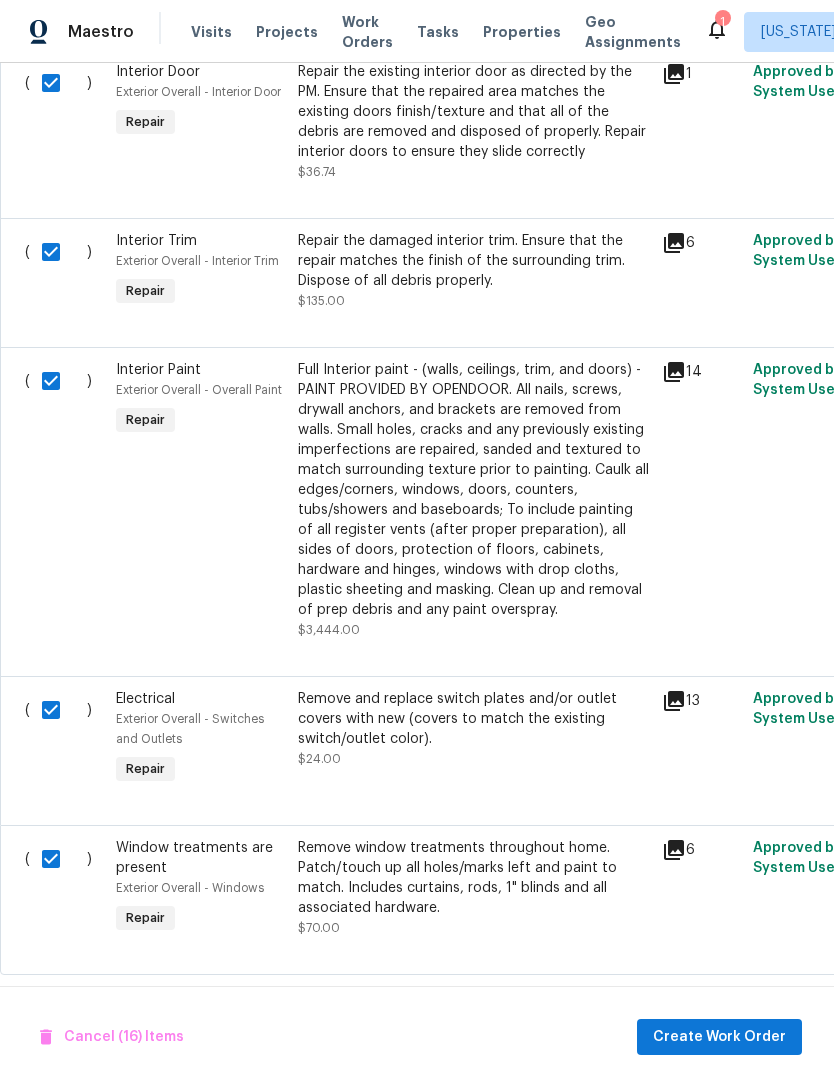 click on "Create Work Order" at bounding box center (719, 1037) 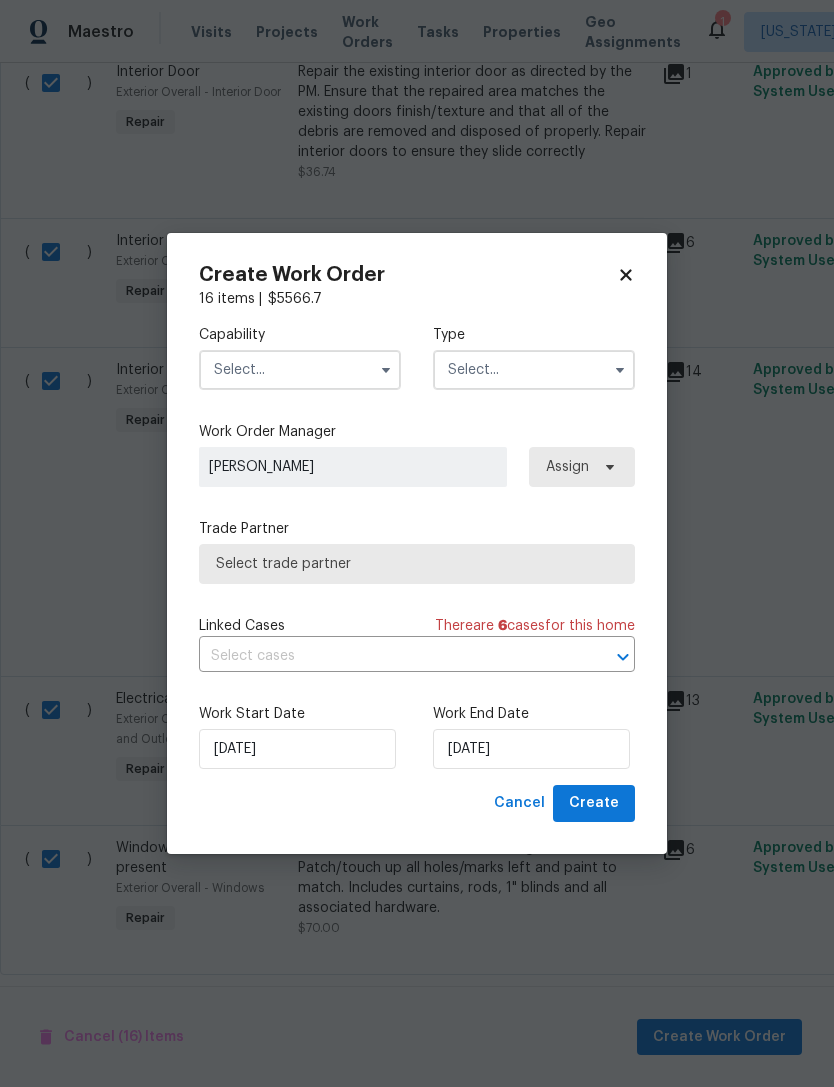 click at bounding box center [300, 370] 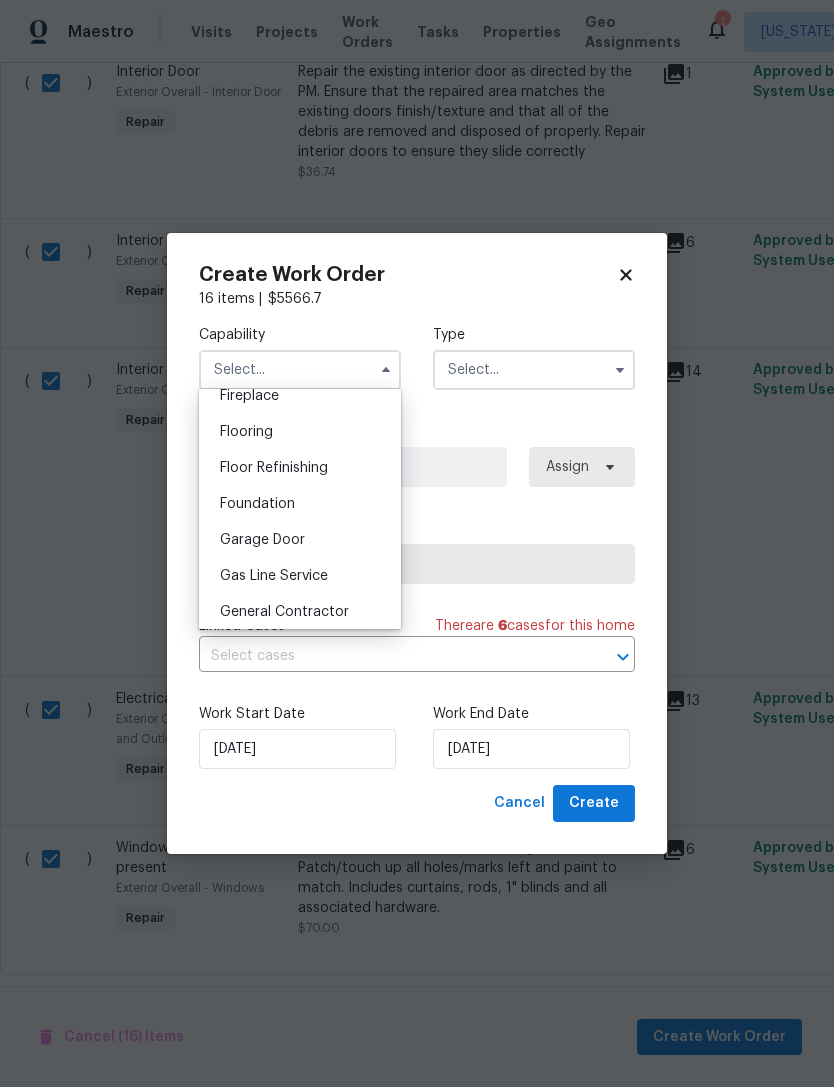 click on "General Contractor" at bounding box center [284, 612] 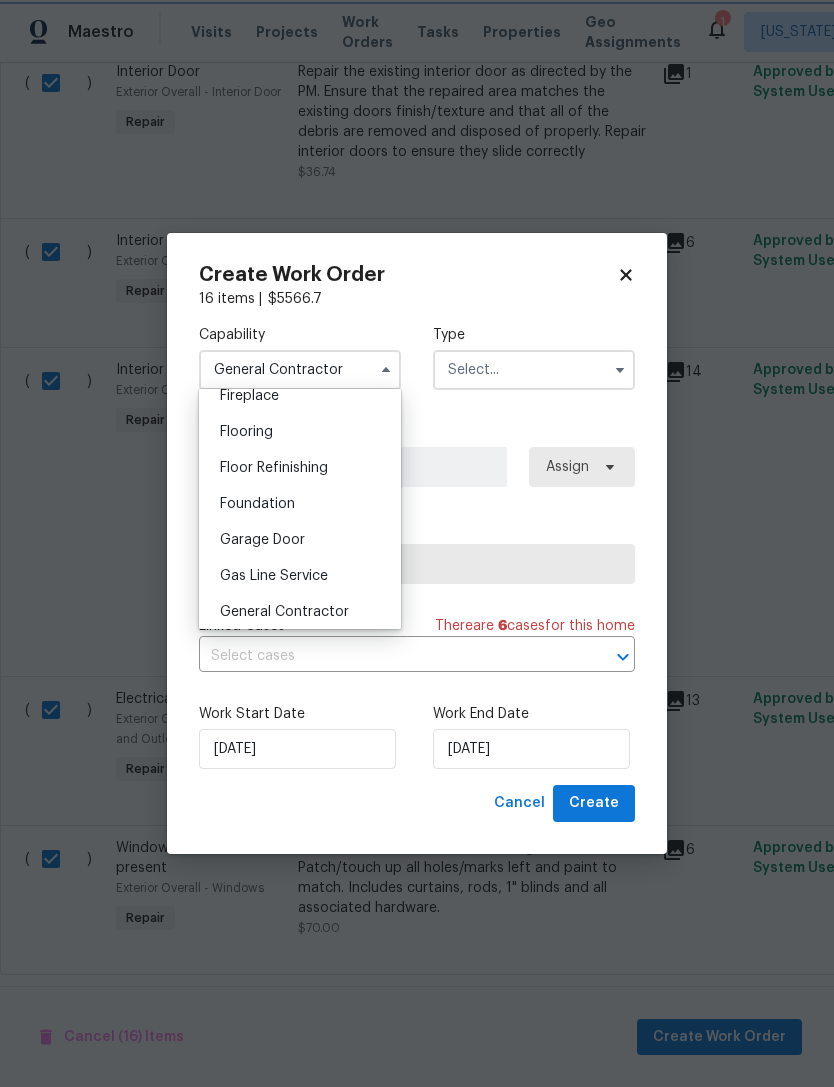 scroll, scrollTop: 798, scrollLeft: 0, axis: vertical 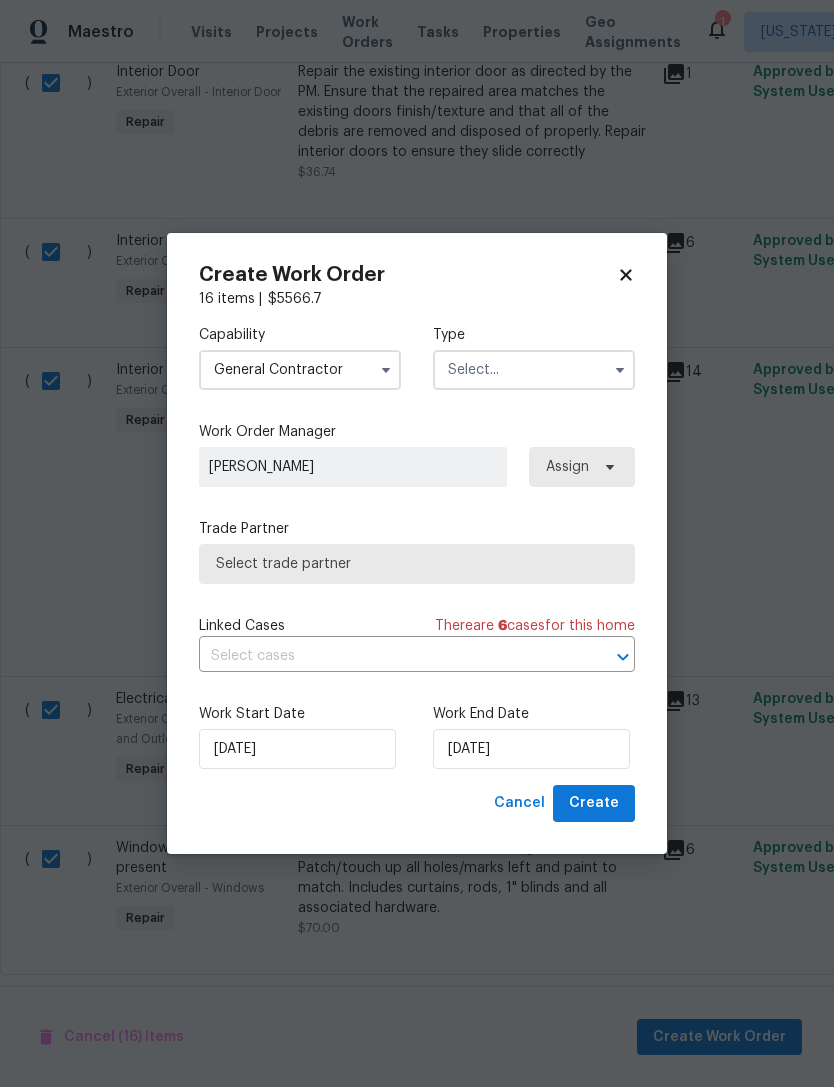 click at bounding box center [534, 370] 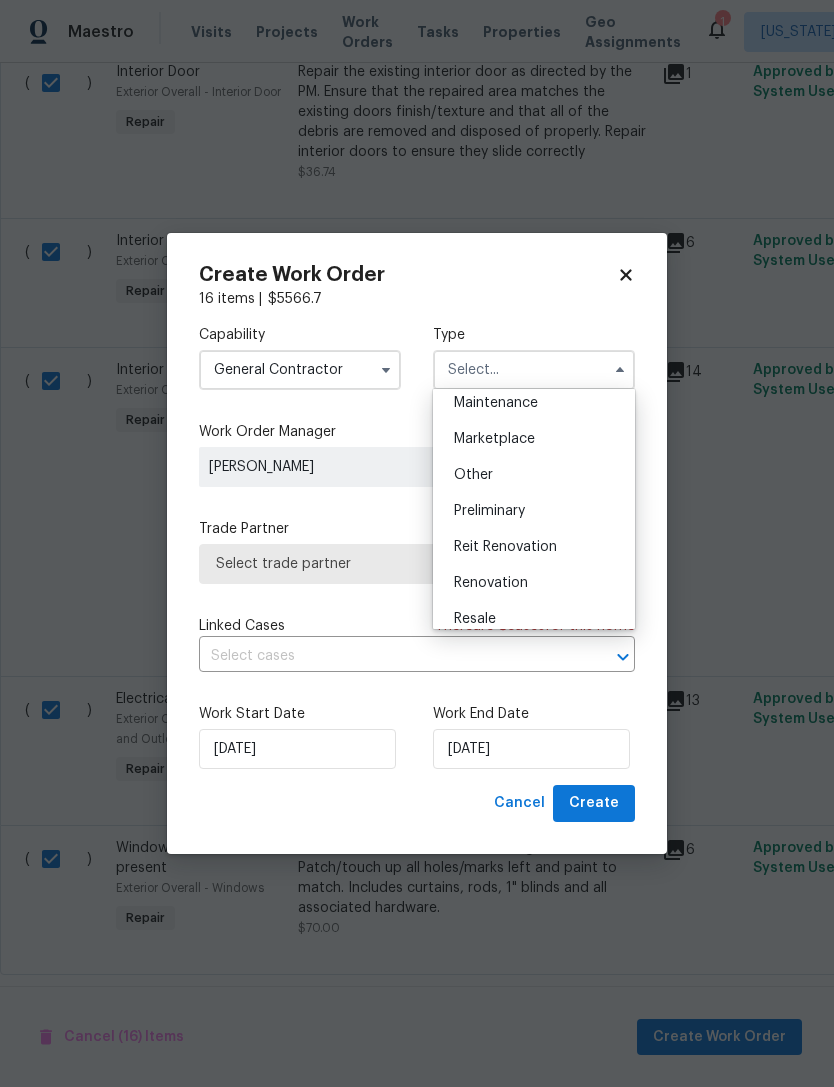 scroll, scrollTop: 346, scrollLeft: 0, axis: vertical 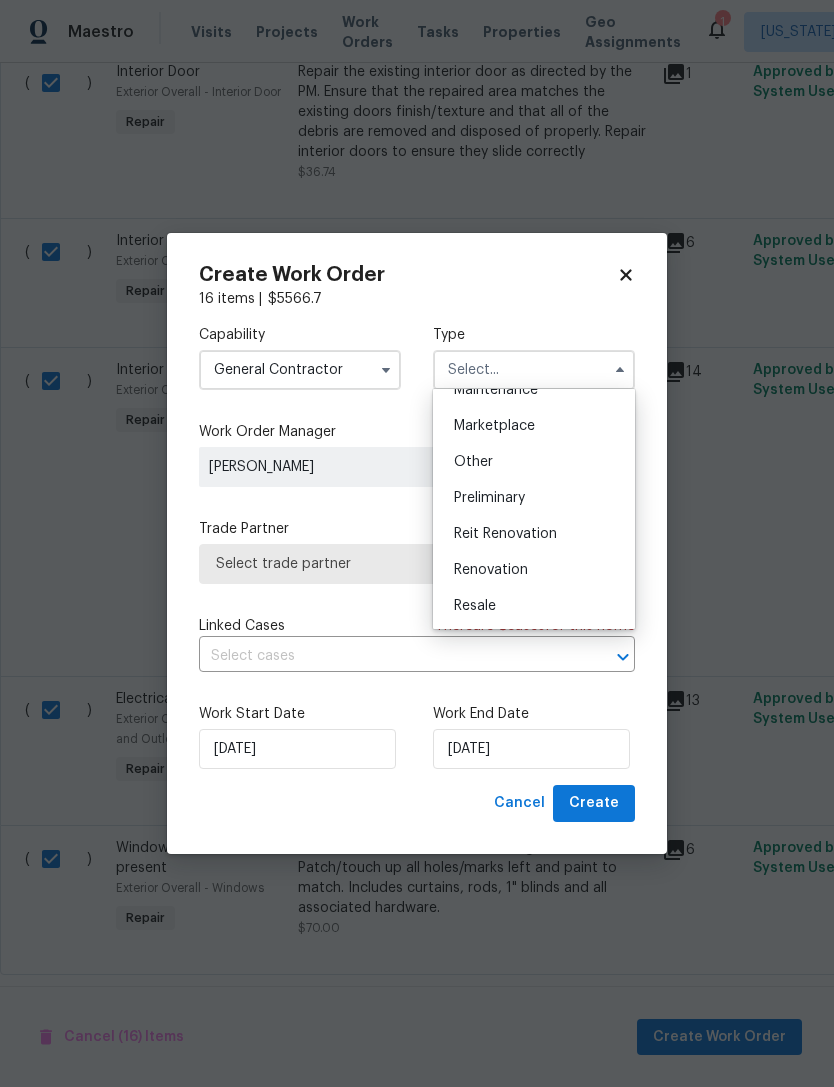 click on "Renovation" at bounding box center [534, 570] 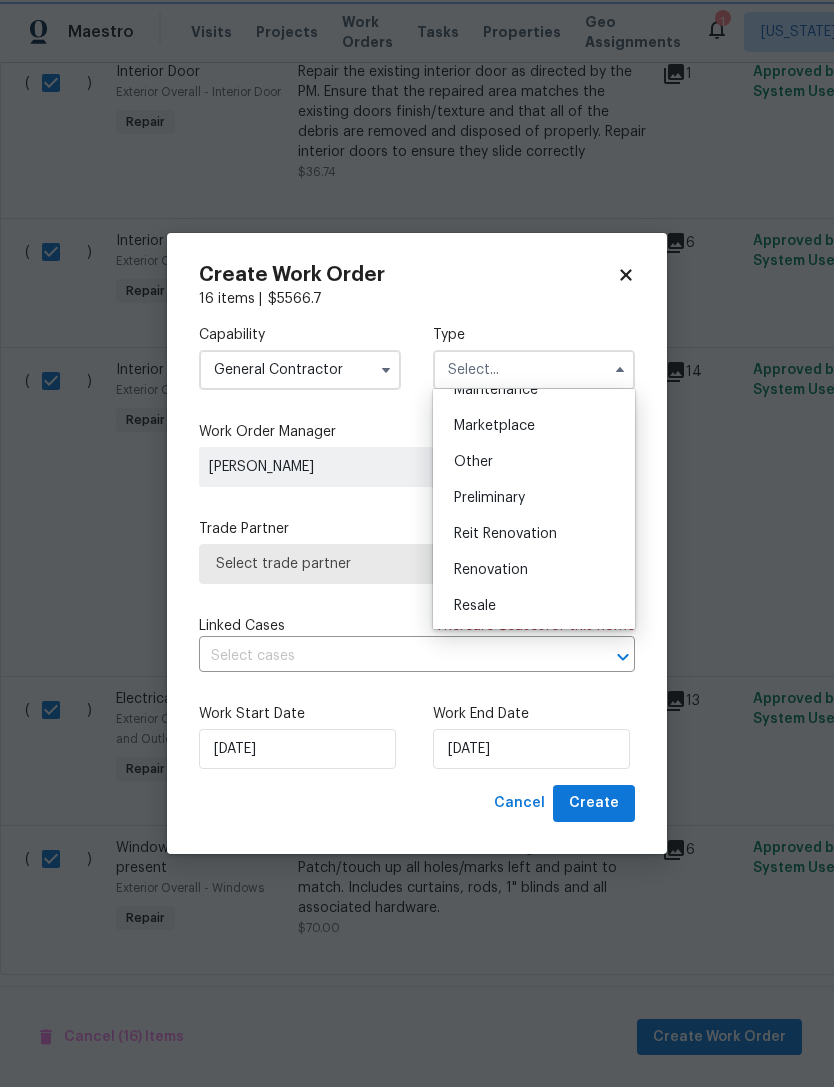 type on "Renovation" 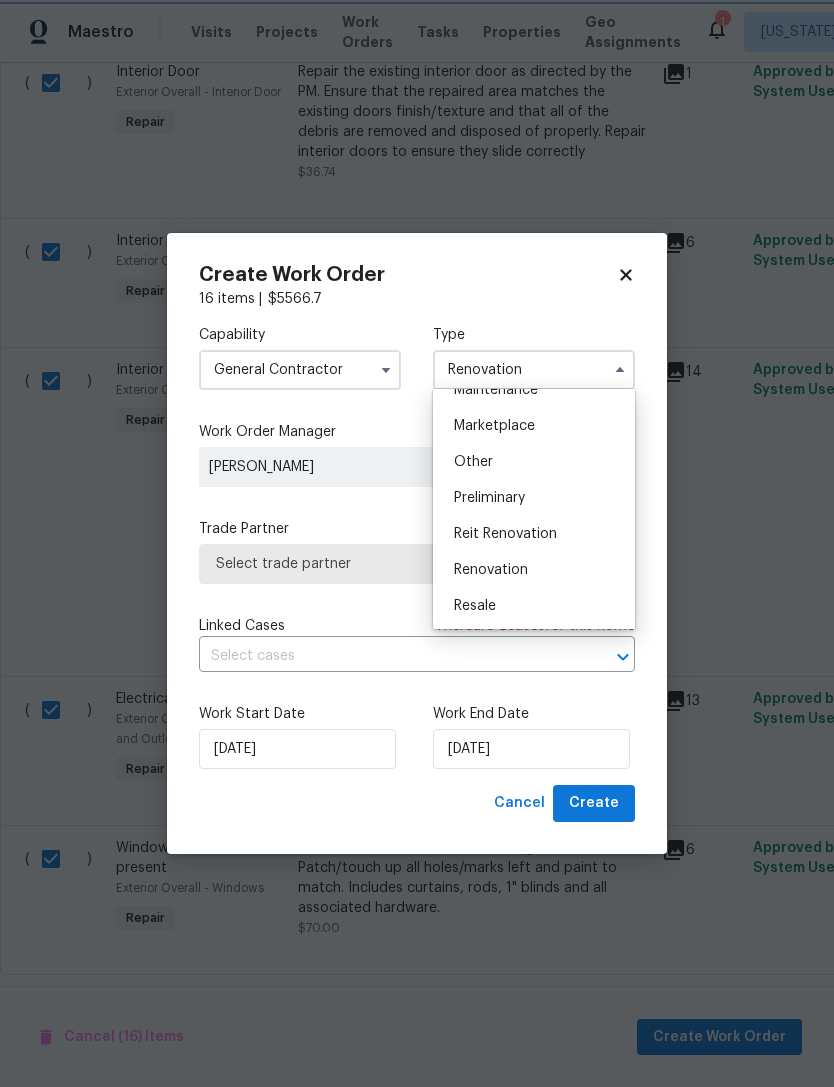 scroll, scrollTop: 0, scrollLeft: 0, axis: both 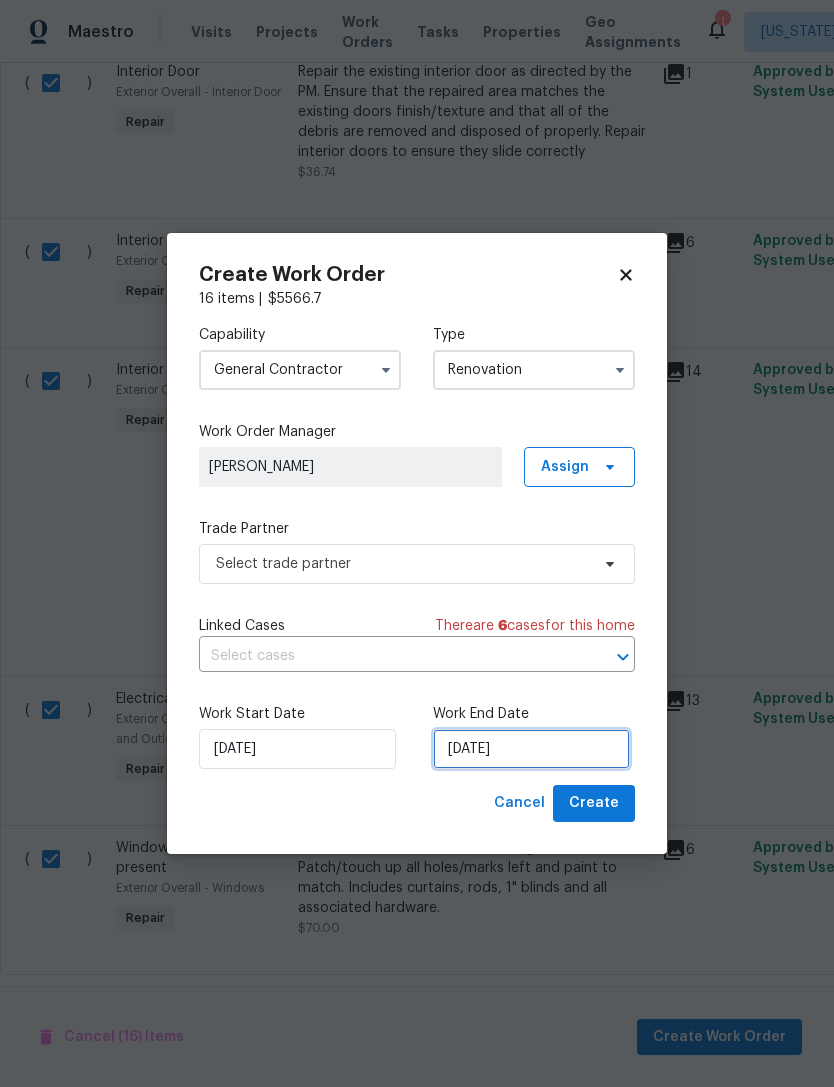 click on "[DATE]" at bounding box center (531, 749) 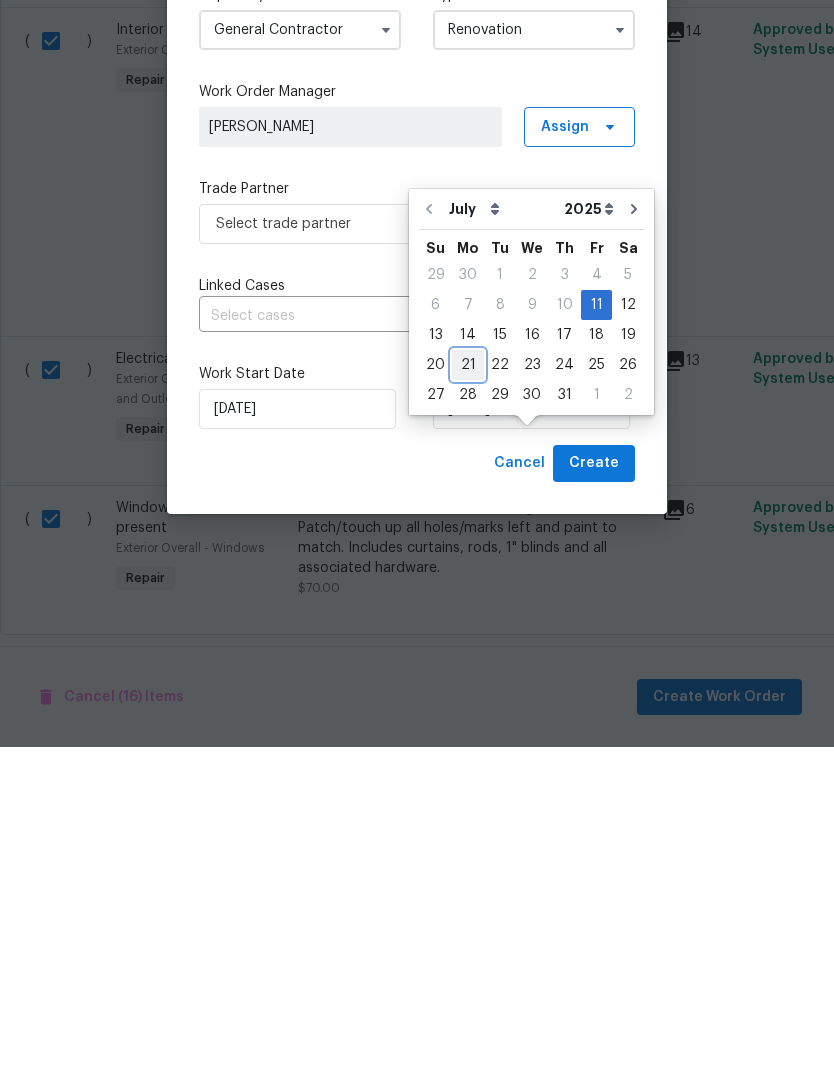 click on "21" at bounding box center (468, 705) 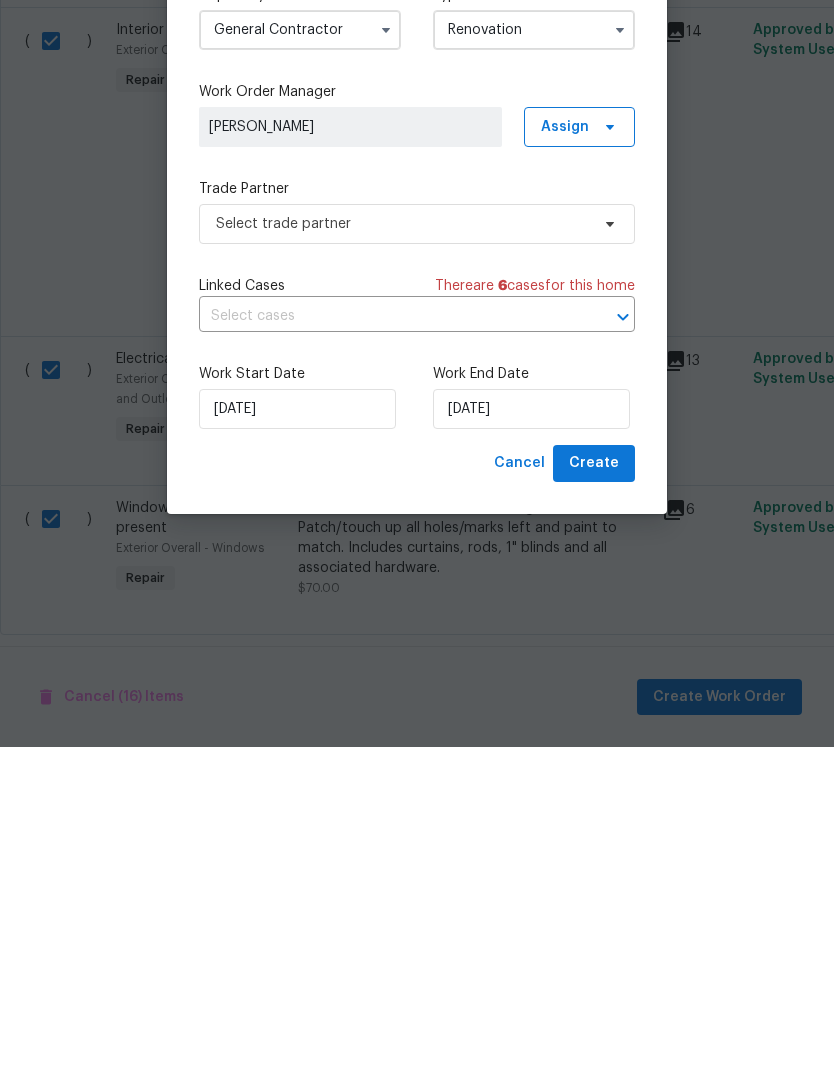 scroll, scrollTop: 64, scrollLeft: 0, axis: vertical 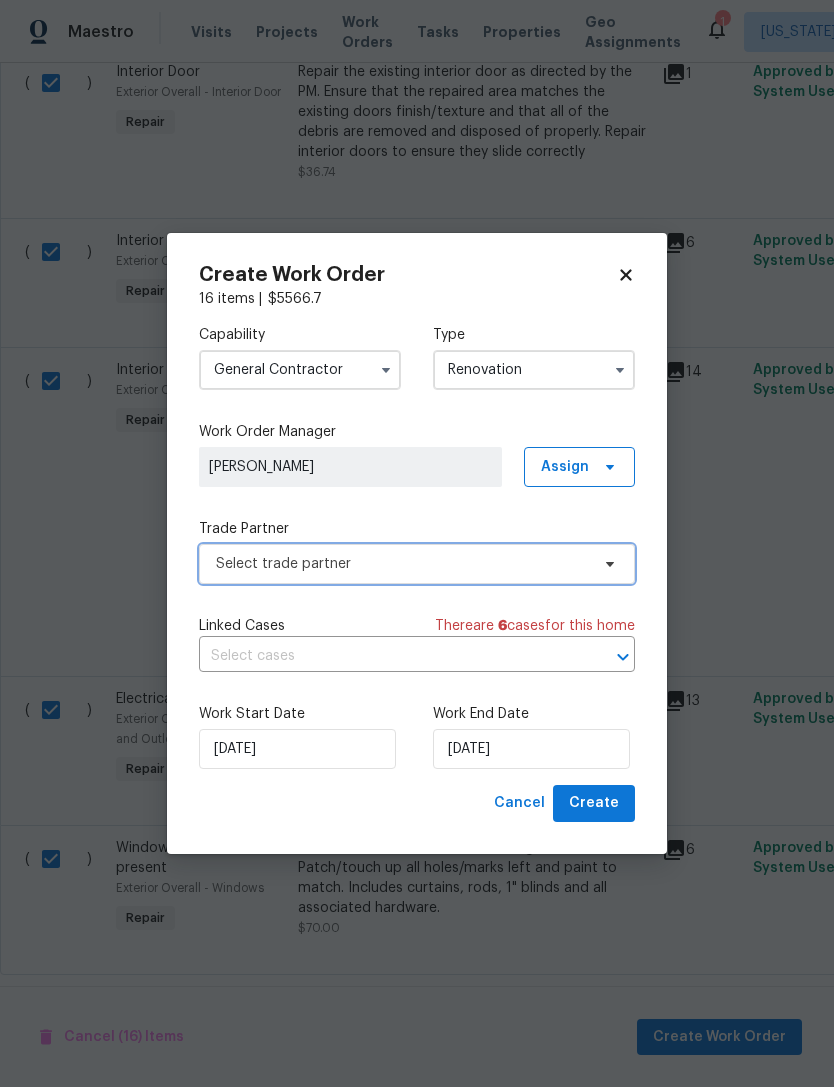click on "Select trade partner" at bounding box center (402, 564) 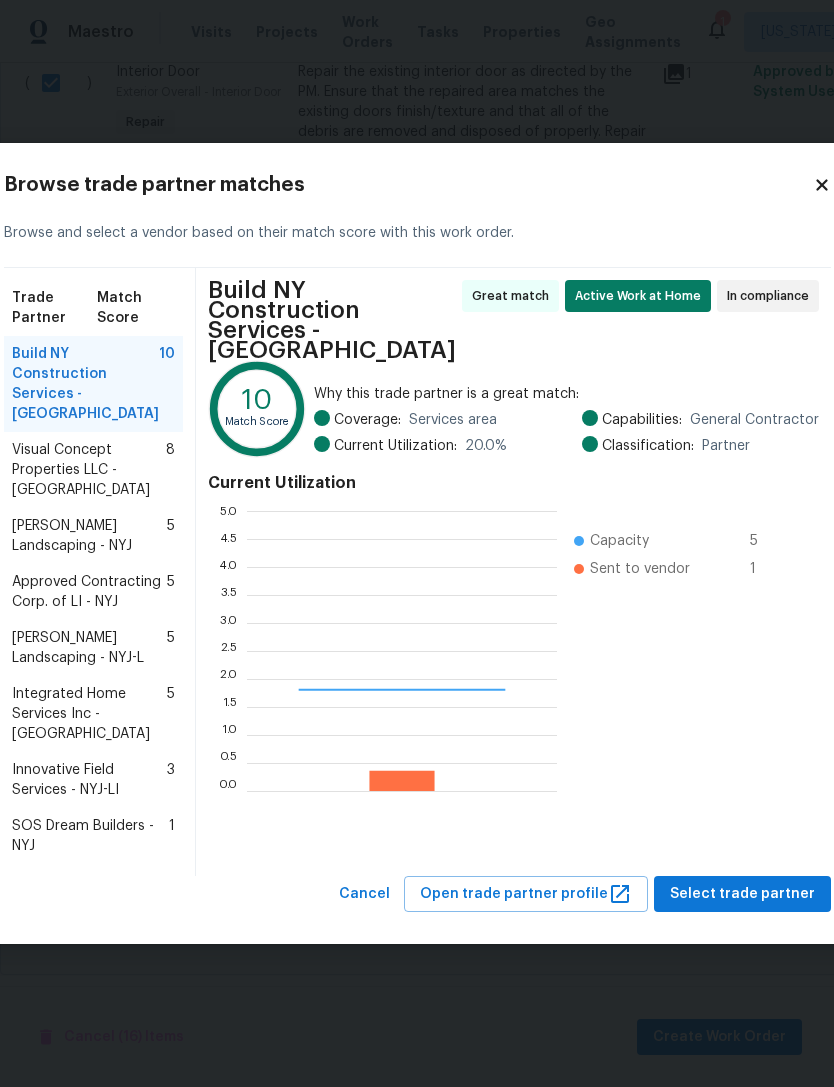 scroll, scrollTop: 2, scrollLeft: 2, axis: both 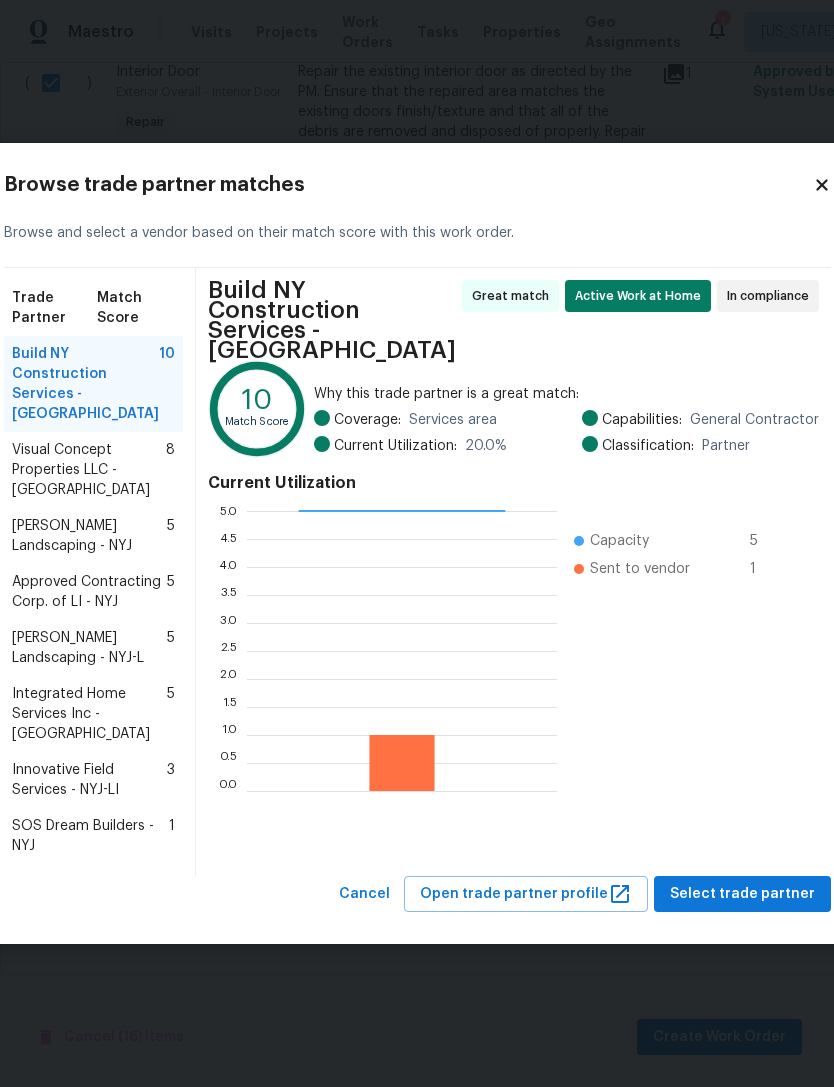 click on "SOS Dream Builders - NYJ" at bounding box center (90, 836) 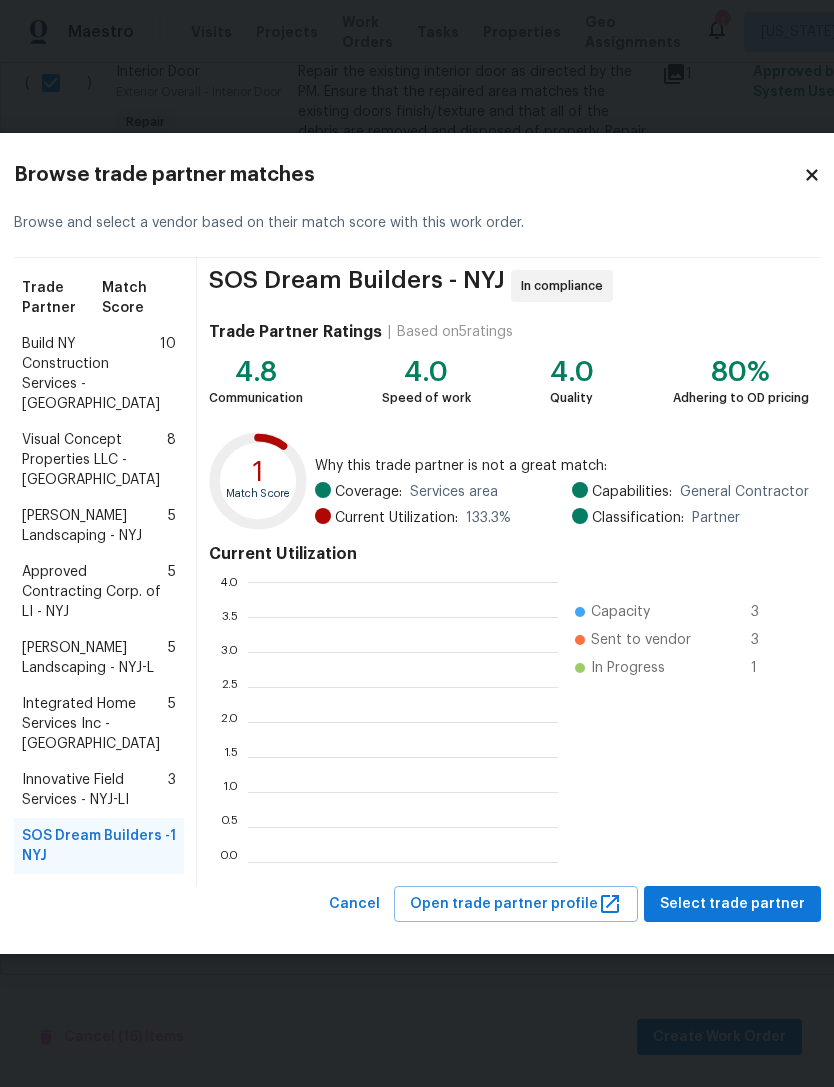 scroll, scrollTop: 280, scrollLeft: 310, axis: both 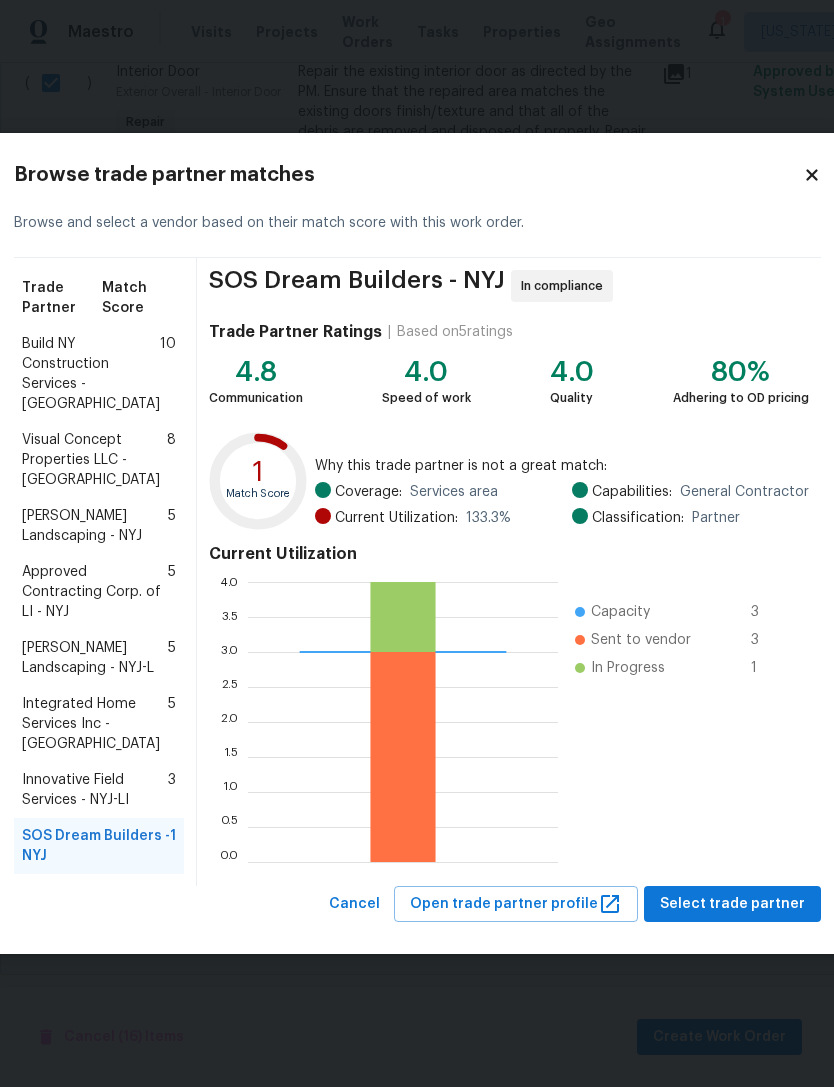 click on "Select trade partner" at bounding box center [732, 904] 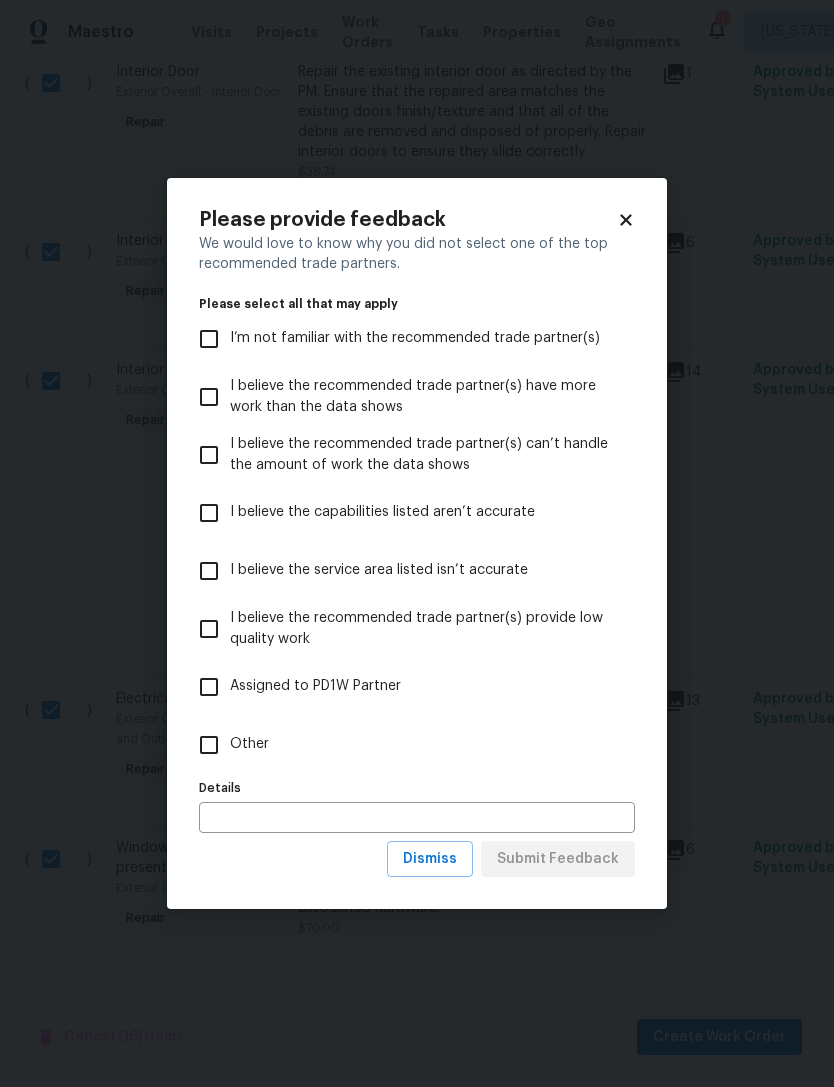 click on "Other" at bounding box center [403, 745] 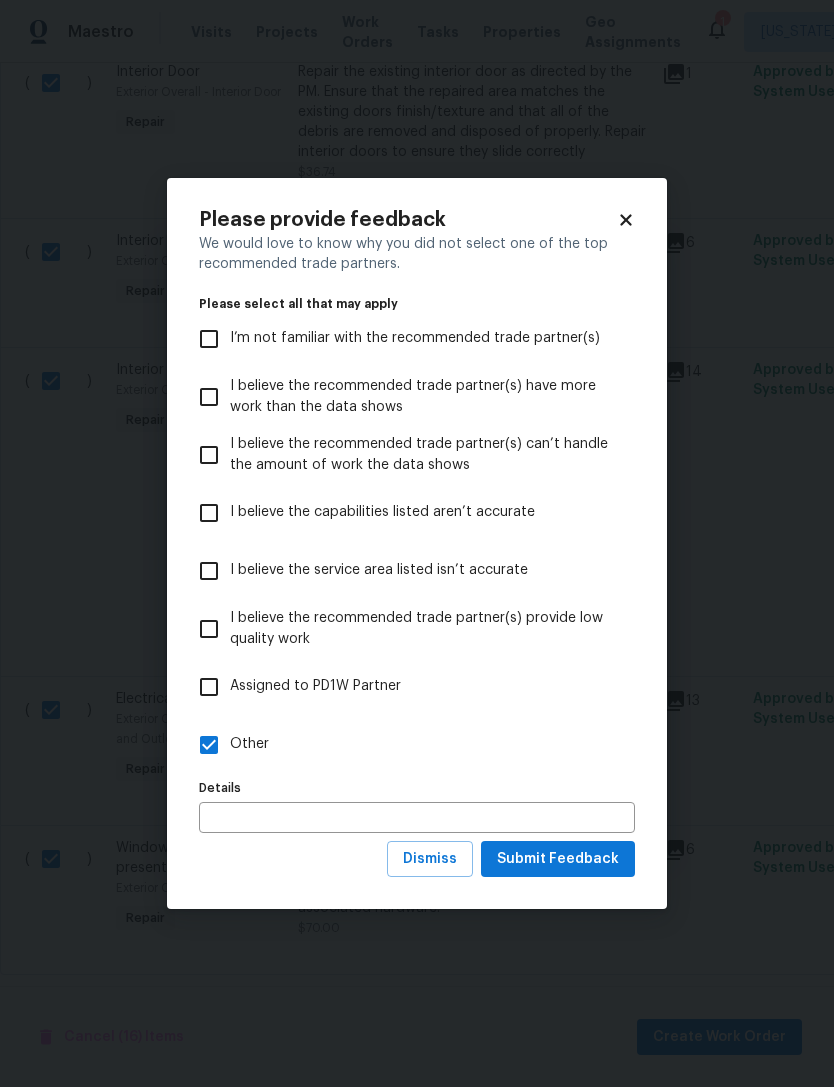 click on "Submit Feedback" at bounding box center [558, 859] 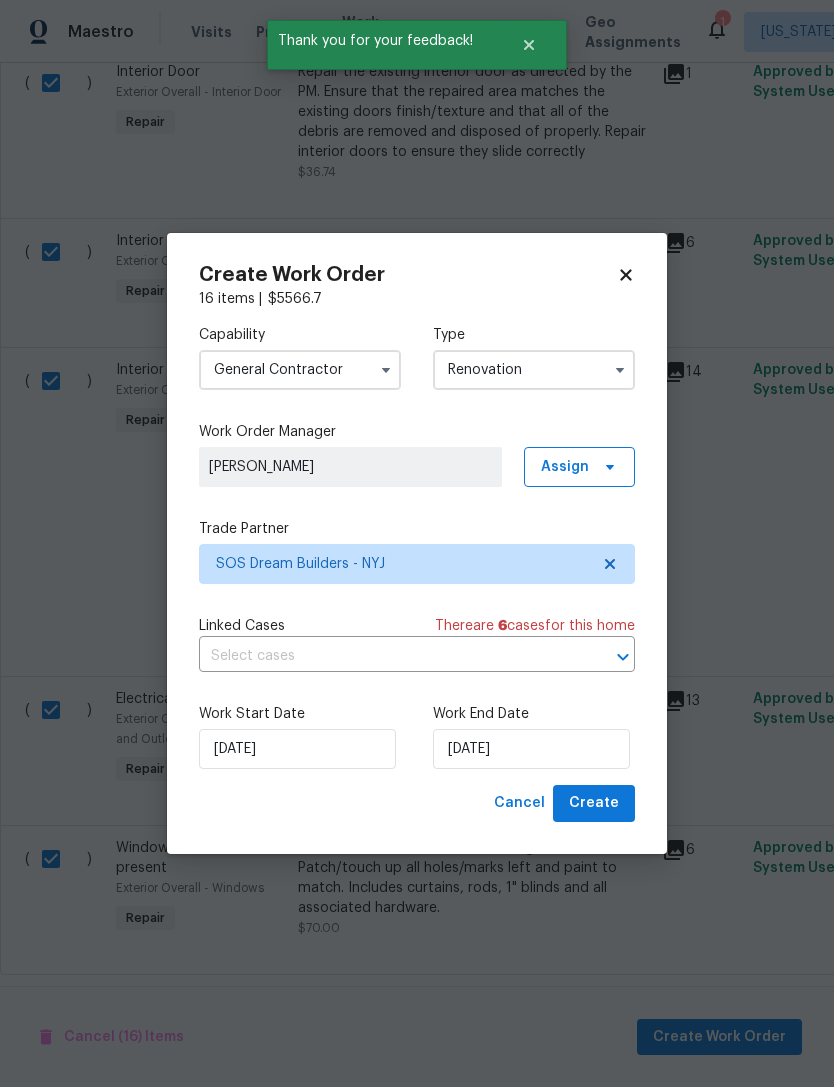 click on "Create" at bounding box center (594, 803) 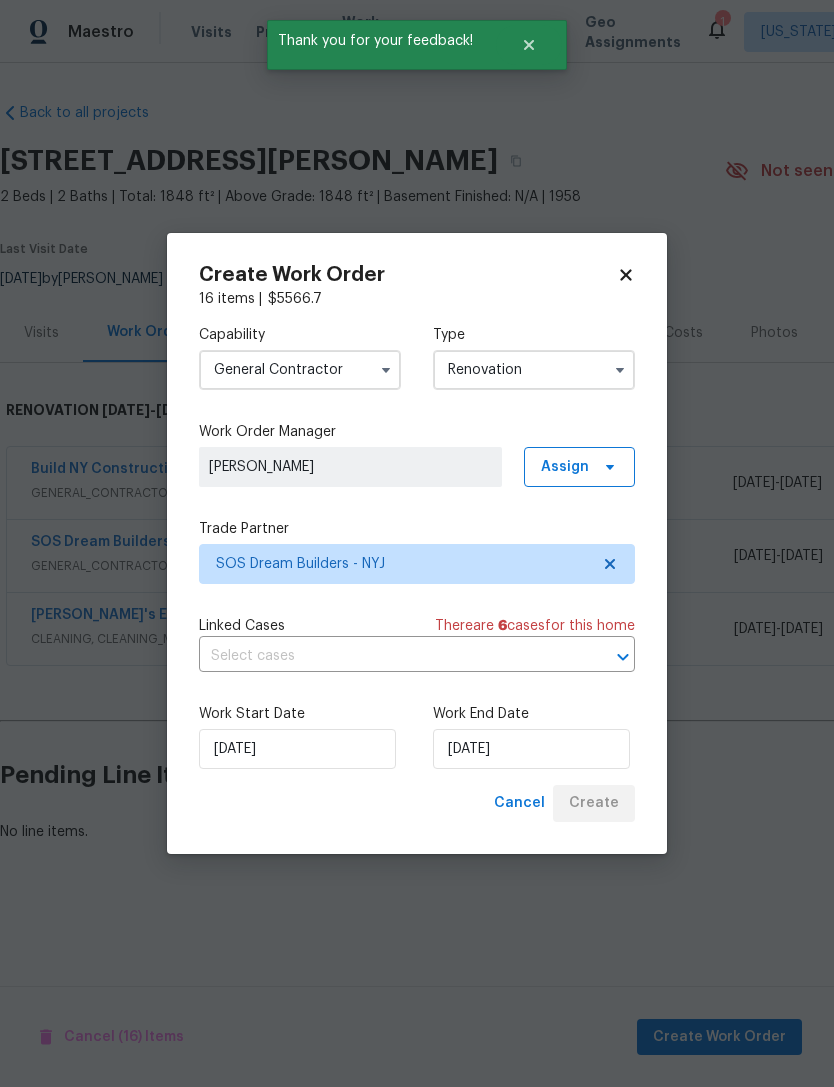 scroll, scrollTop: 0, scrollLeft: 0, axis: both 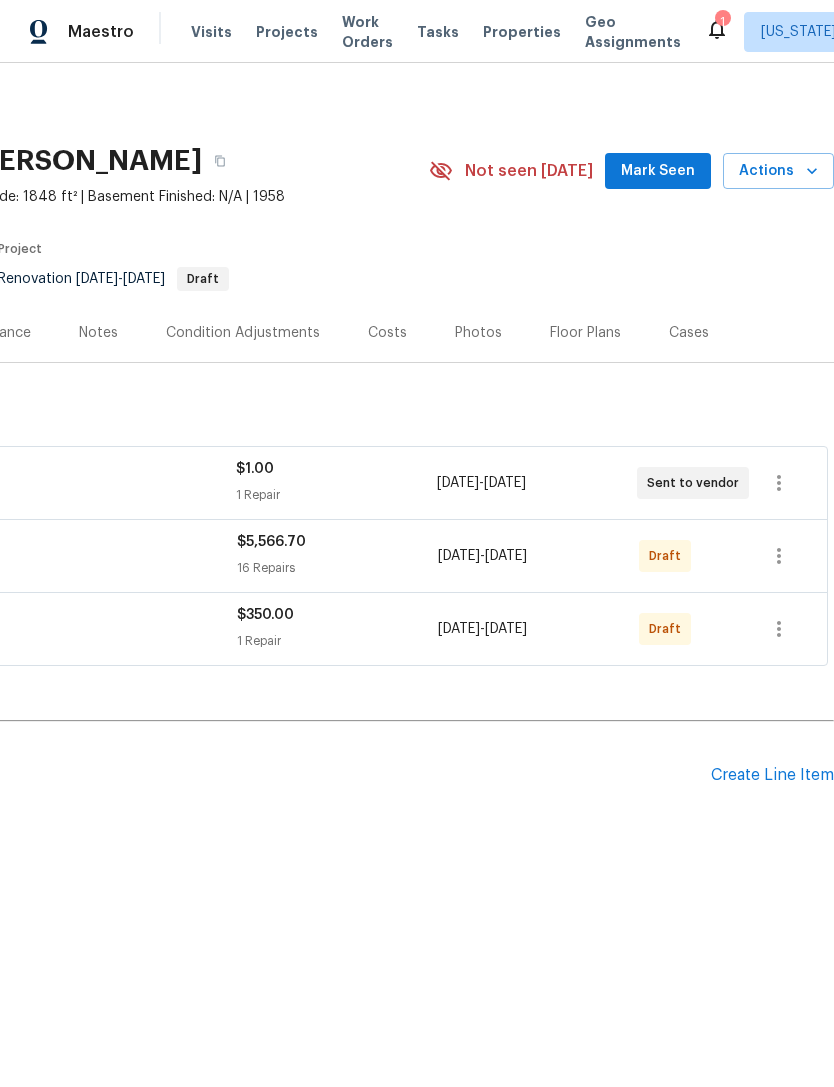click 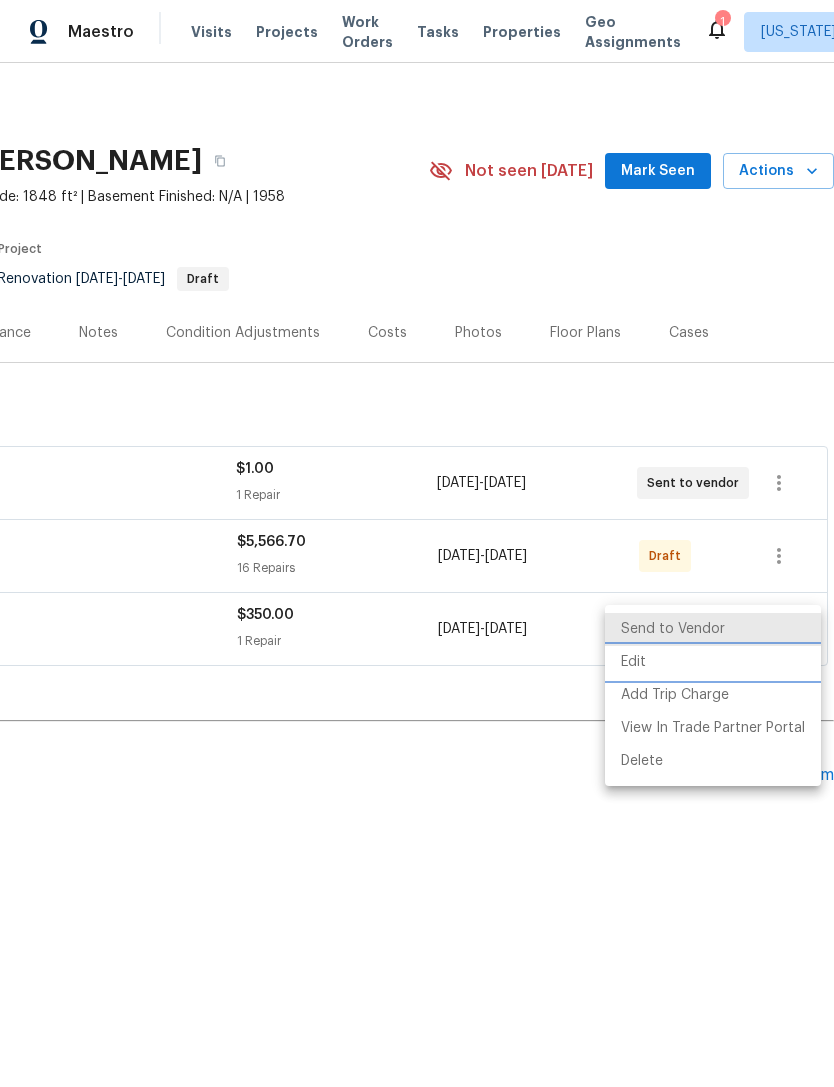 click on "Edit" at bounding box center (713, 662) 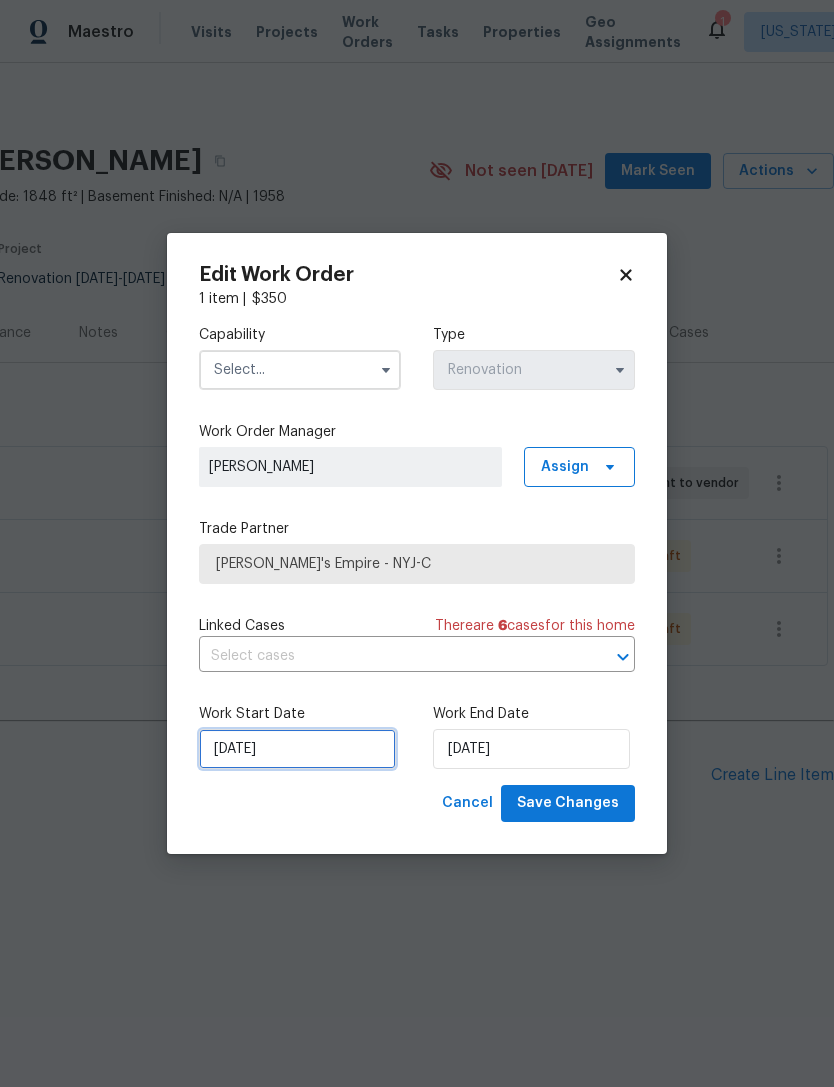 click on "[DATE]" at bounding box center [297, 749] 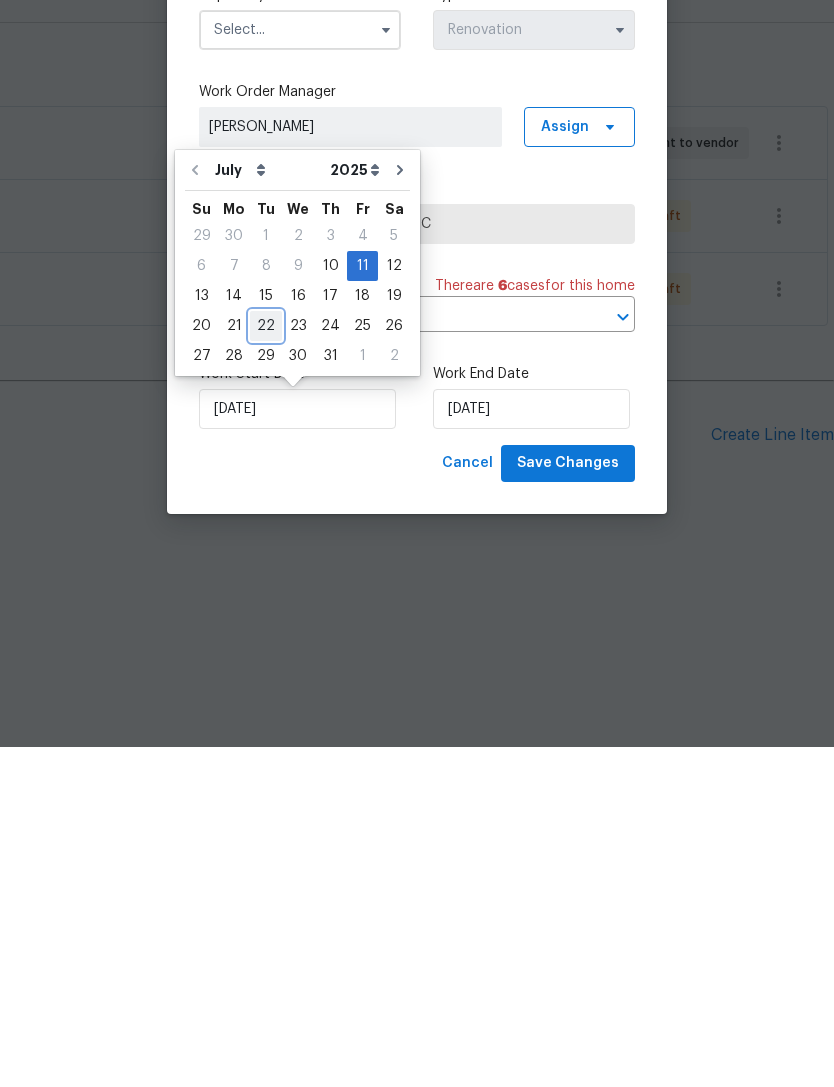 click on "22" at bounding box center (266, 666) 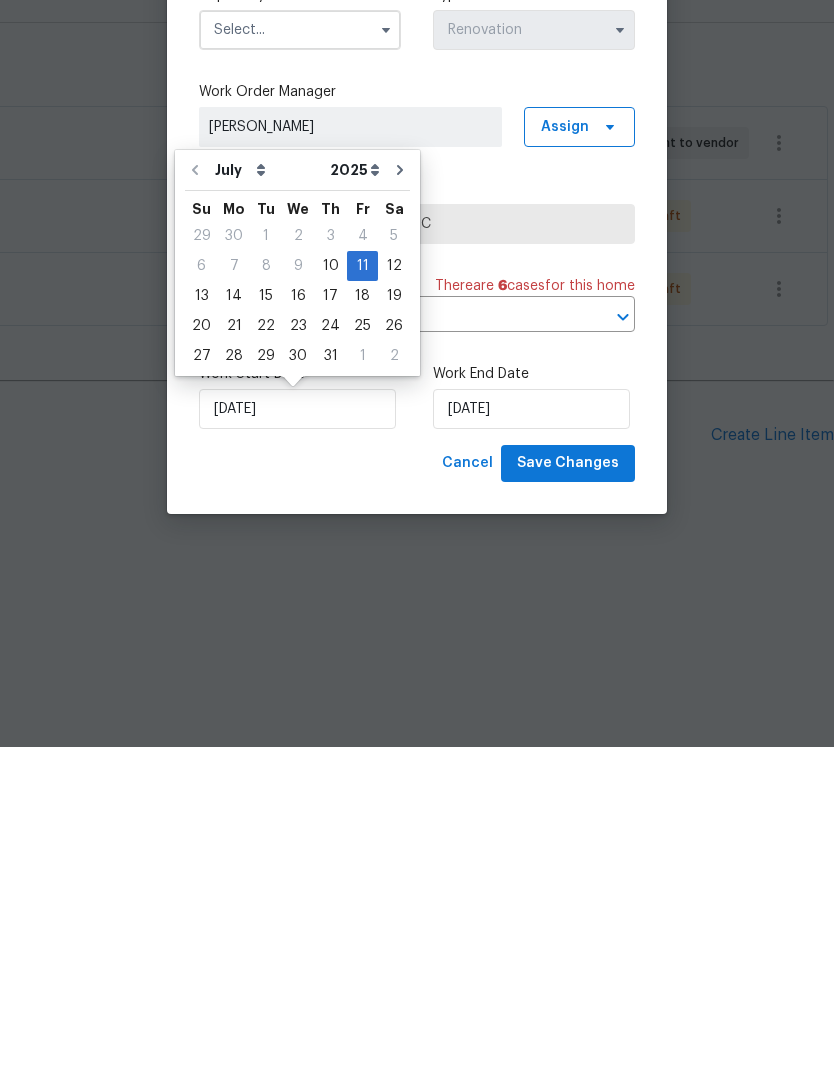 type on "[DATE]" 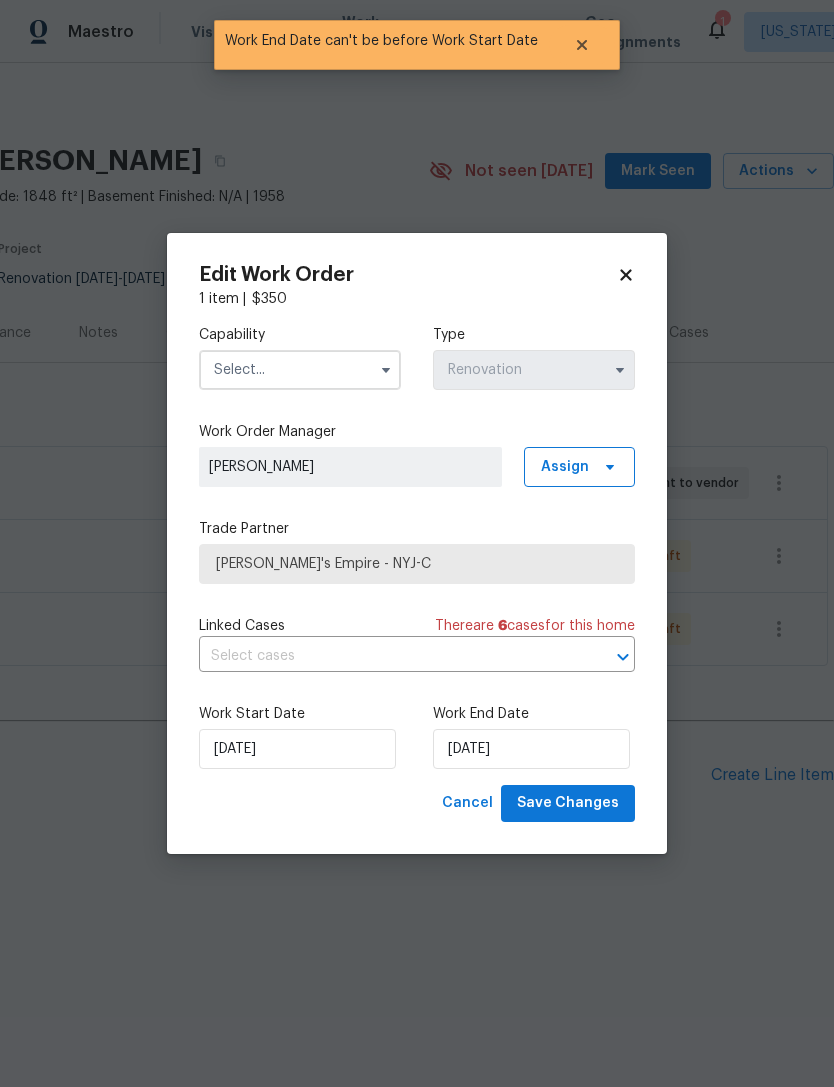 click at bounding box center [300, 370] 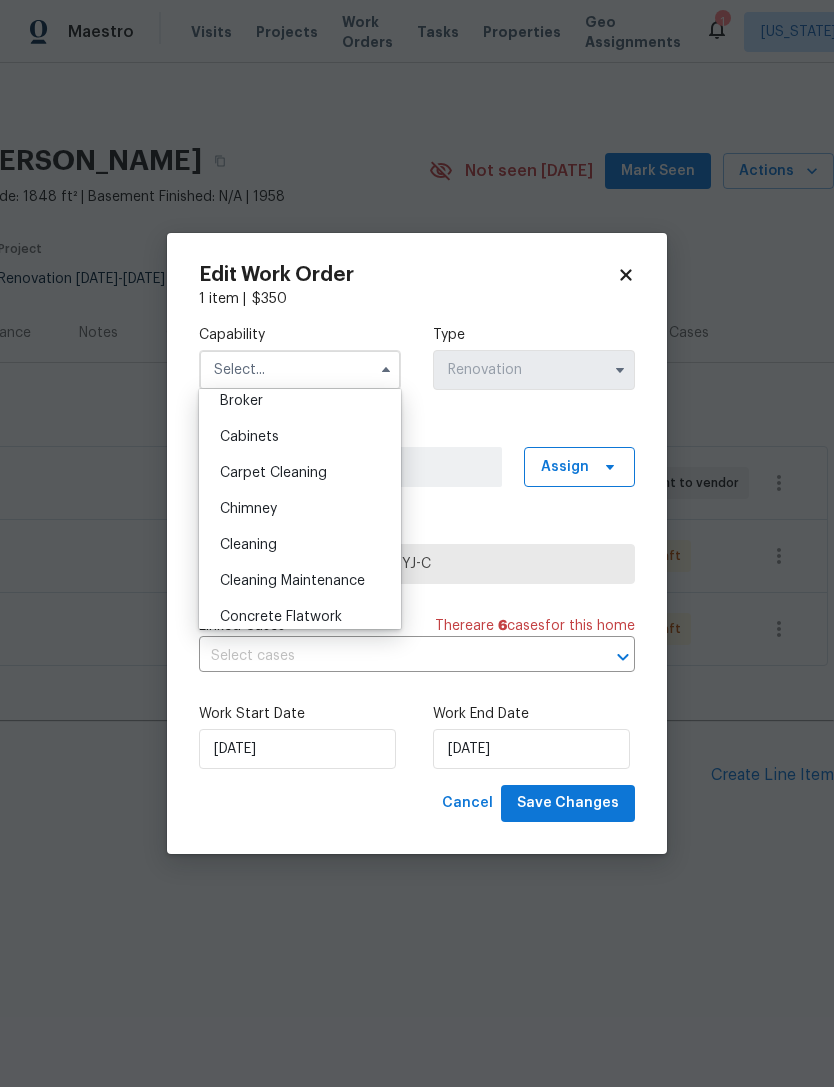scroll, scrollTop: 156, scrollLeft: 0, axis: vertical 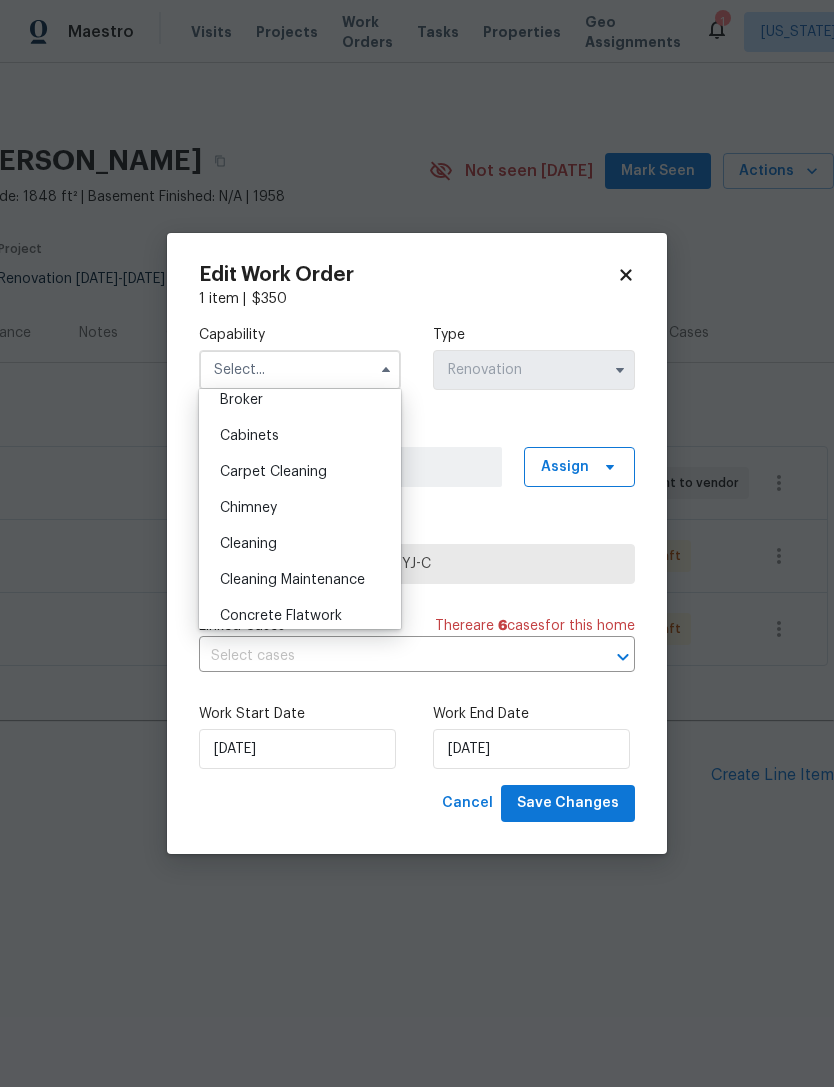 click on "Cleaning" at bounding box center [300, 544] 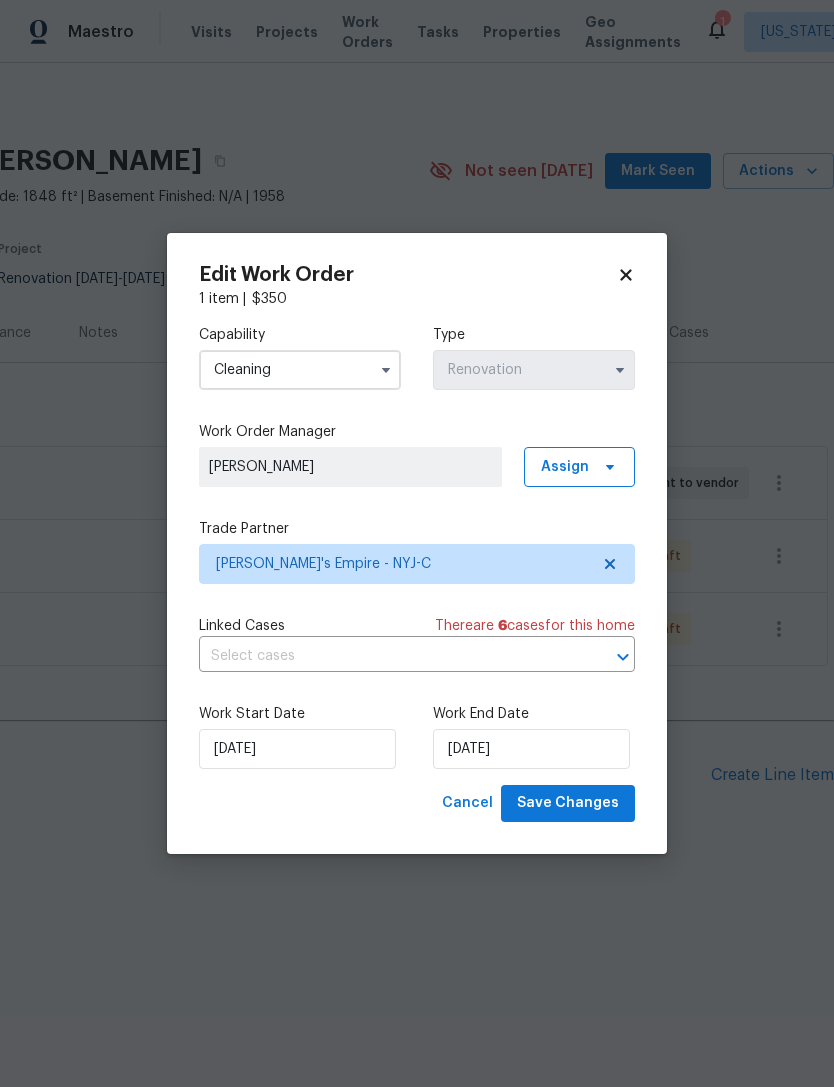 click 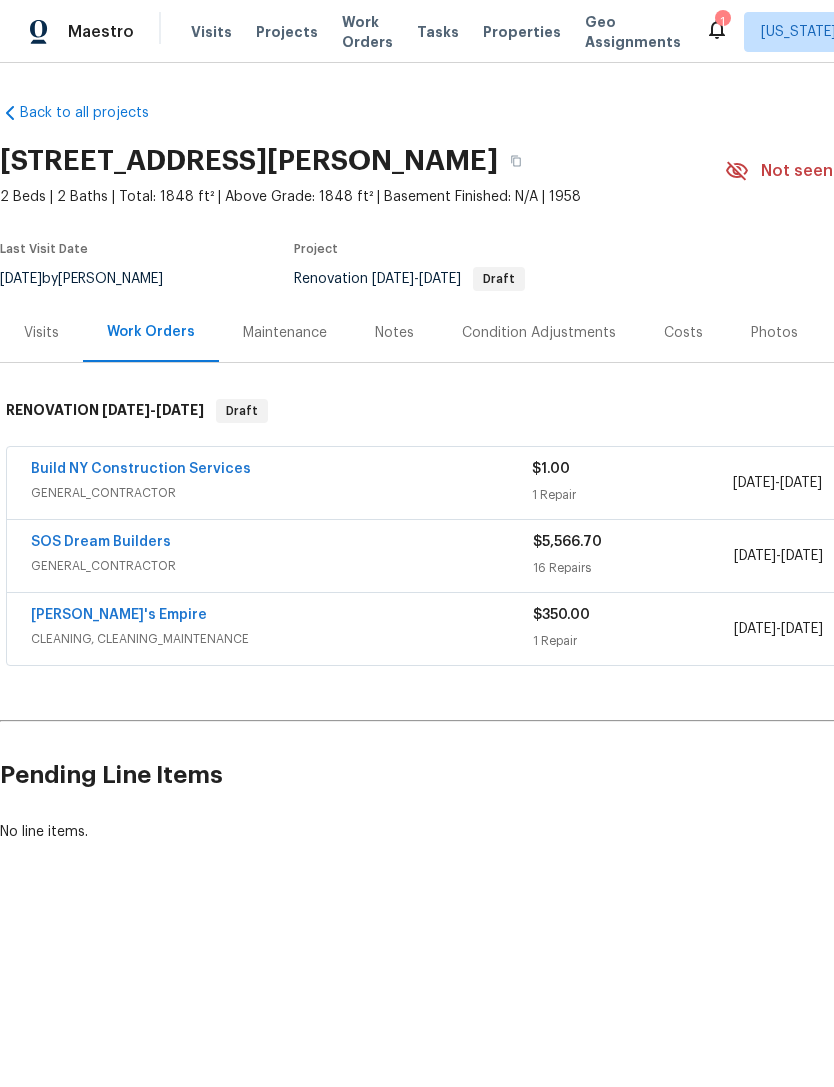 scroll, scrollTop: 0, scrollLeft: 0, axis: both 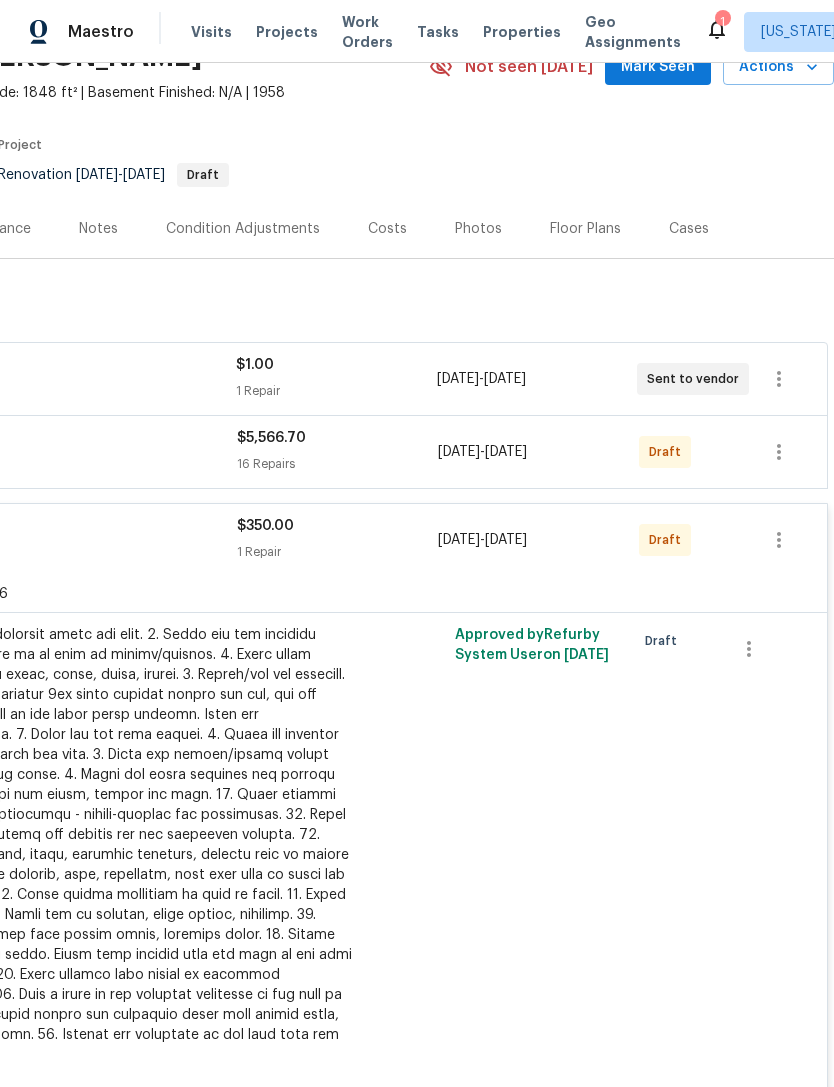 click 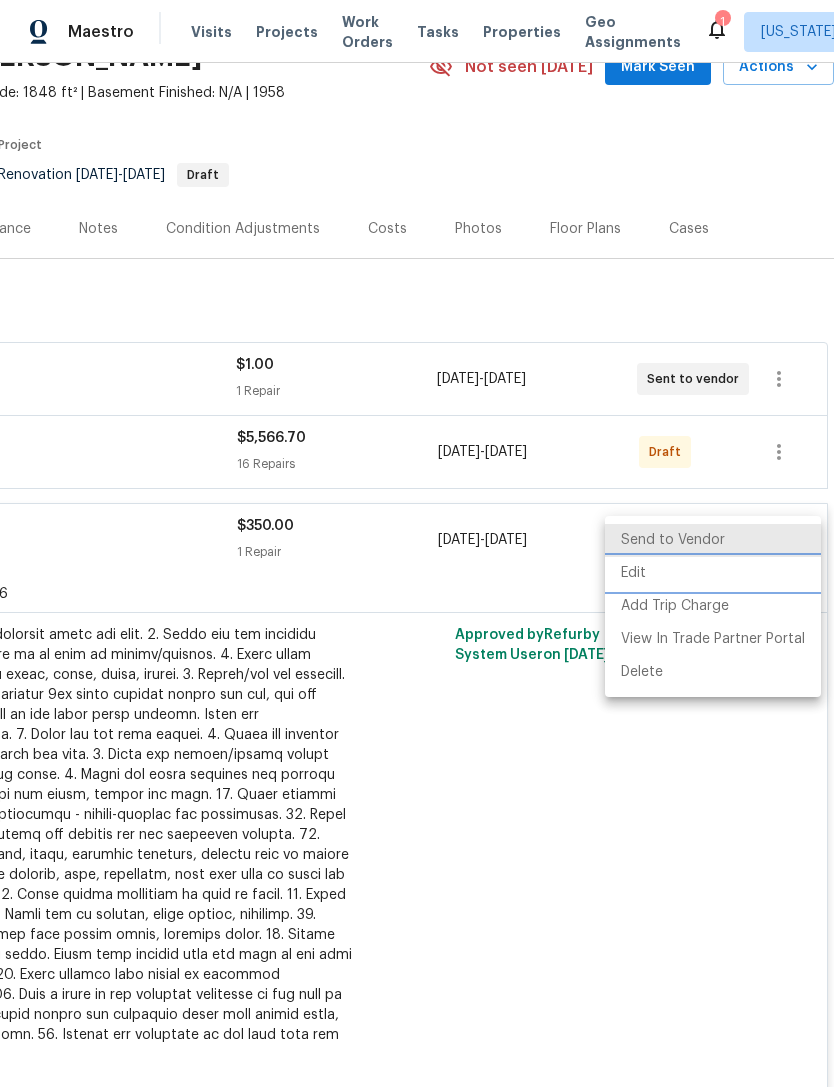 click on "Edit" at bounding box center [713, 573] 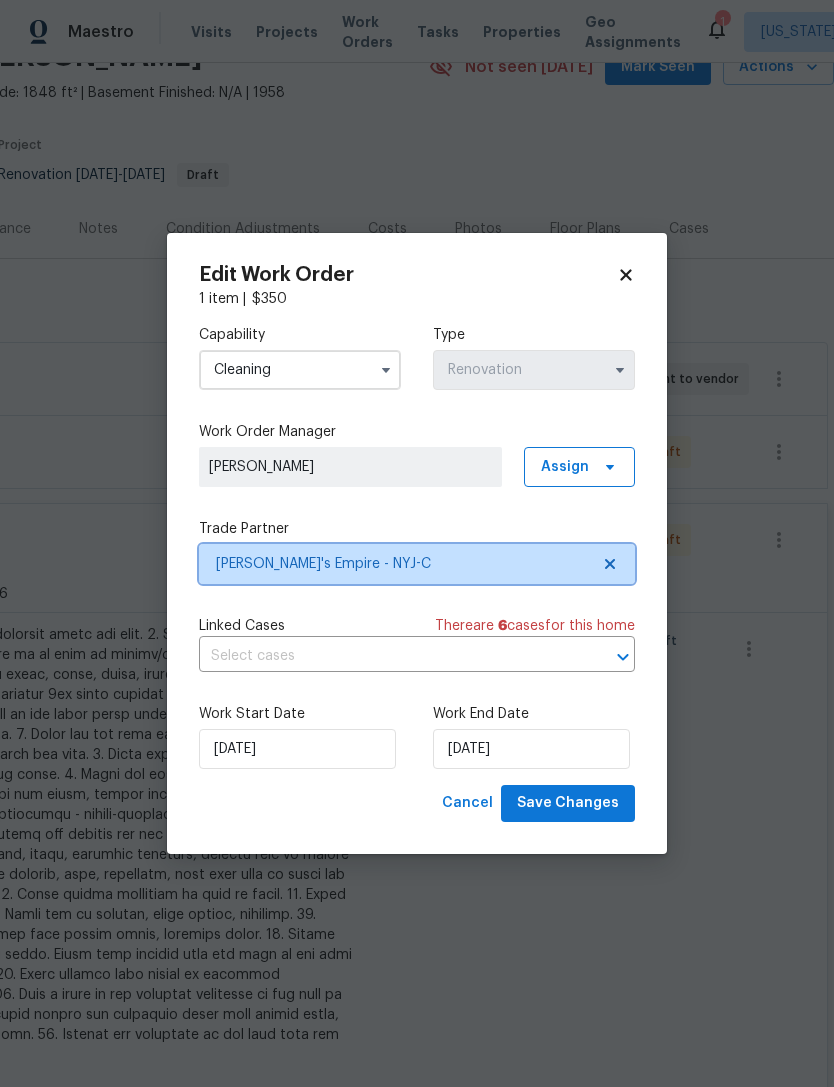 click 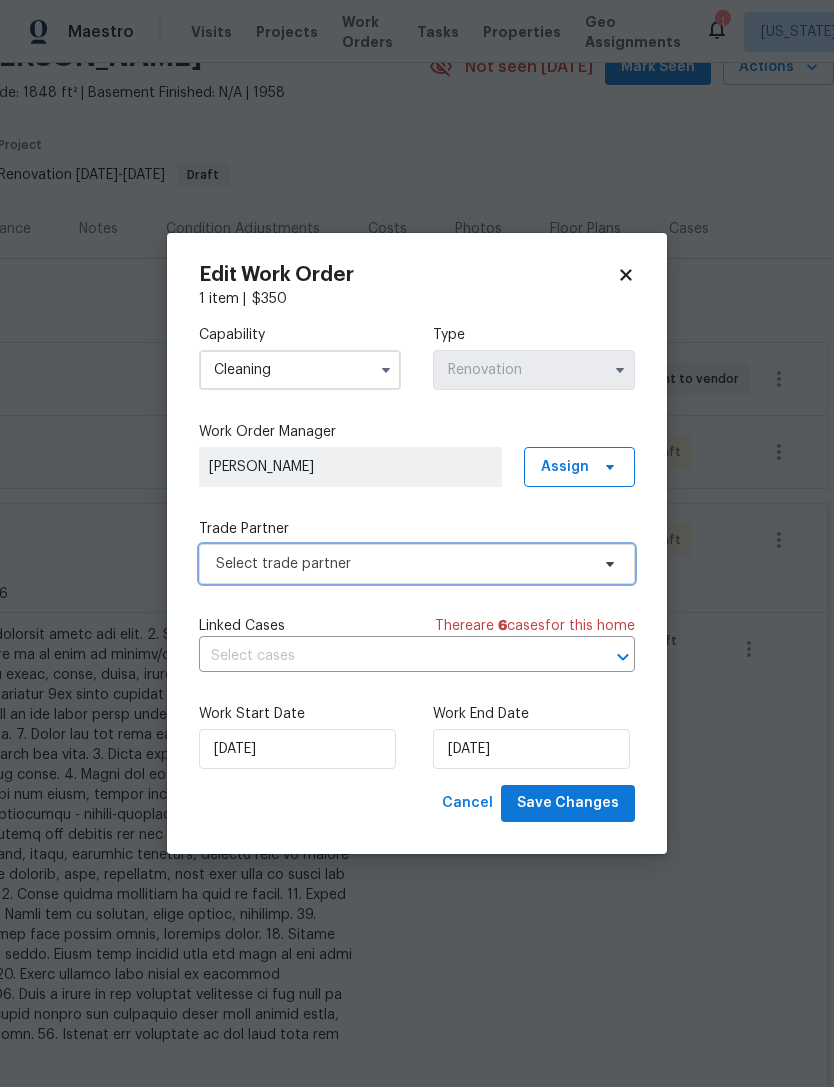 click on "Select trade partner" at bounding box center (402, 564) 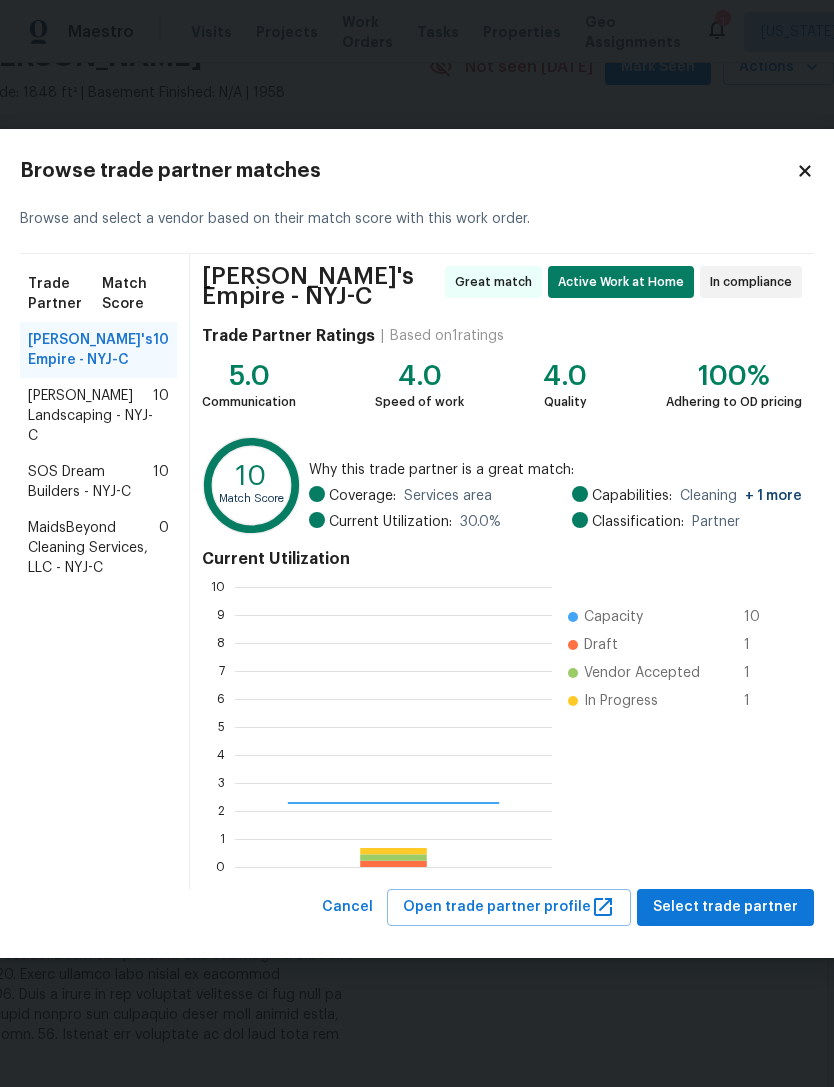 scroll, scrollTop: 2, scrollLeft: 2, axis: both 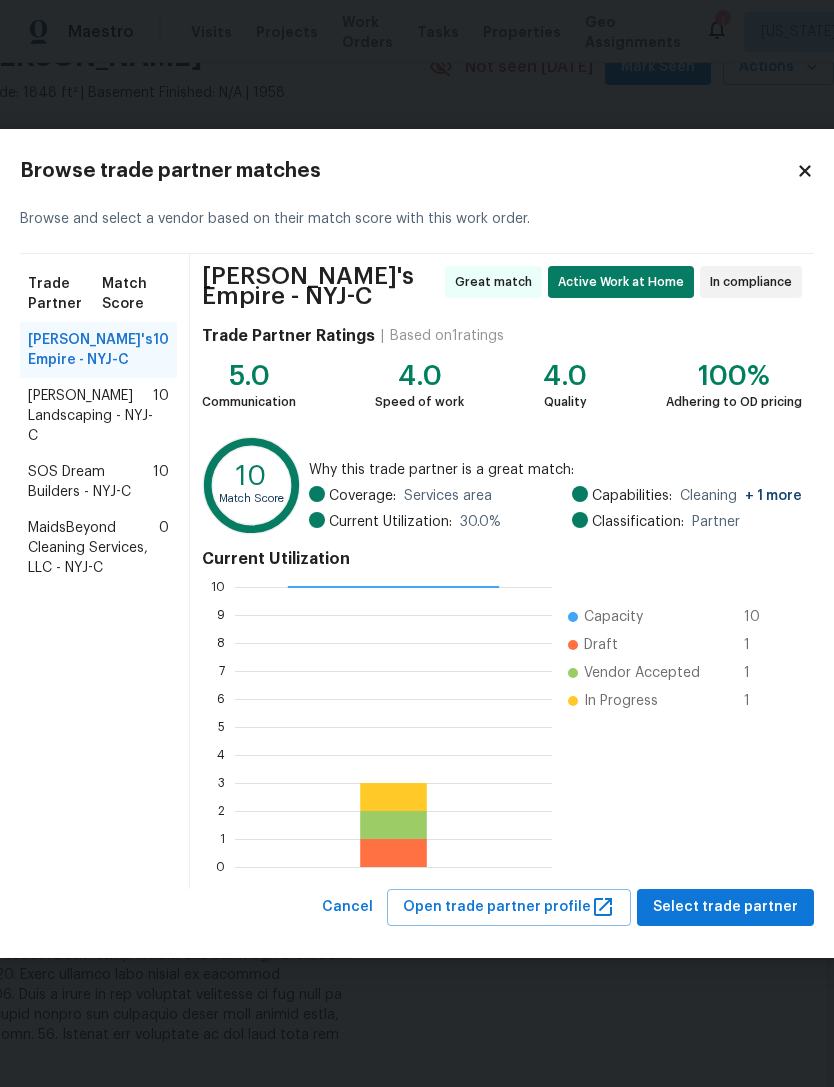 click on "SOS Dream Builders - NYJ-C" at bounding box center [90, 482] 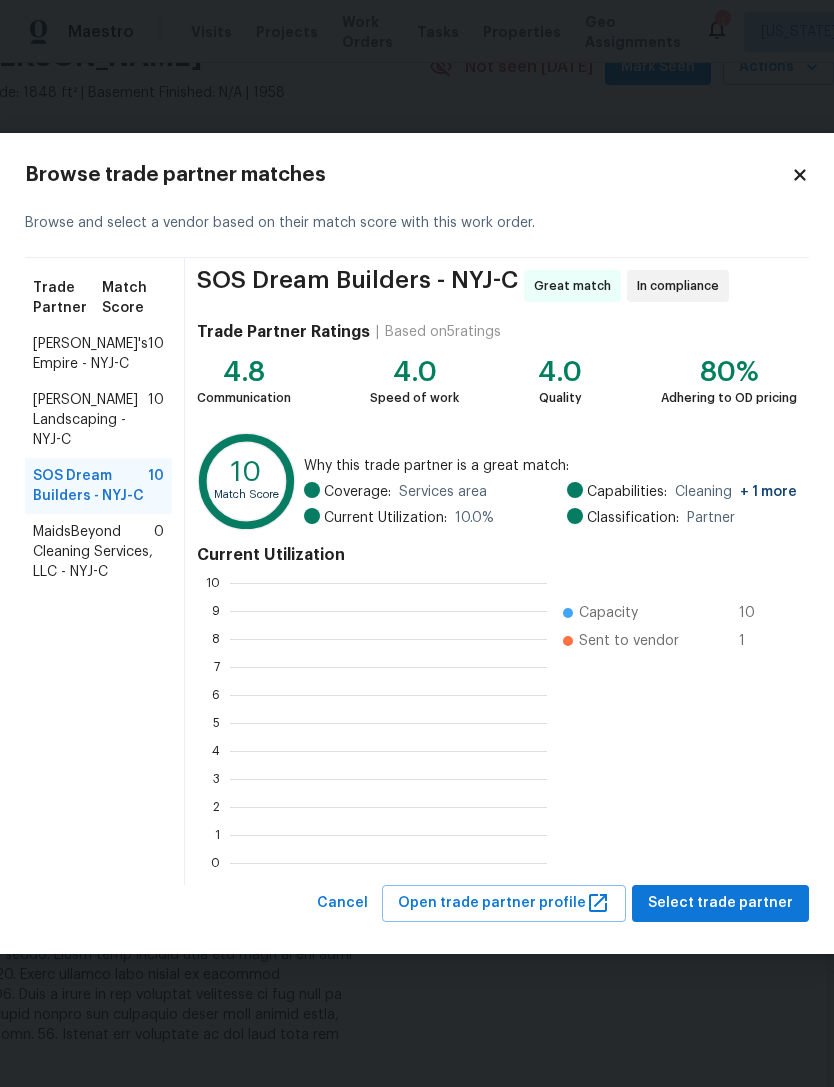 scroll, scrollTop: 2, scrollLeft: 2, axis: both 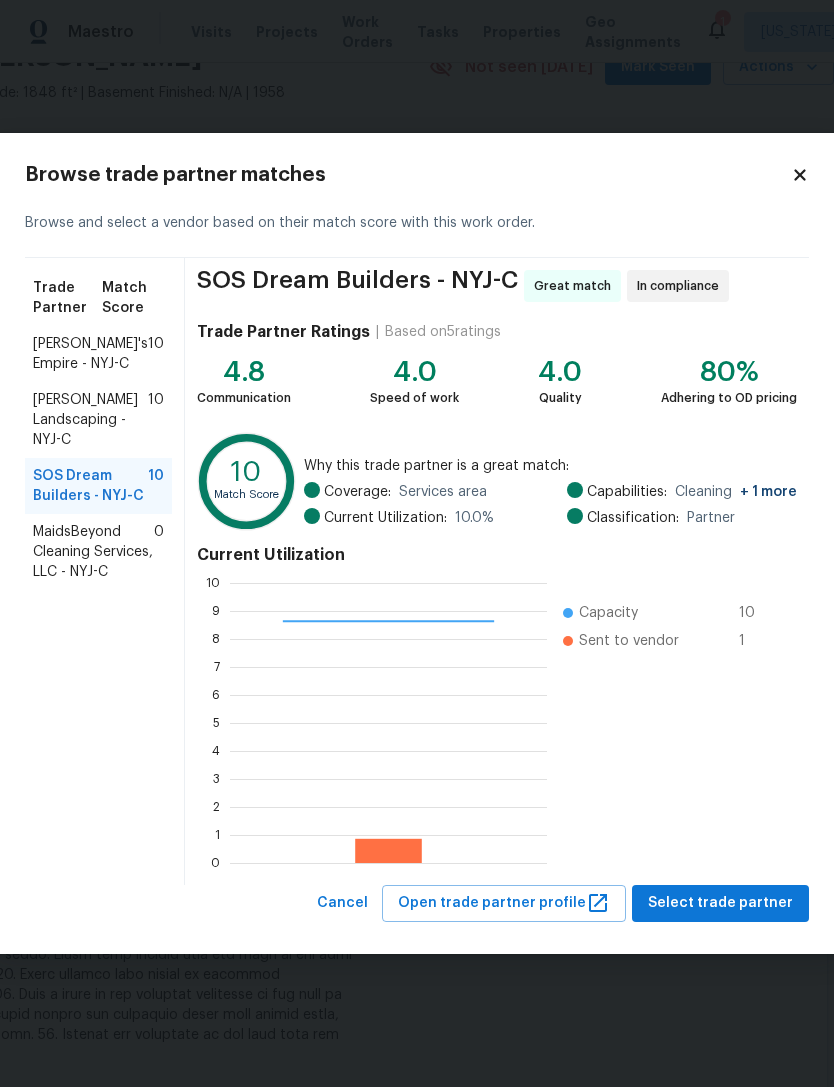 click on "Select trade partner" at bounding box center [720, 903] 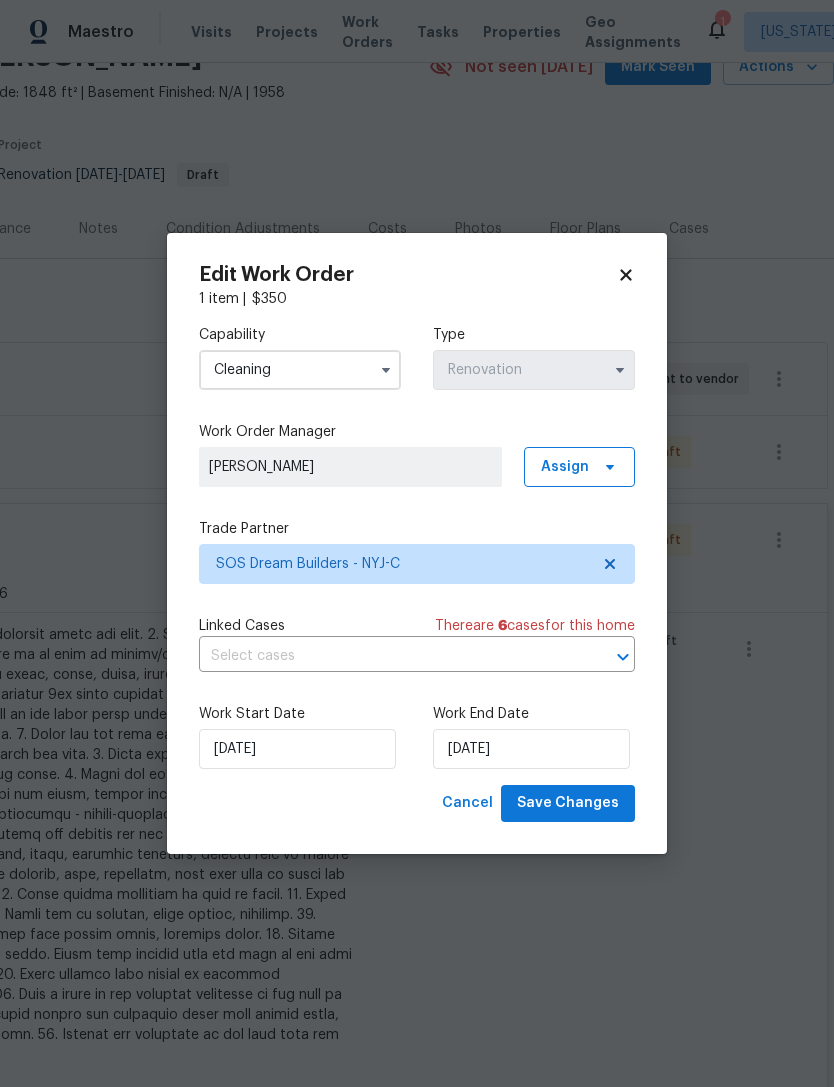 click on "Save Changes" at bounding box center (568, 803) 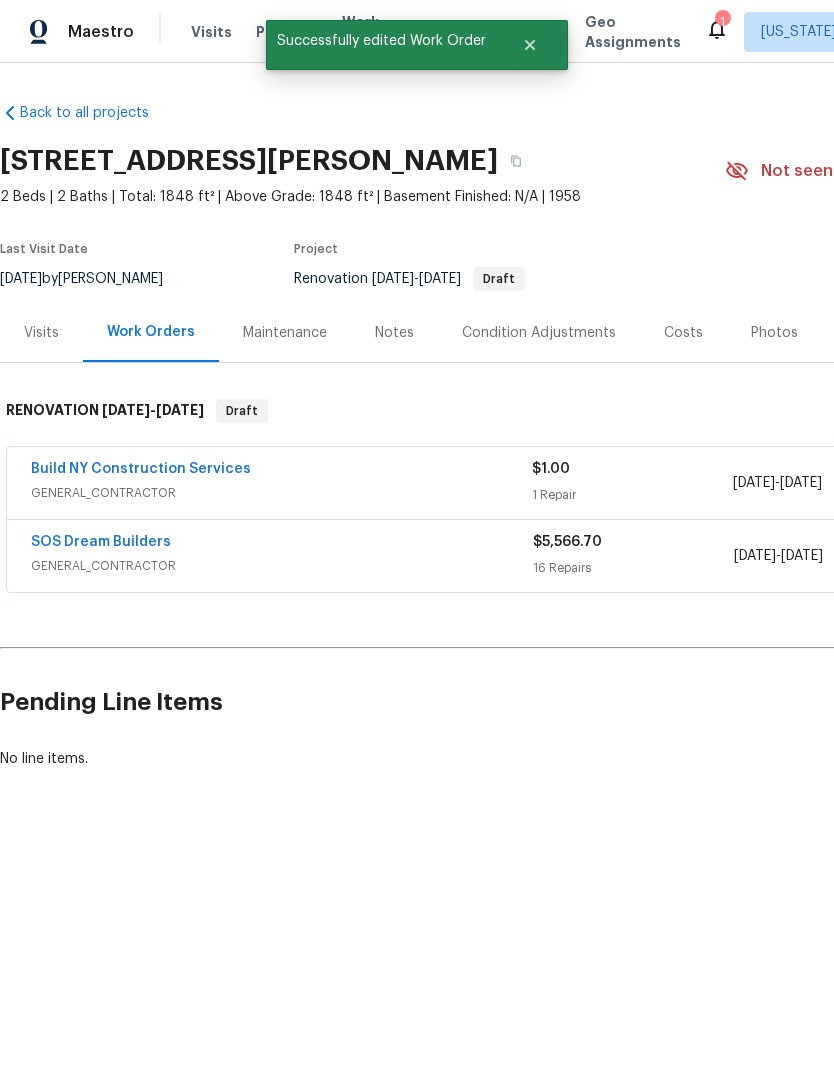 scroll, scrollTop: 0, scrollLeft: 0, axis: both 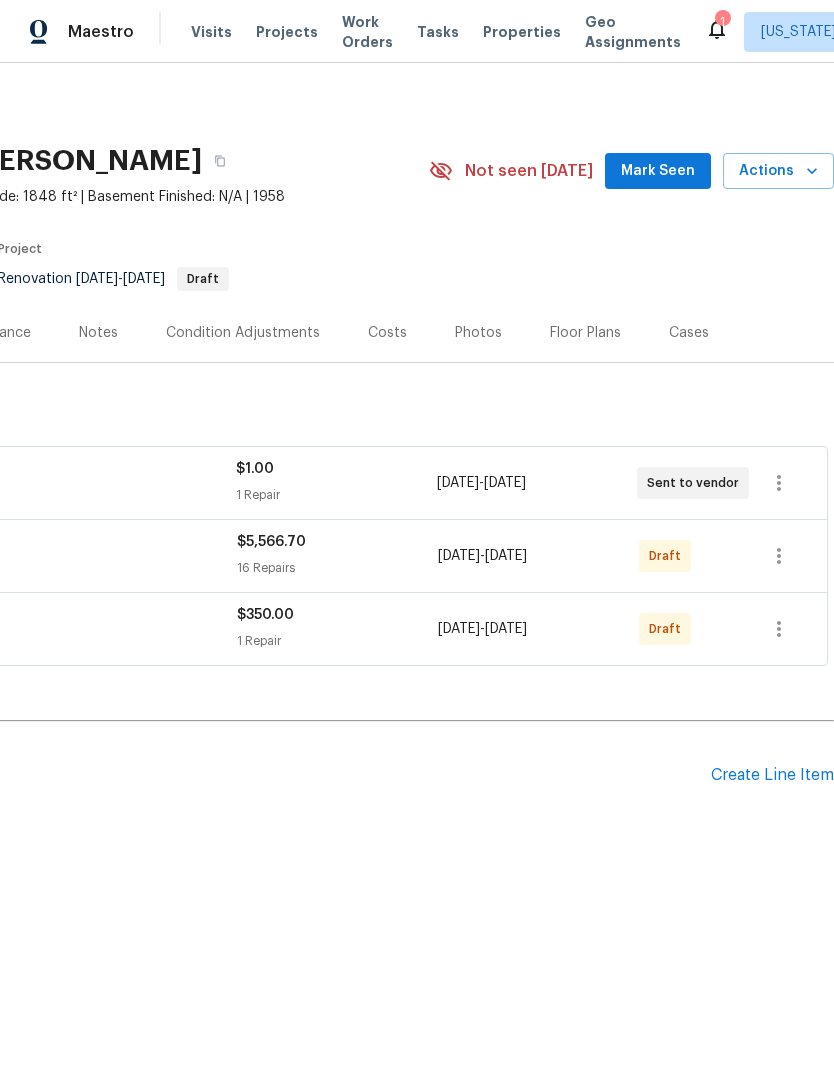 click 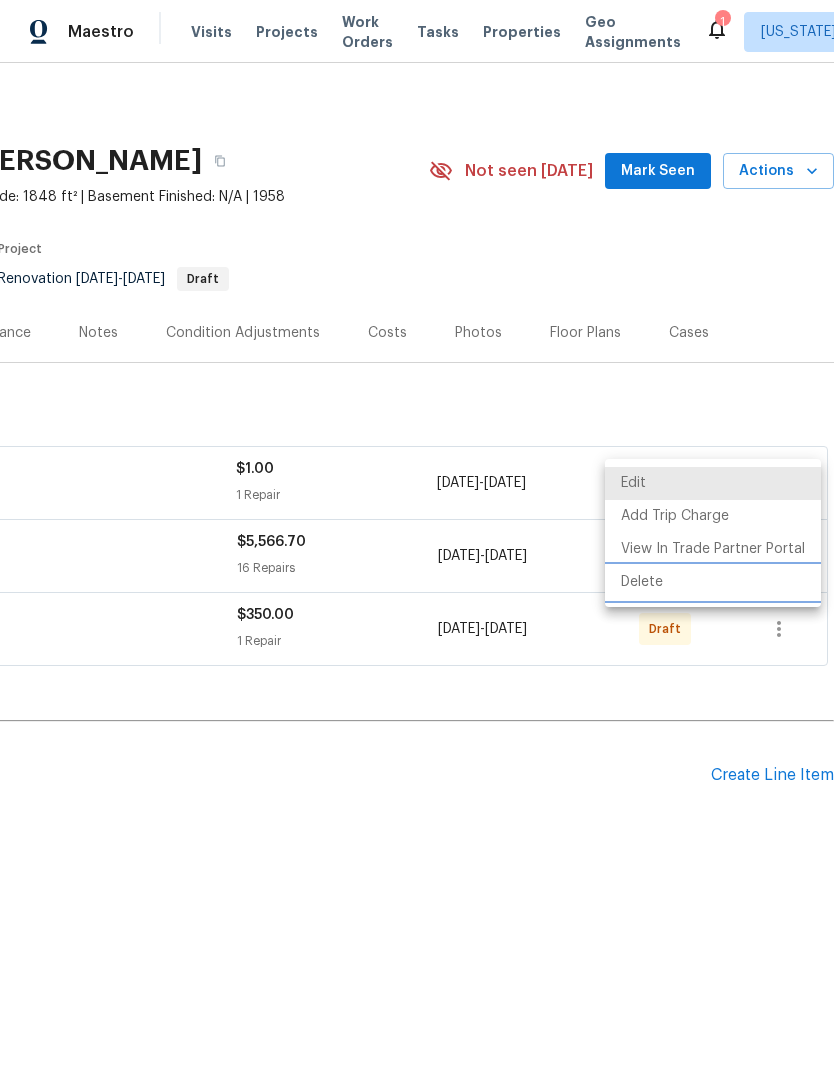 click on "Delete" at bounding box center (713, 582) 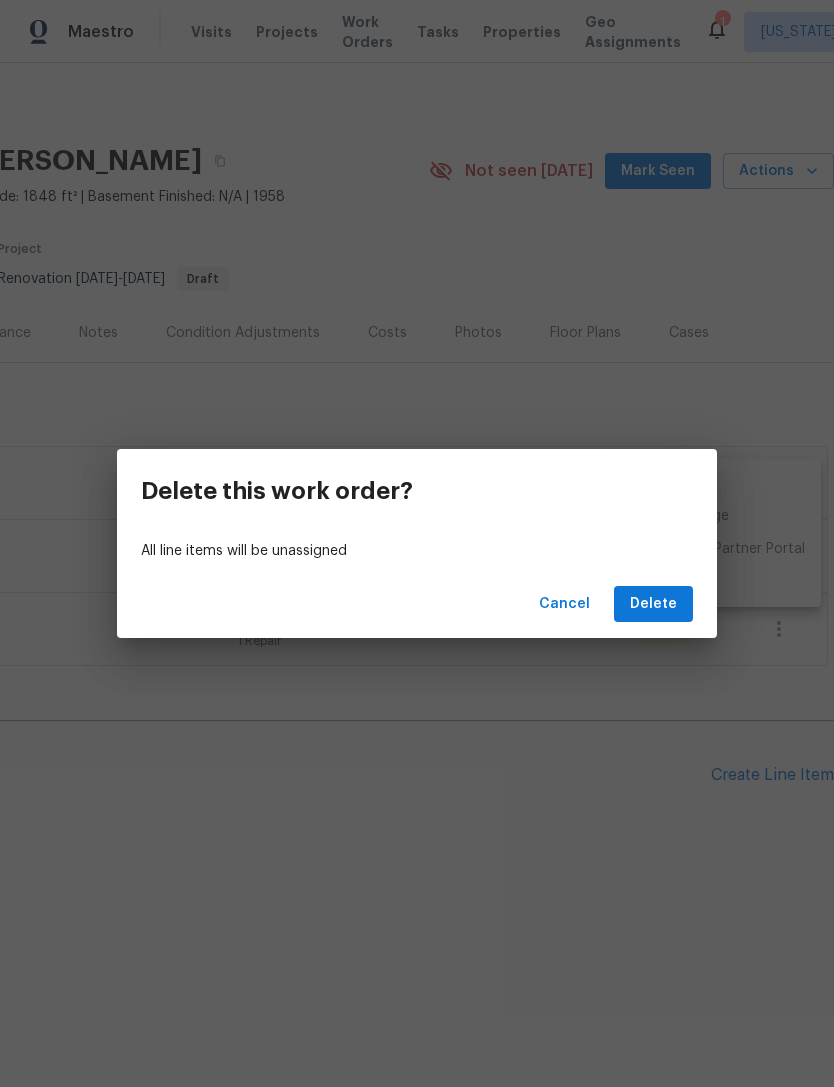 click on "Delete" at bounding box center (653, 604) 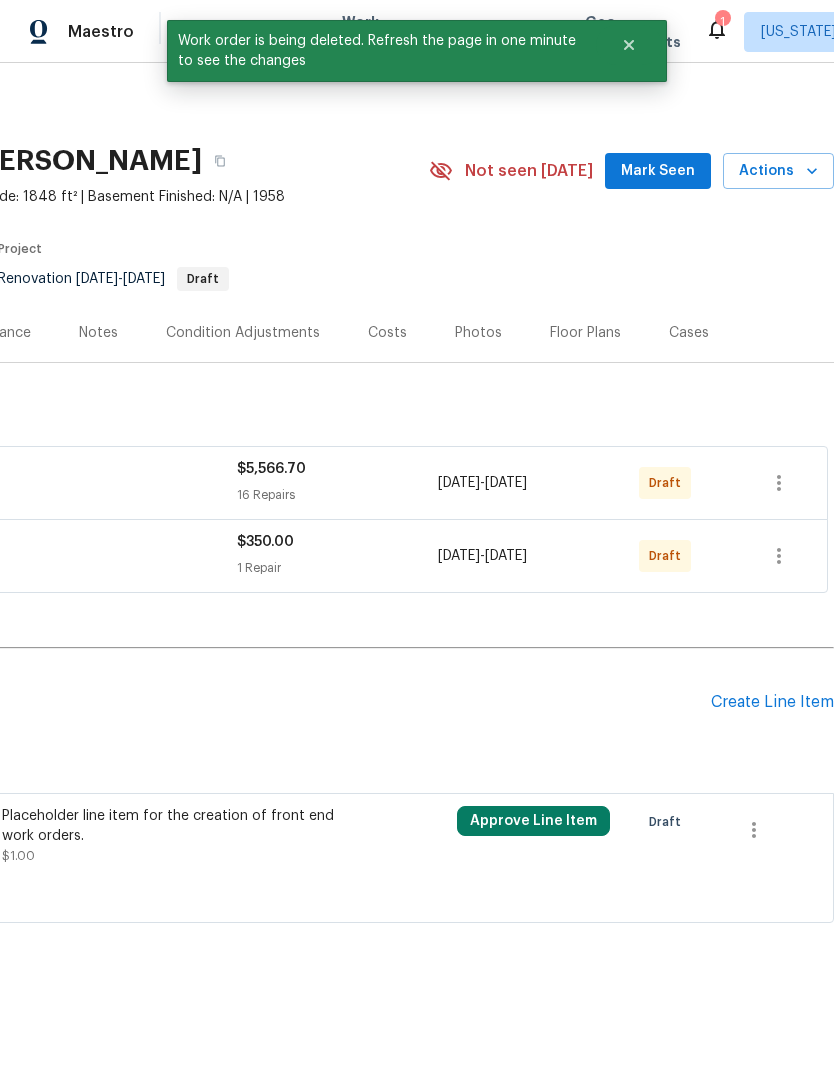click 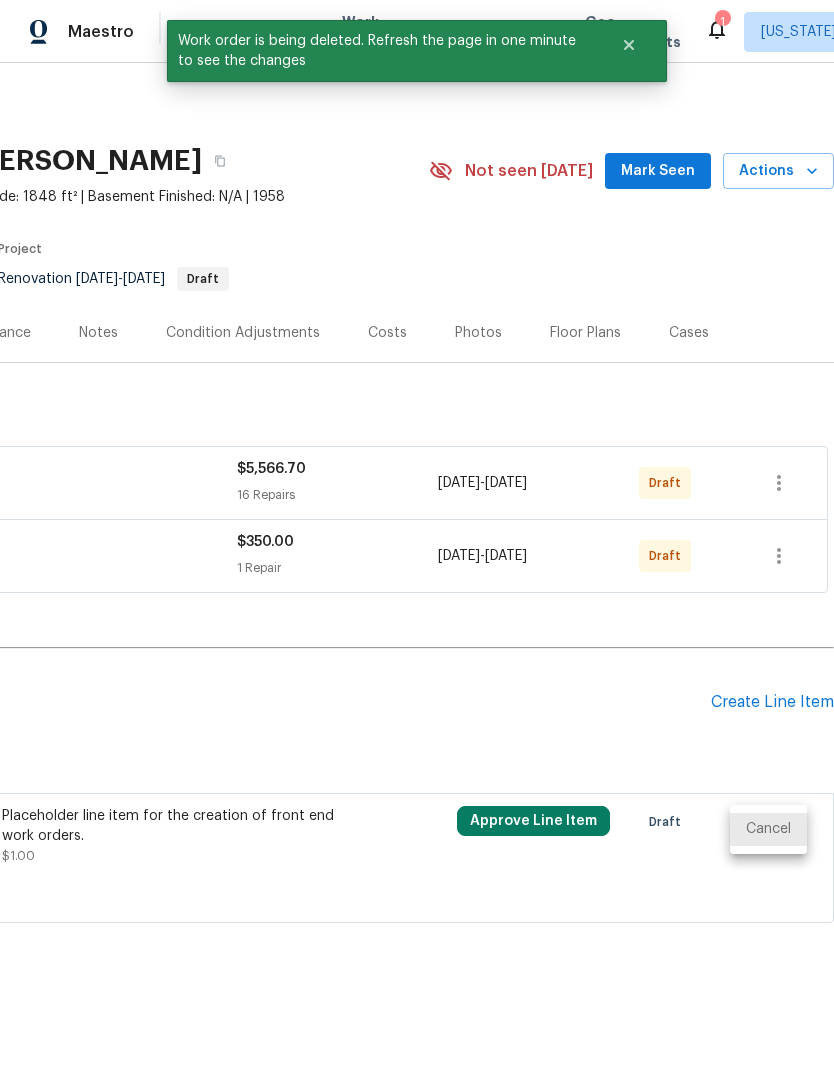 click on "Cancel" at bounding box center (768, 829) 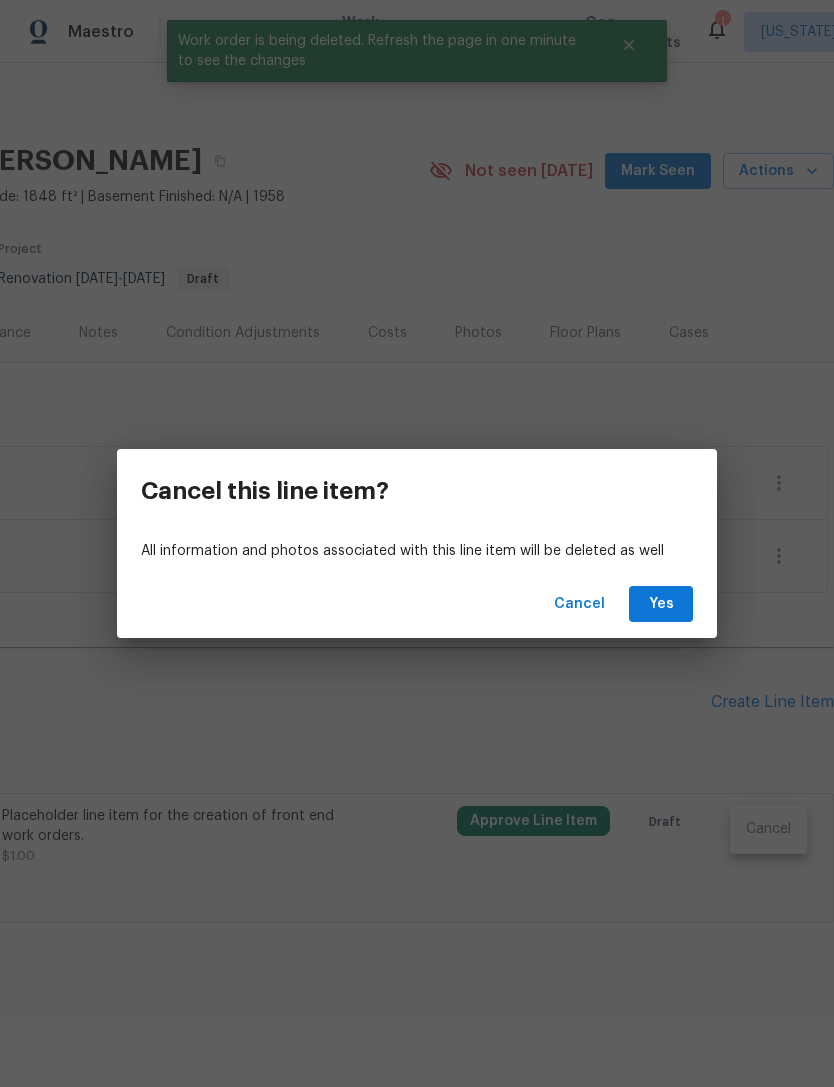 click on "Yes" at bounding box center [661, 604] 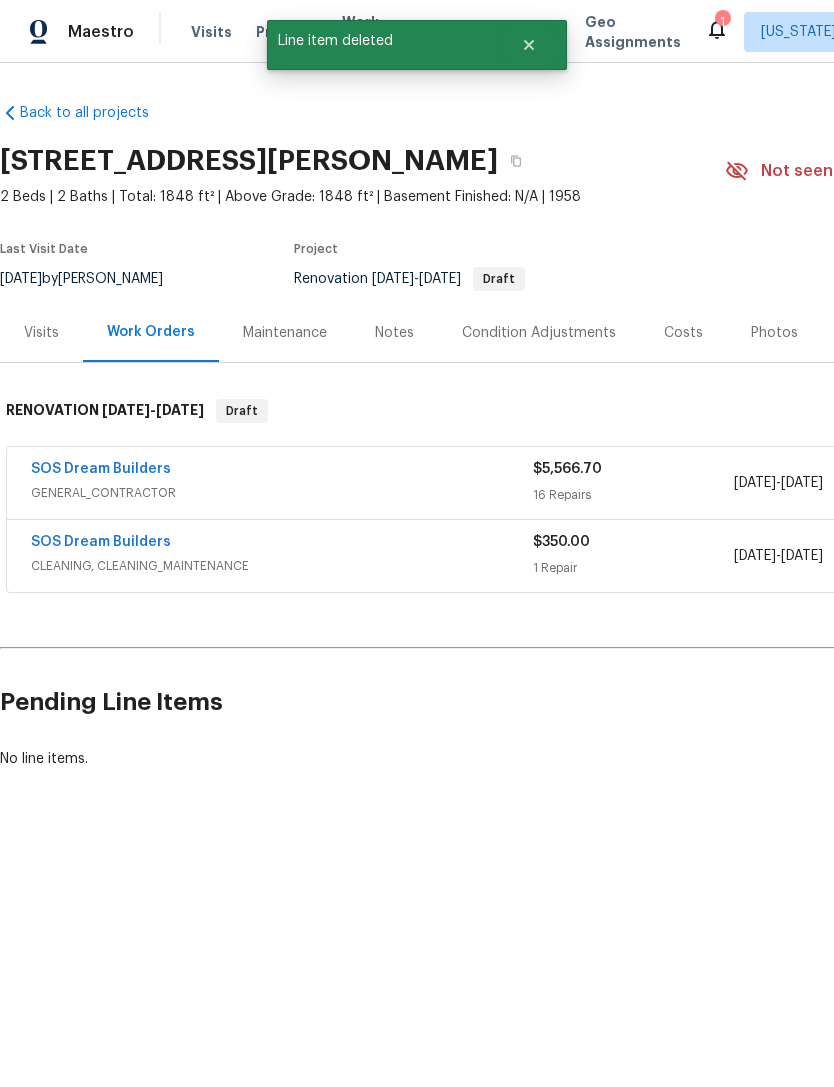 scroll, scrollTop: 0, scrollLeft: 0, axis: both 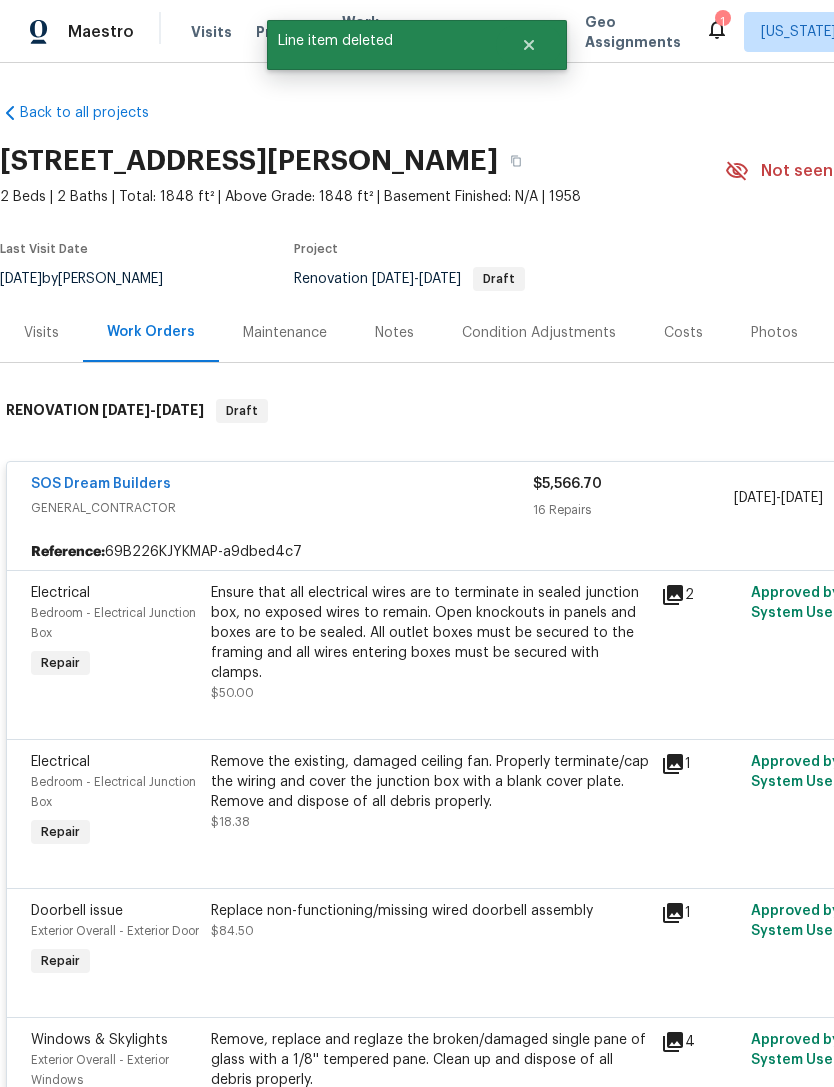 click on "SOS Dream Builders" at bounding box center [101, 484] 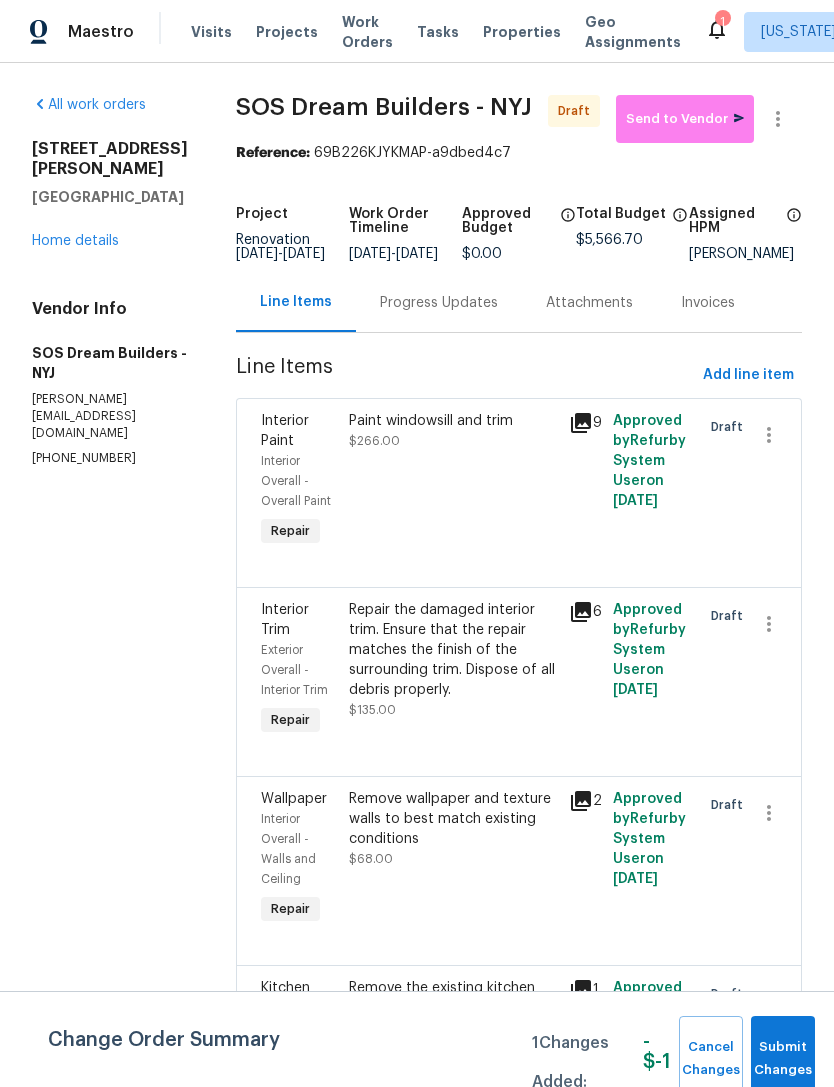 click on "Add line item" at bounding box center (748, 375) 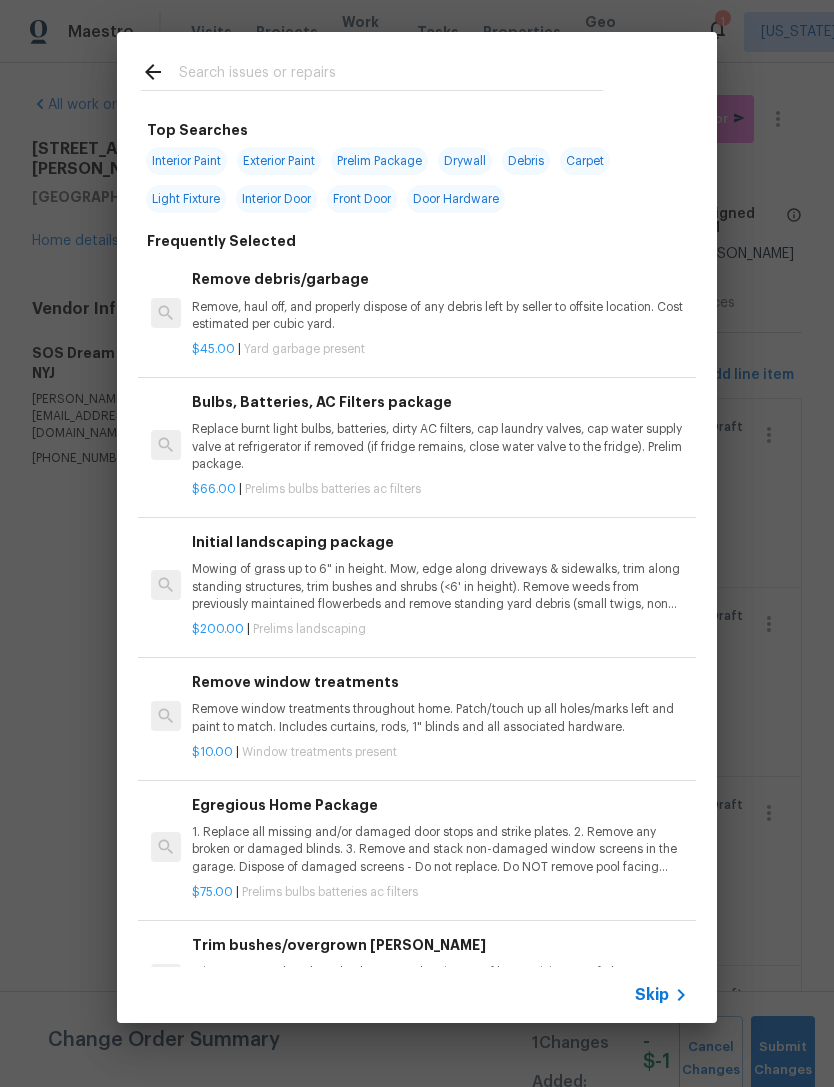 click at bounding box center (391, 75) 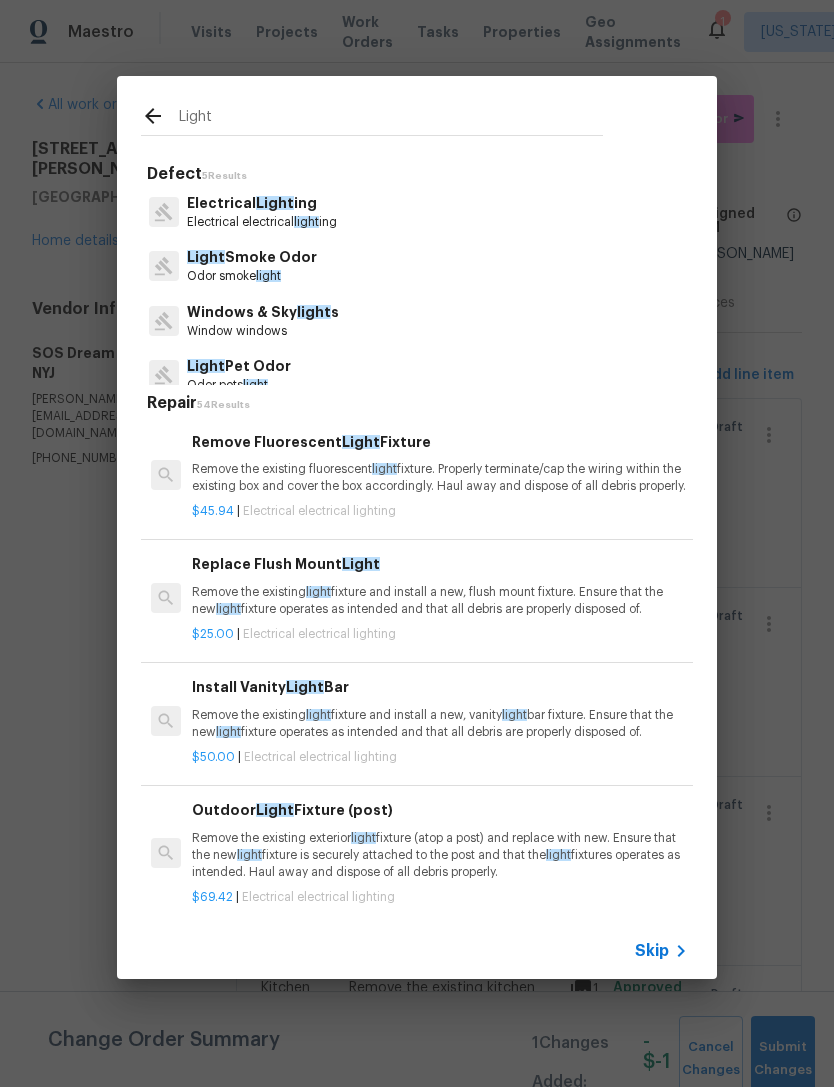 type on "Light" 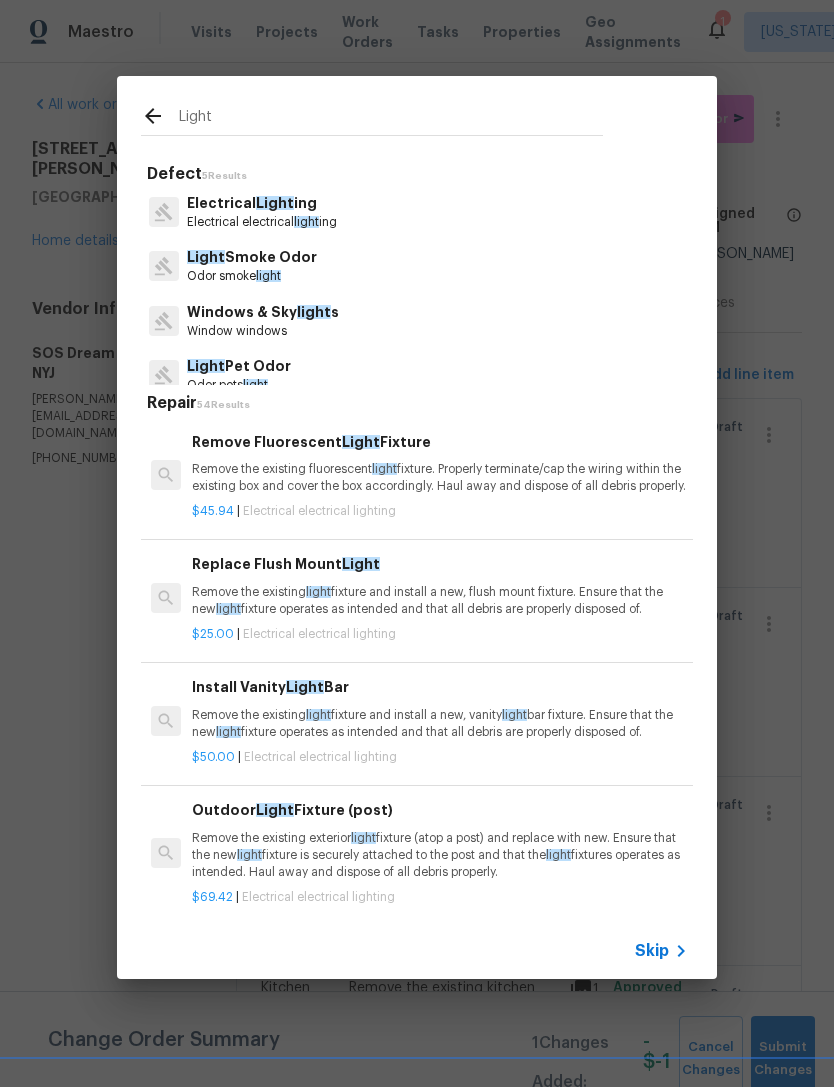 click on "Electrical  Light ing Electrical electrical  light ing" at bounding box center [417, 212] 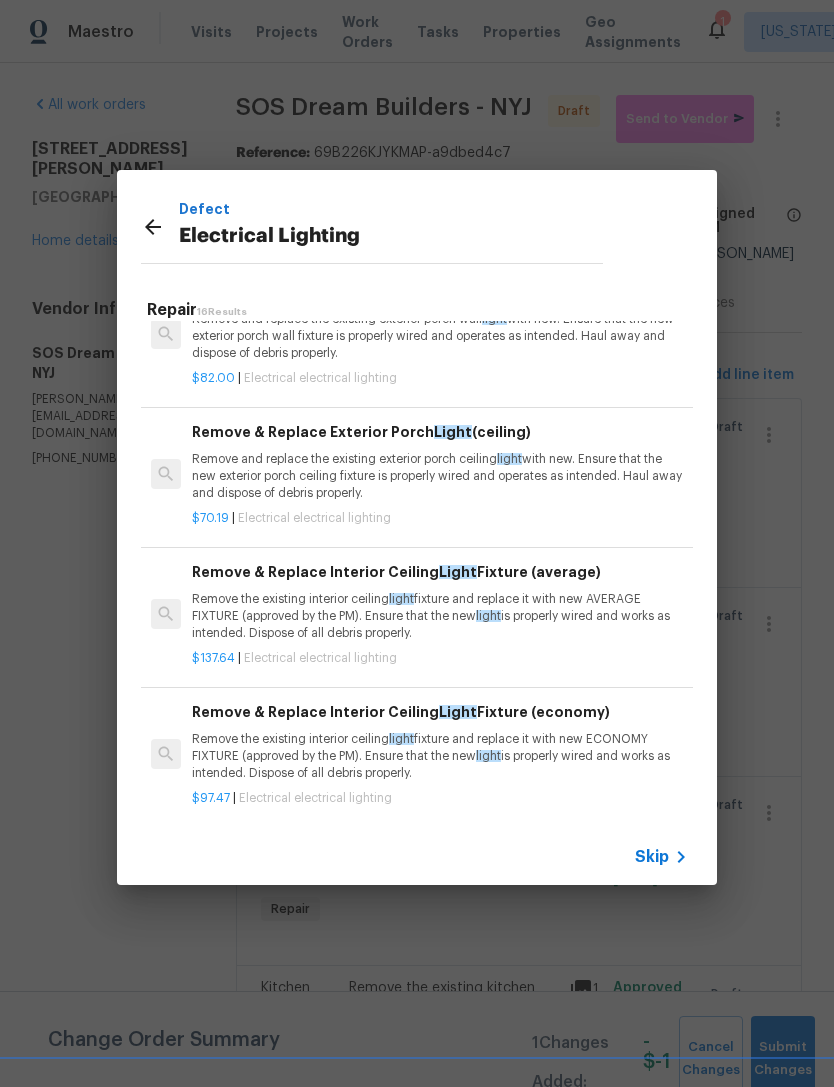 scroll, scrollTop: 1270, scrollLeft: 0, axis: vertical 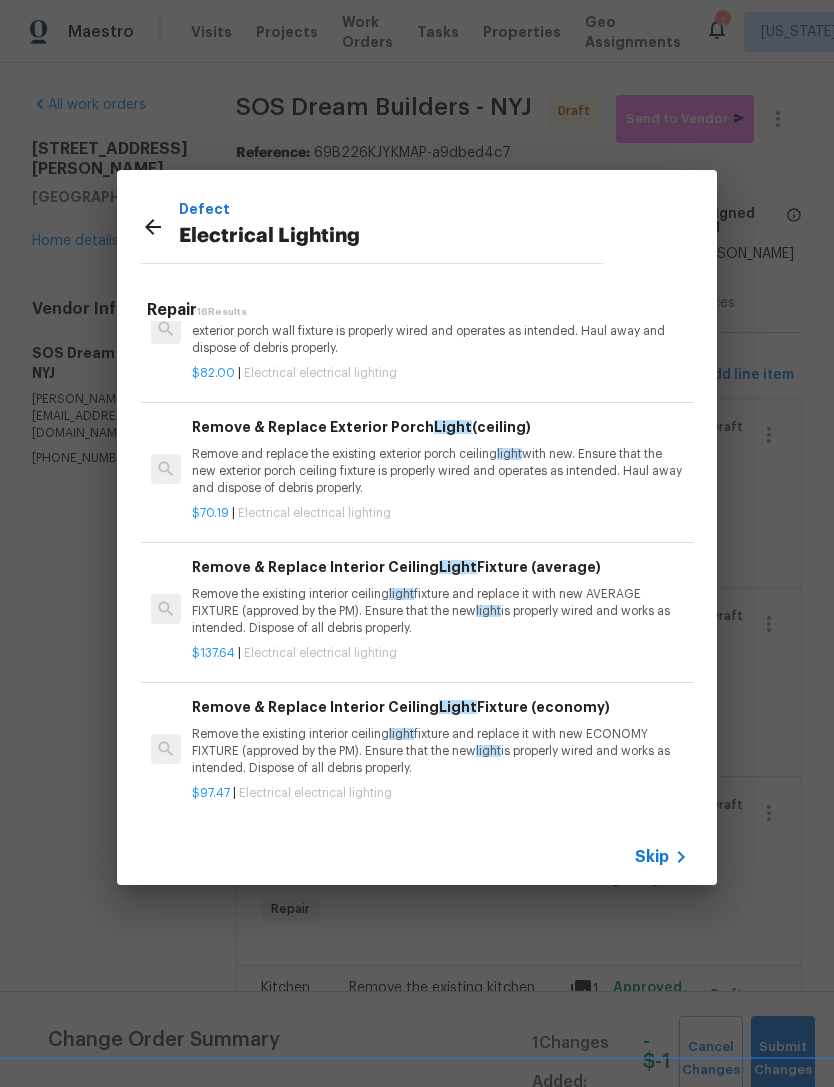 click on "light" at bounding box center (488, 611) 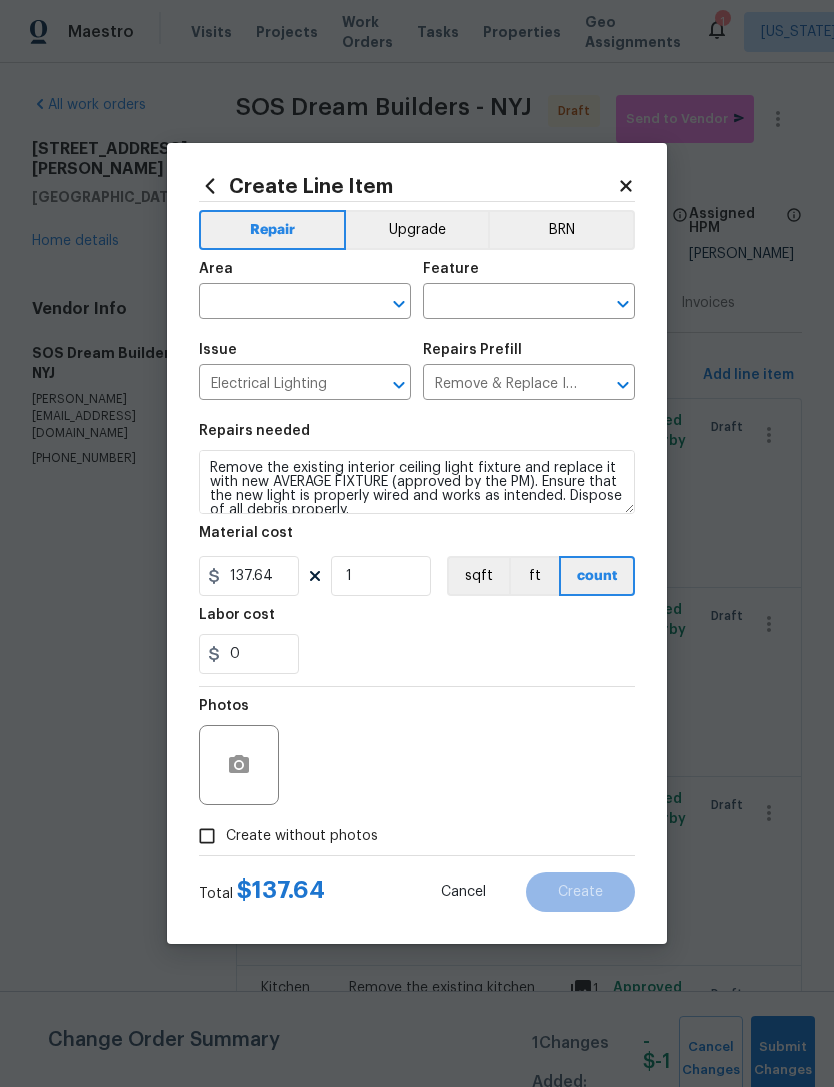 click at bounding box center (277, 303) 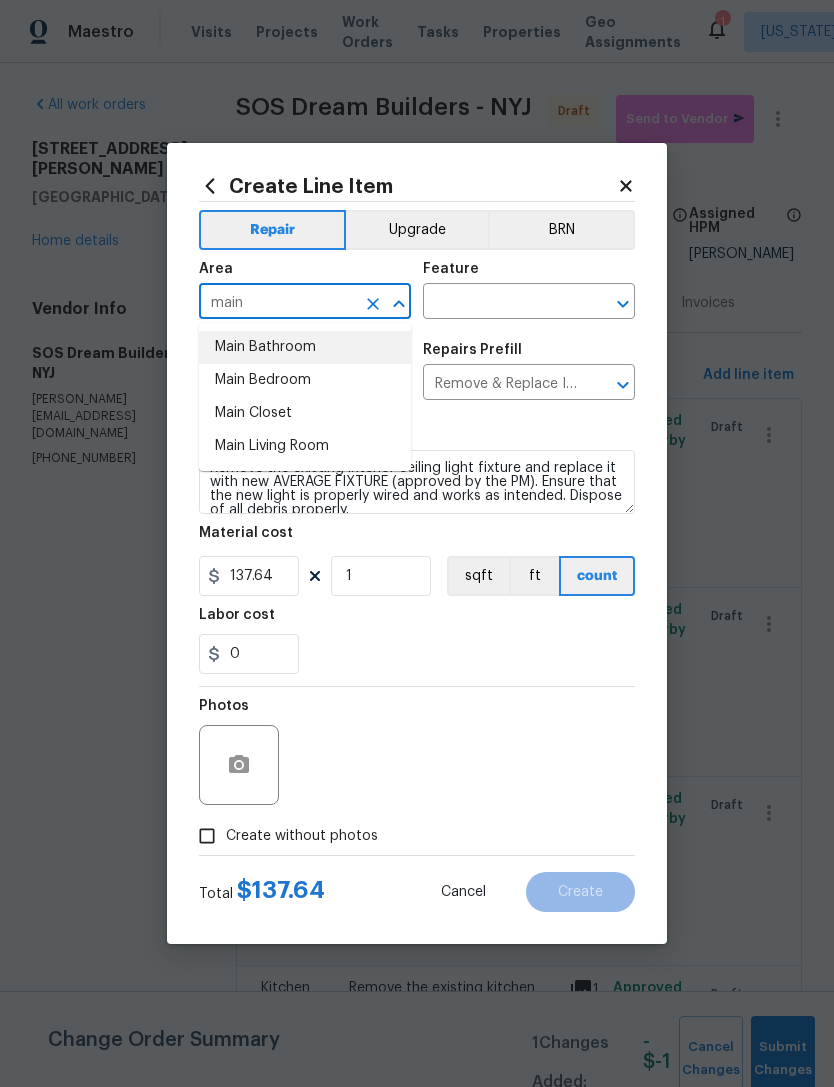 click on "Main Bathroom" at bounding box center (305, 347) 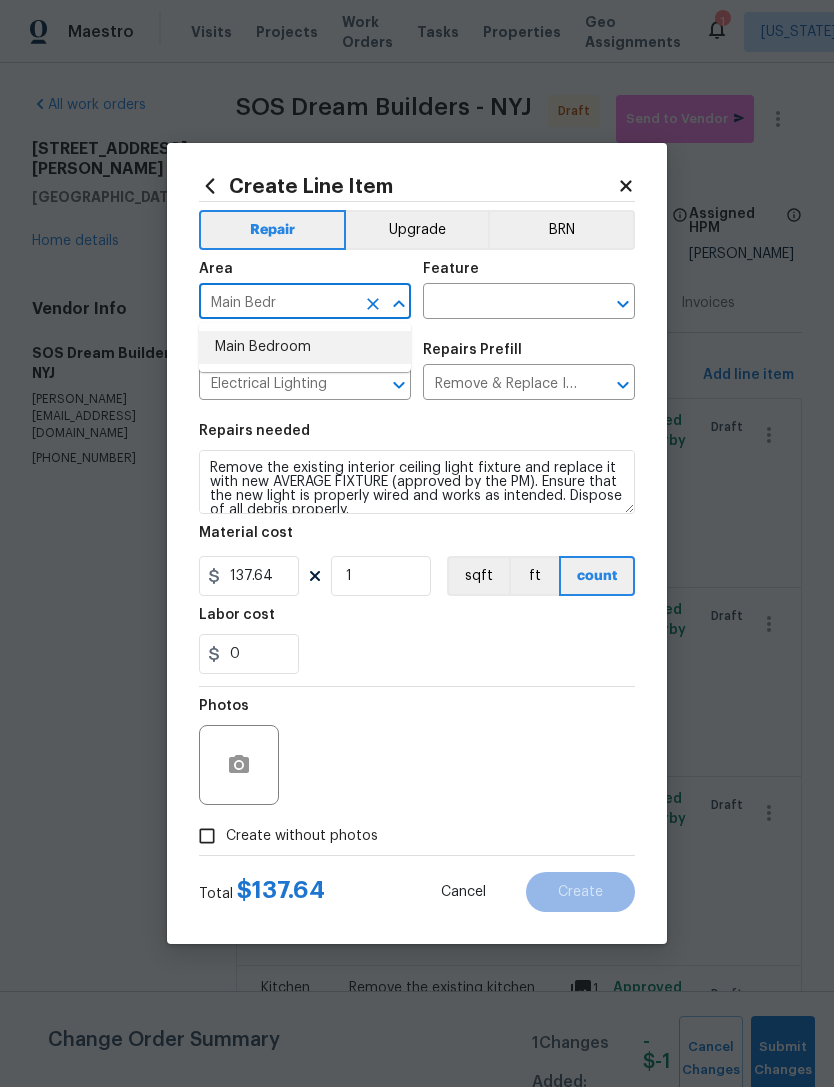 click on "Main Bedroom" at bounding box center (305, 347) 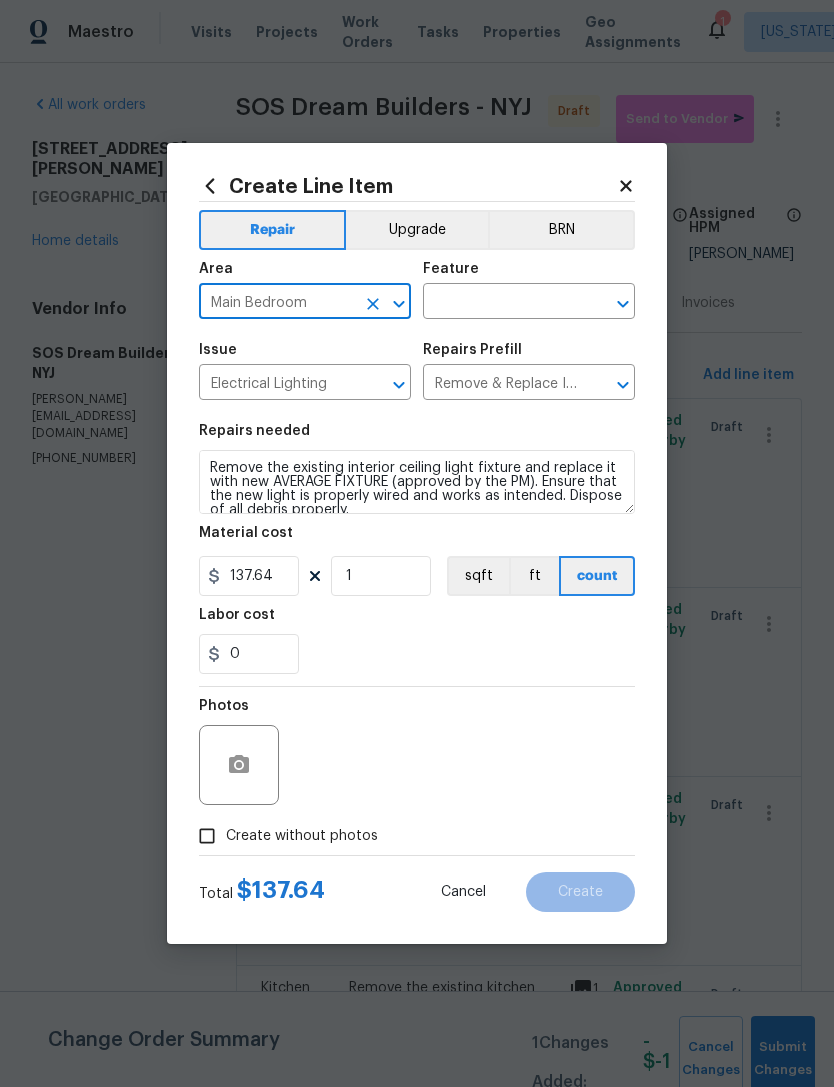 click at bounding box center (501, 303) 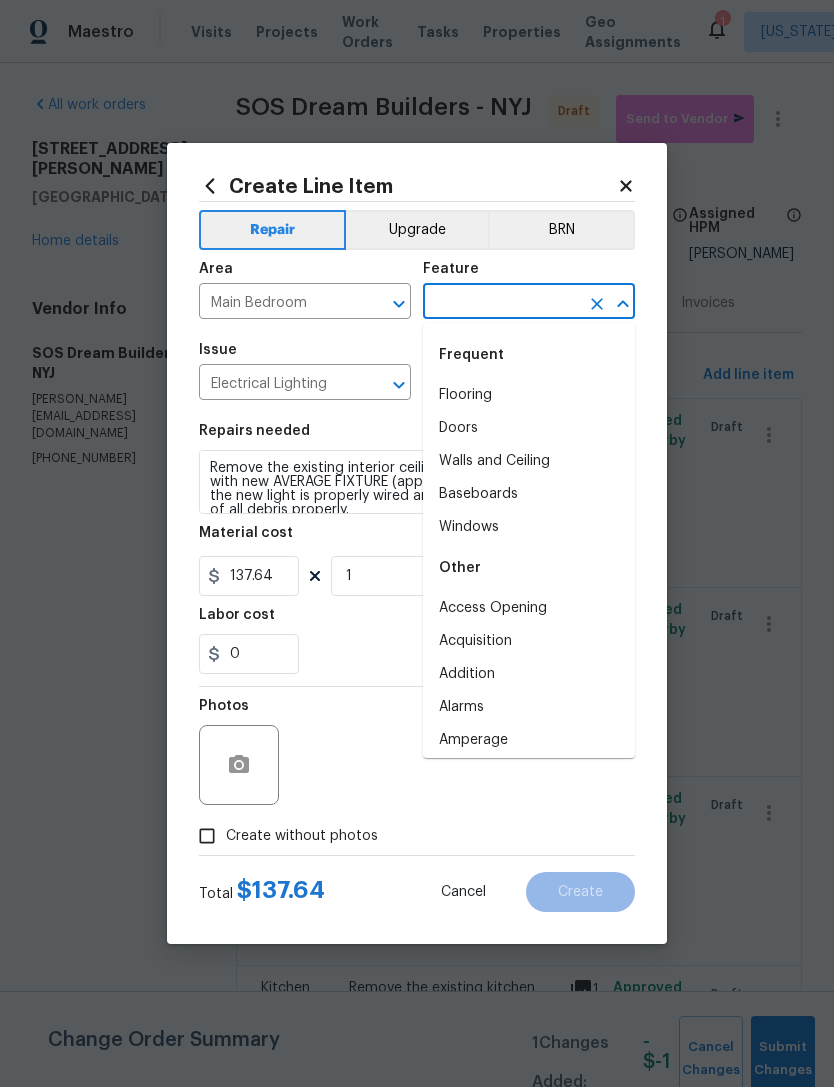 scroll, scrollTop: 0, scrollLeft: 0, axis: both 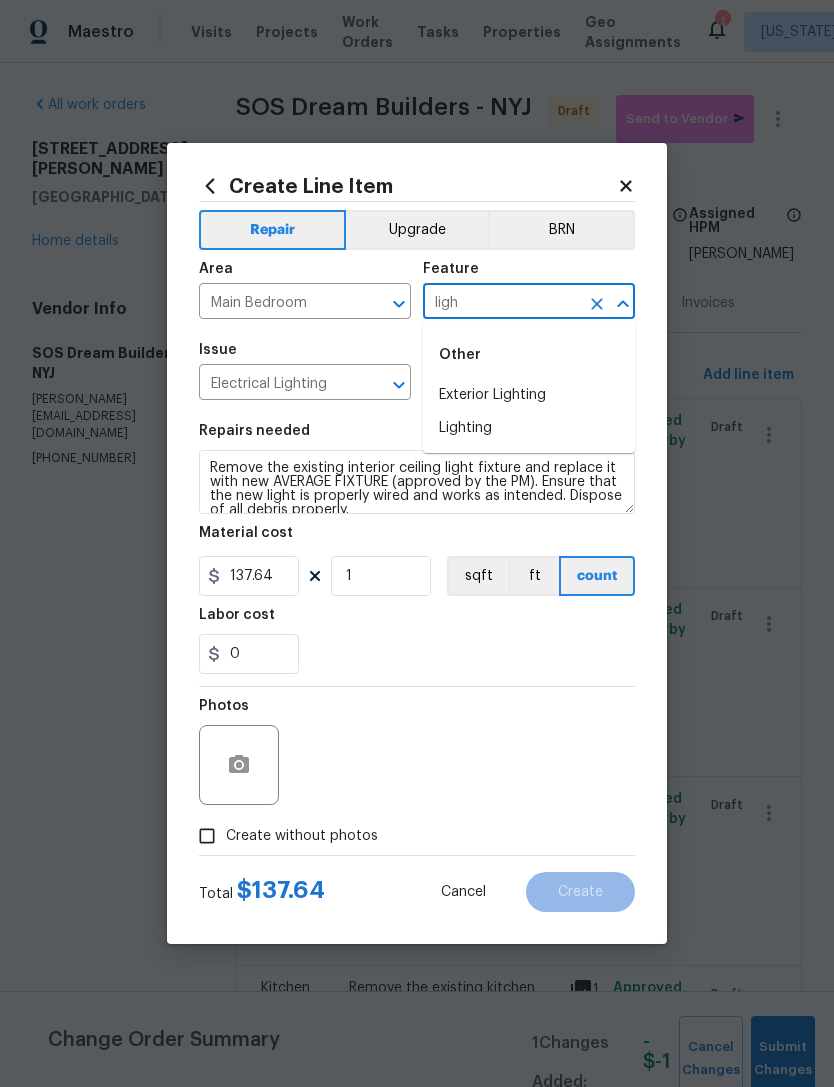 click on "Lighting" at bounding box center [529, 428] 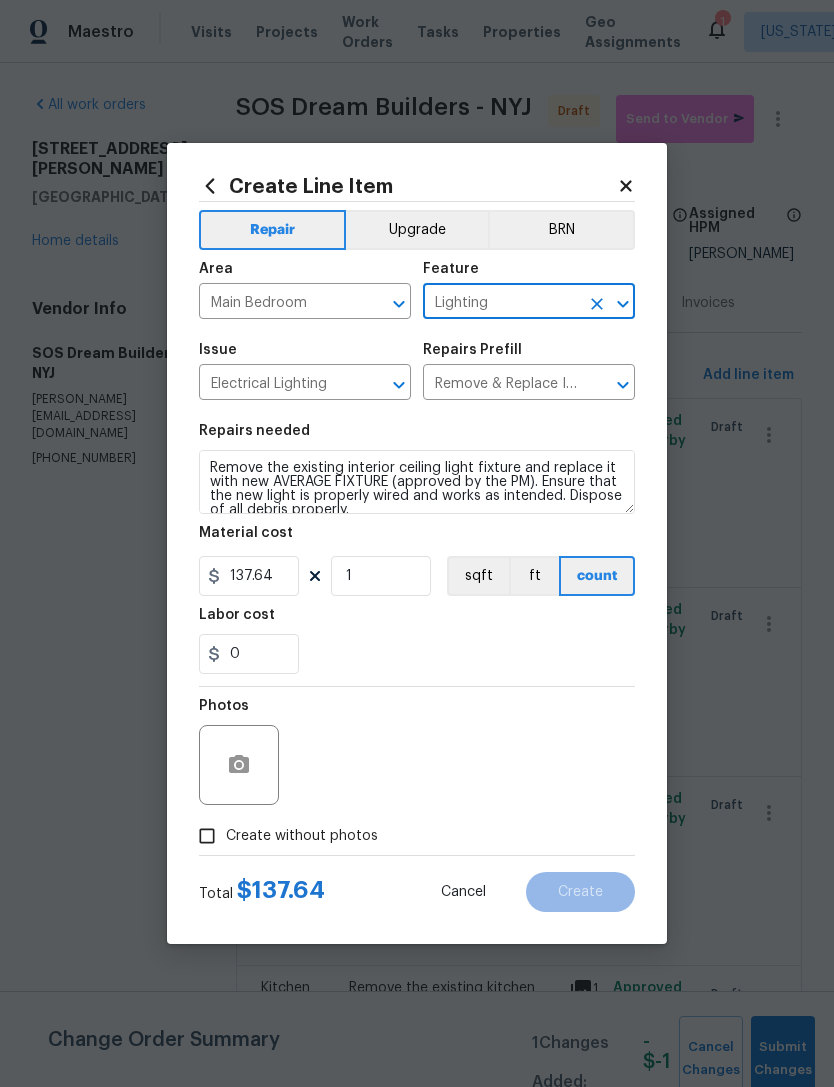 click on "0" at bounding box center [417, 654] 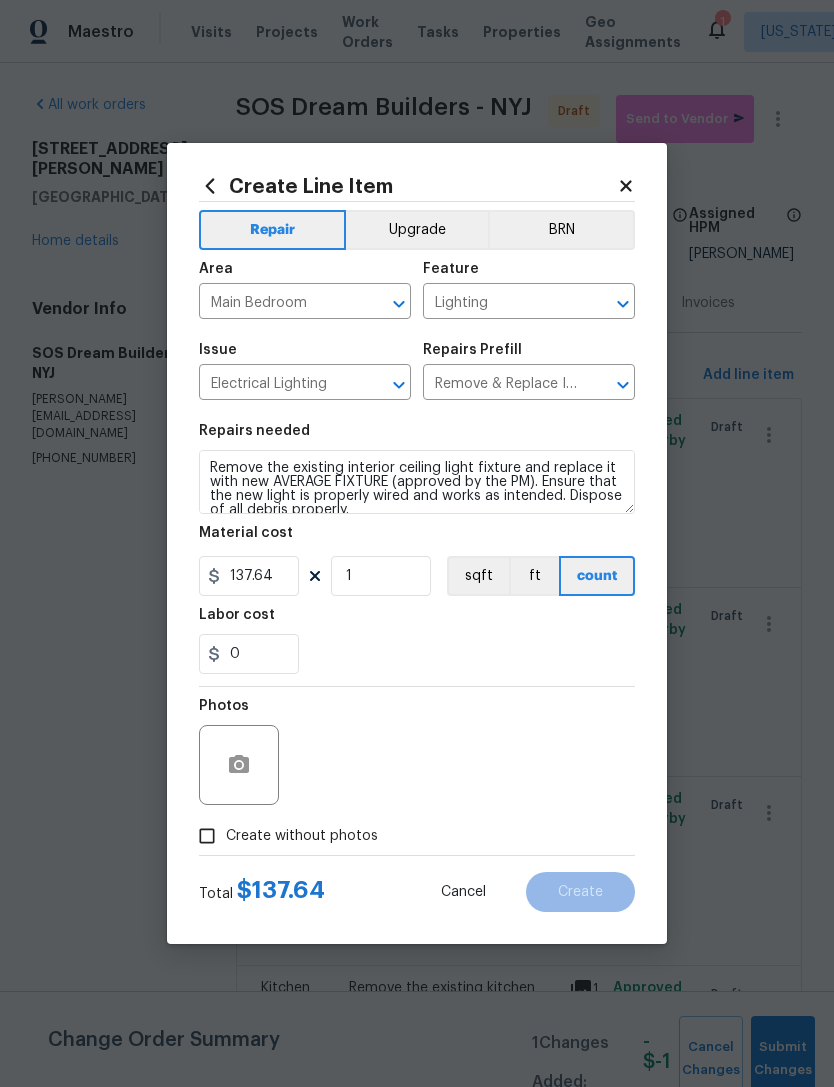 click at bounding box center [239, 765] 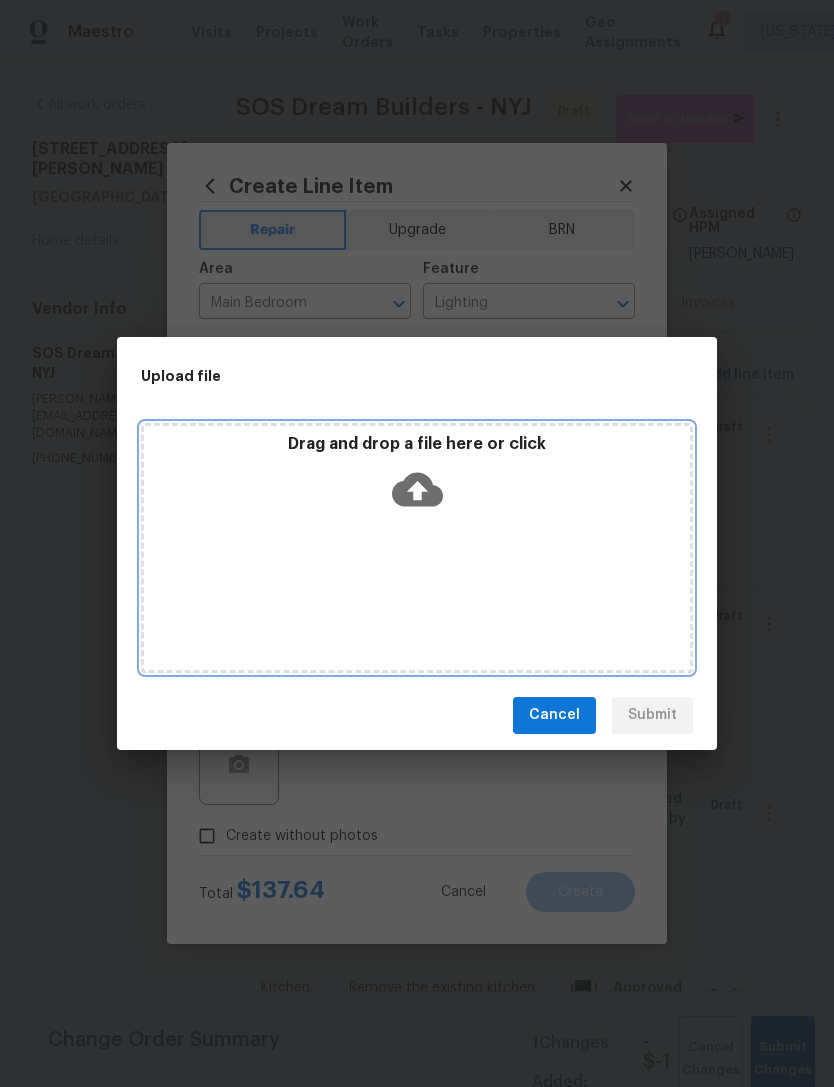 click 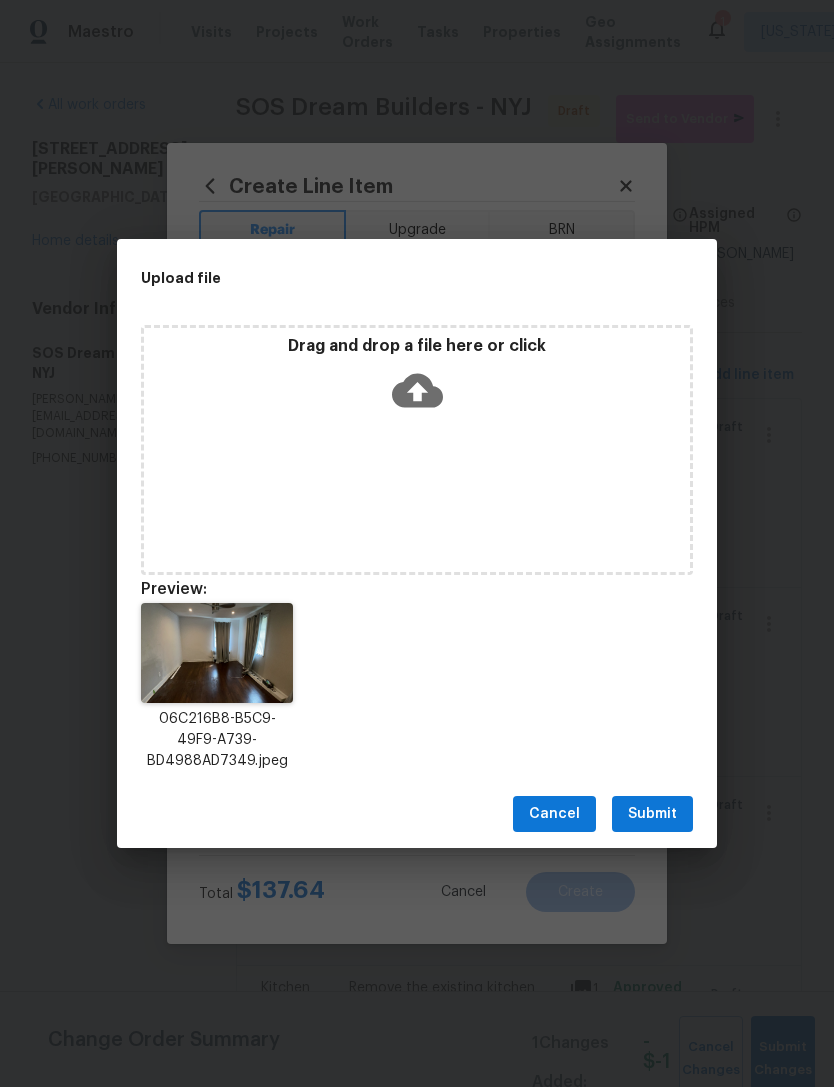 click on "Submit" at bounding box center [652, 814] 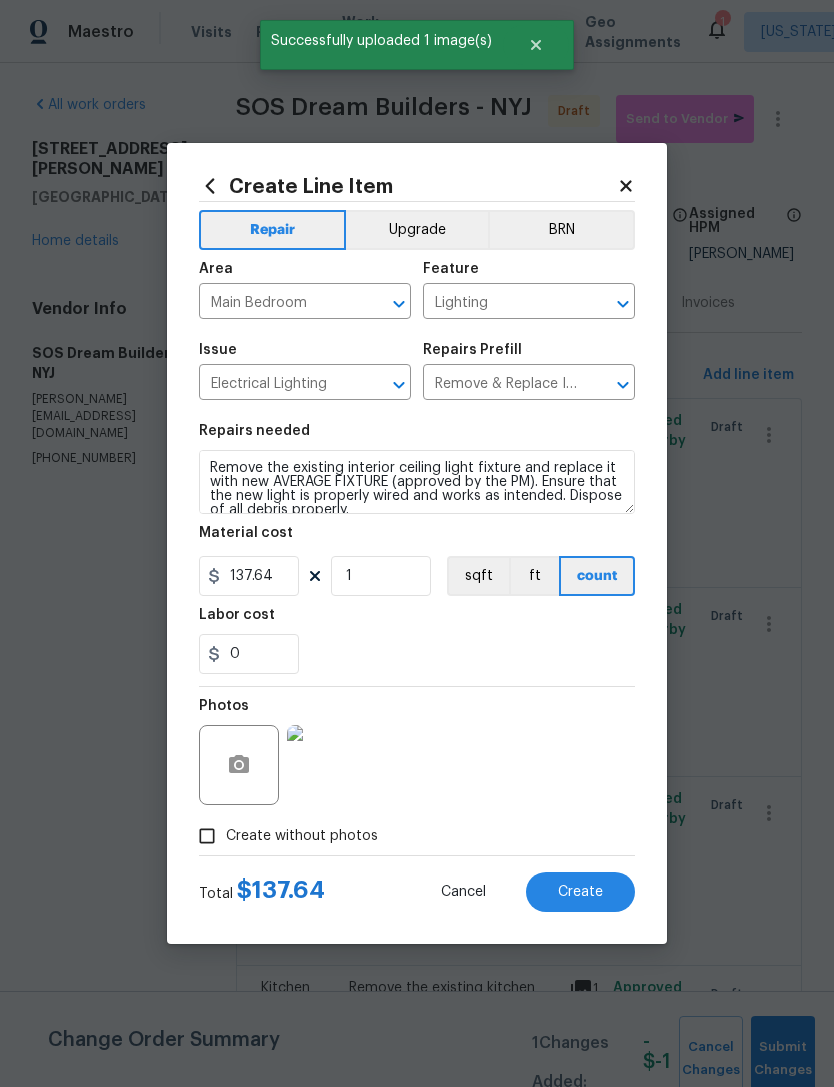 click on "Create" at bounding box center (580, 892) 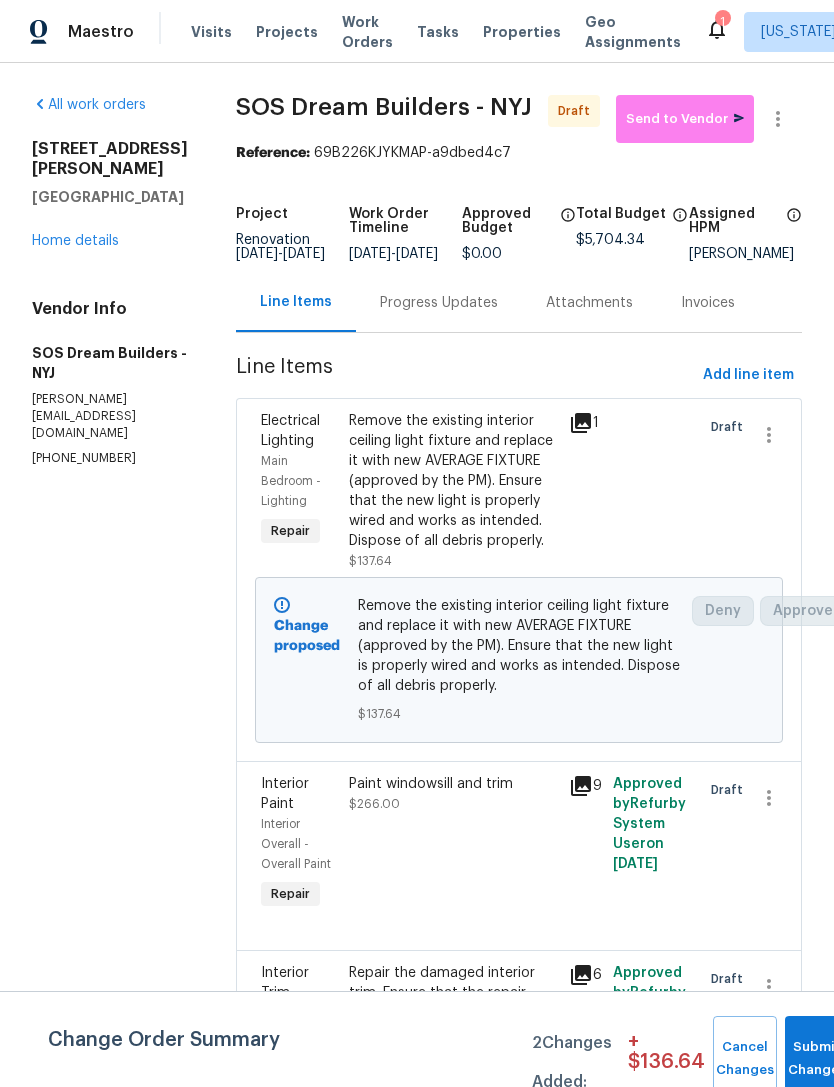 click on "Submit Changes" at bounding box center (817, 1059) 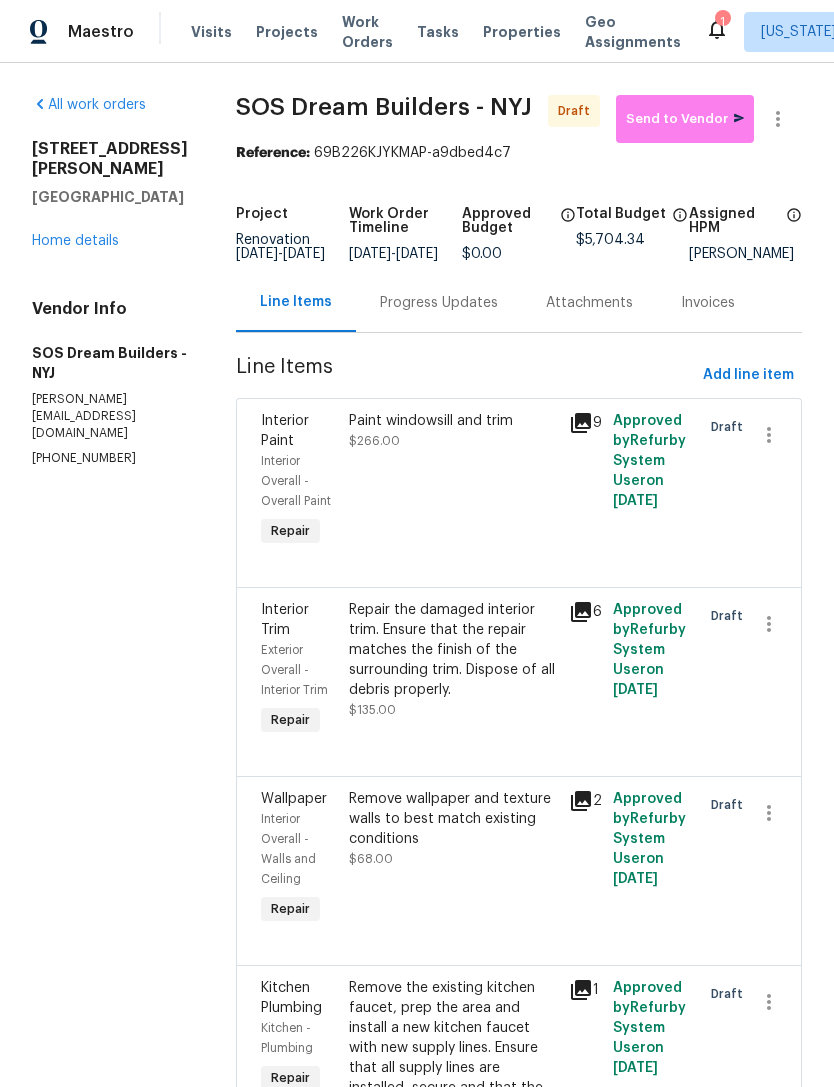 click 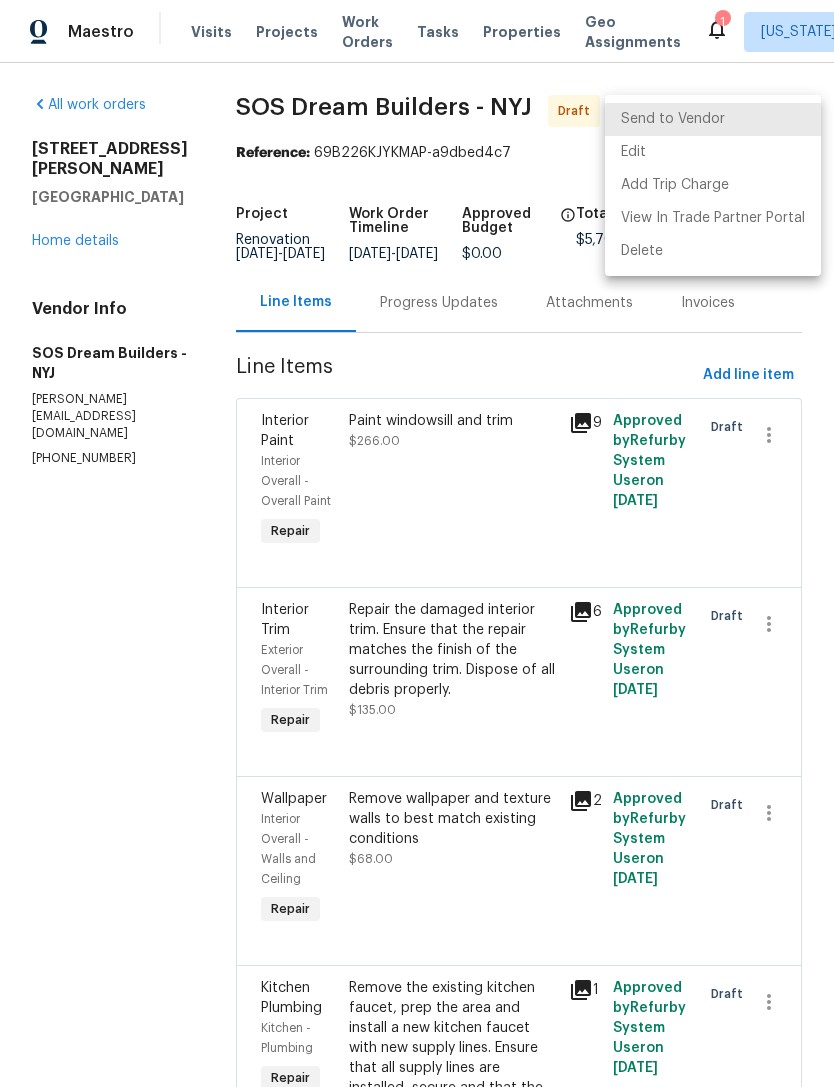 click on "Send to Vendor" at bounding box center [713, 119] 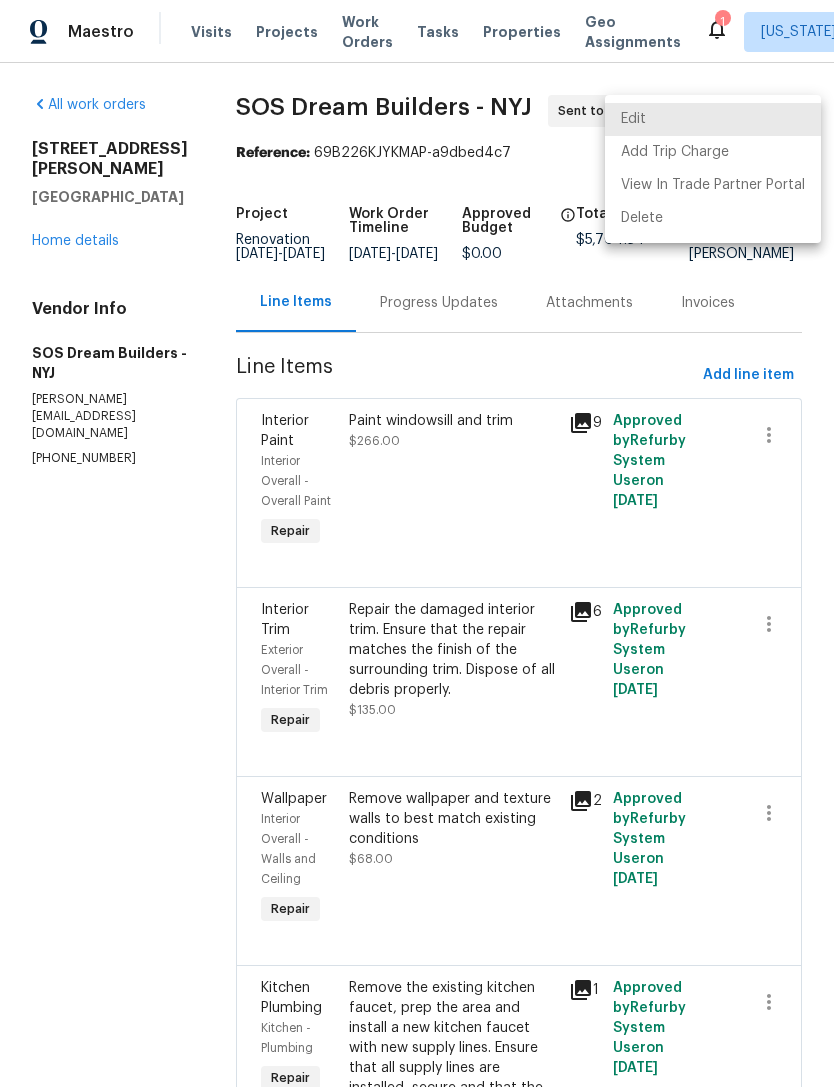 click at bounding box center (417, 543) 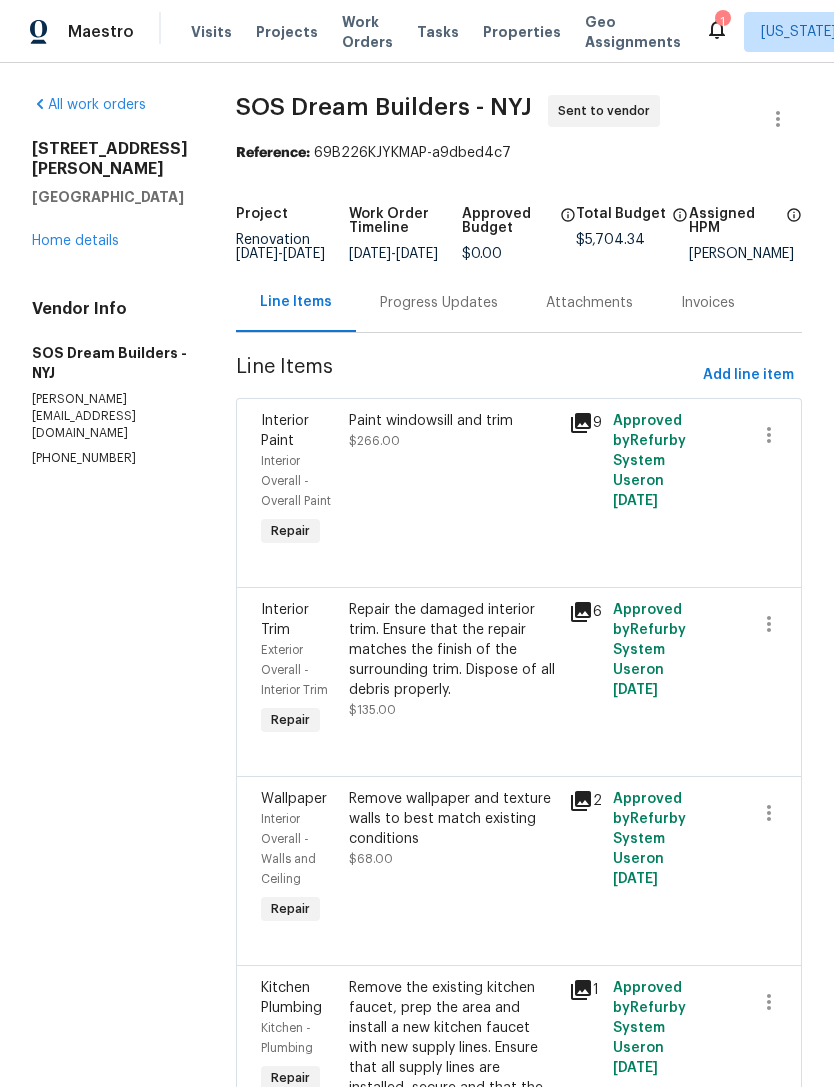 click on "Work Orders" at bounding box center (367, 32) 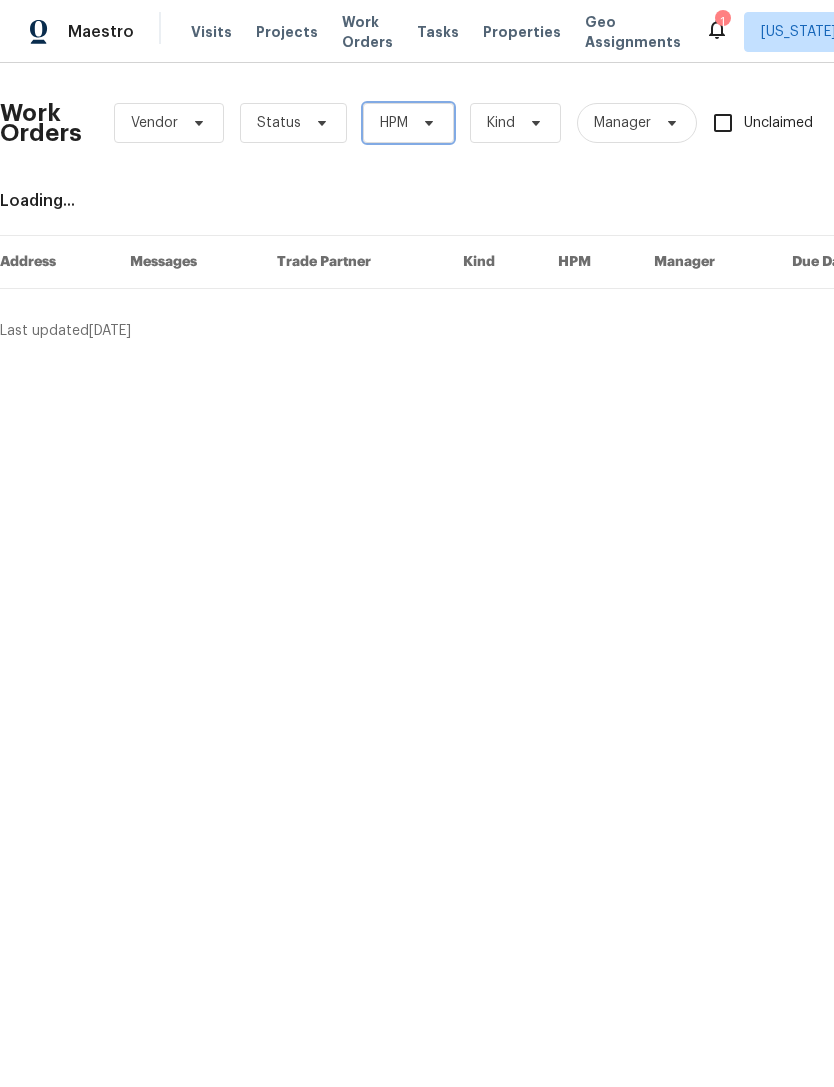 click 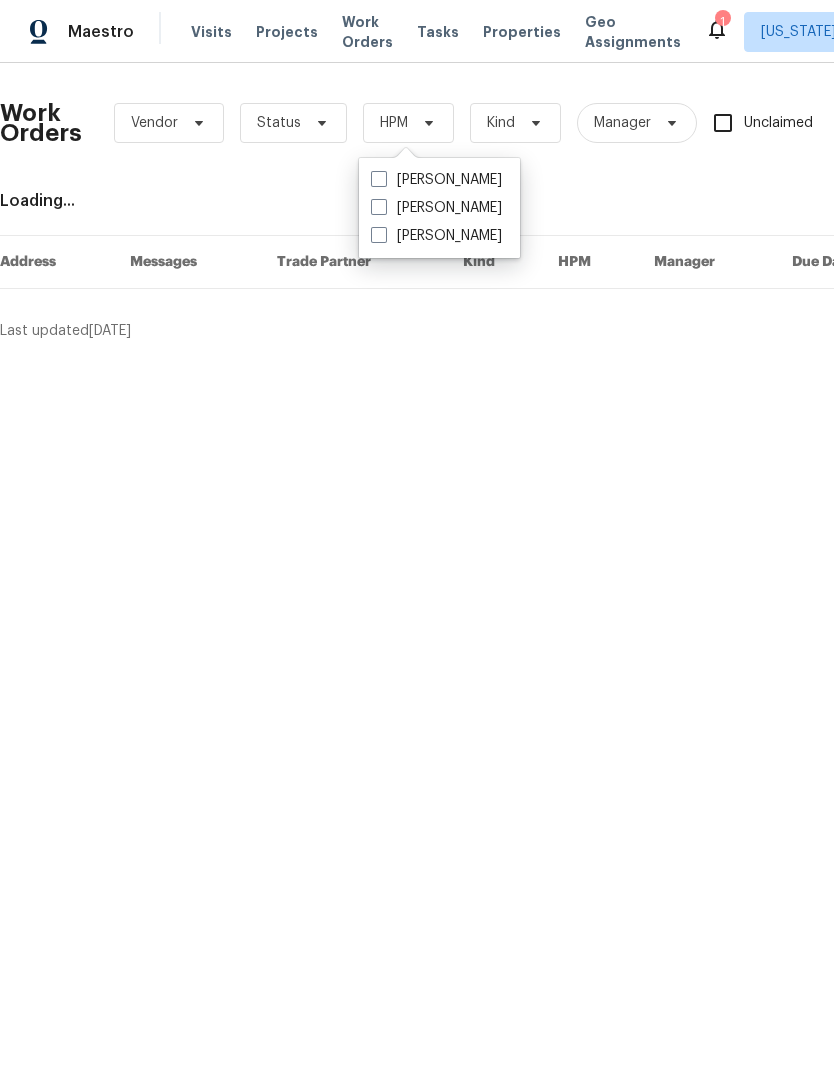 click on "[PERSON_NAME]" at bounding box center (436, 208) 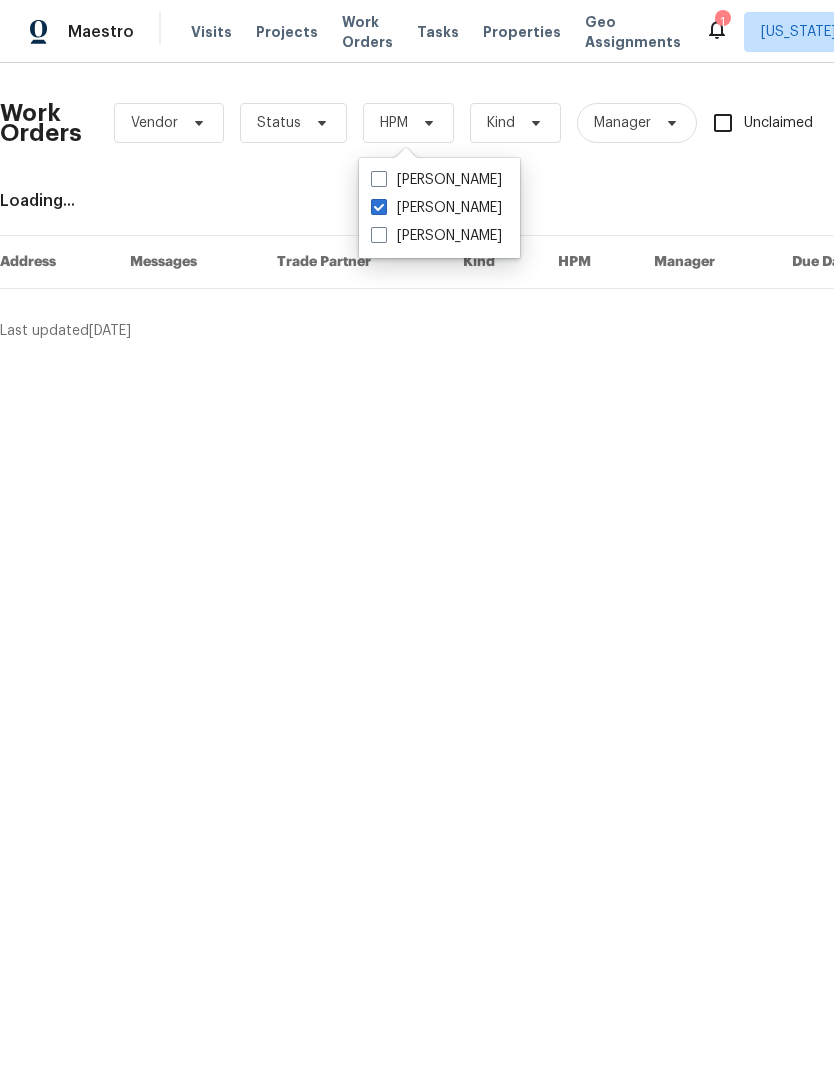 checkbox on "true" 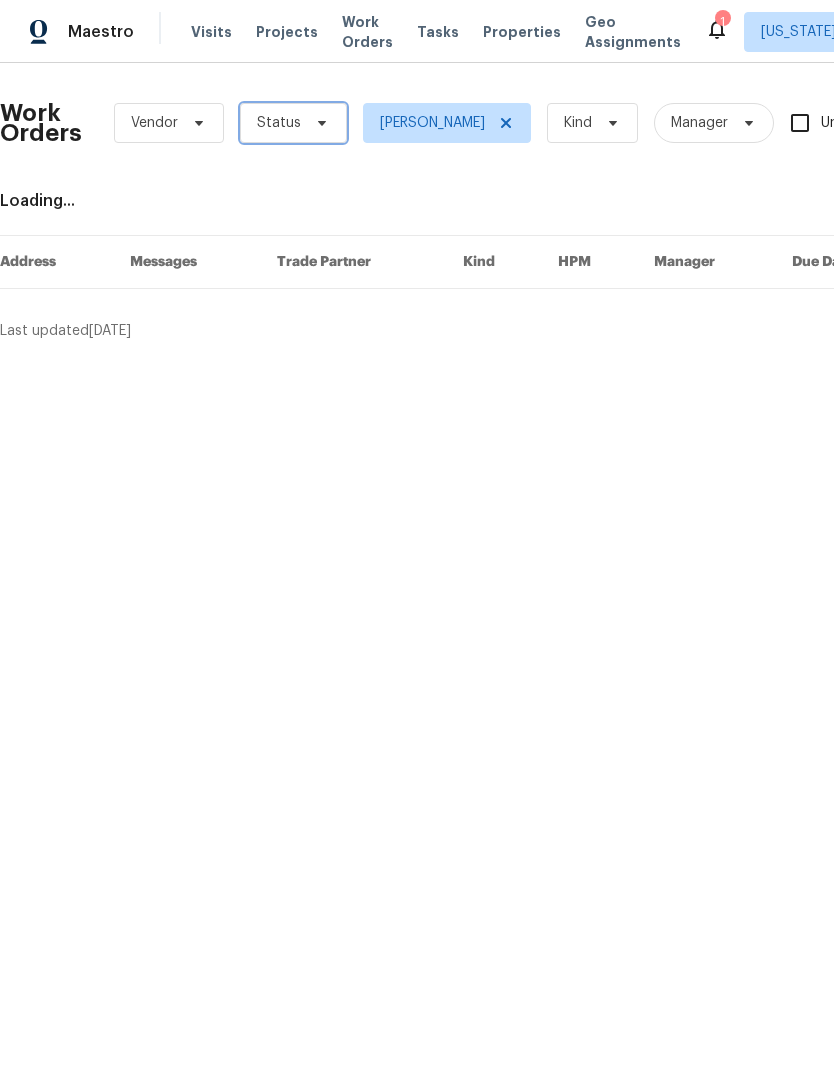click on "Status" at bounding box center [293, 123] 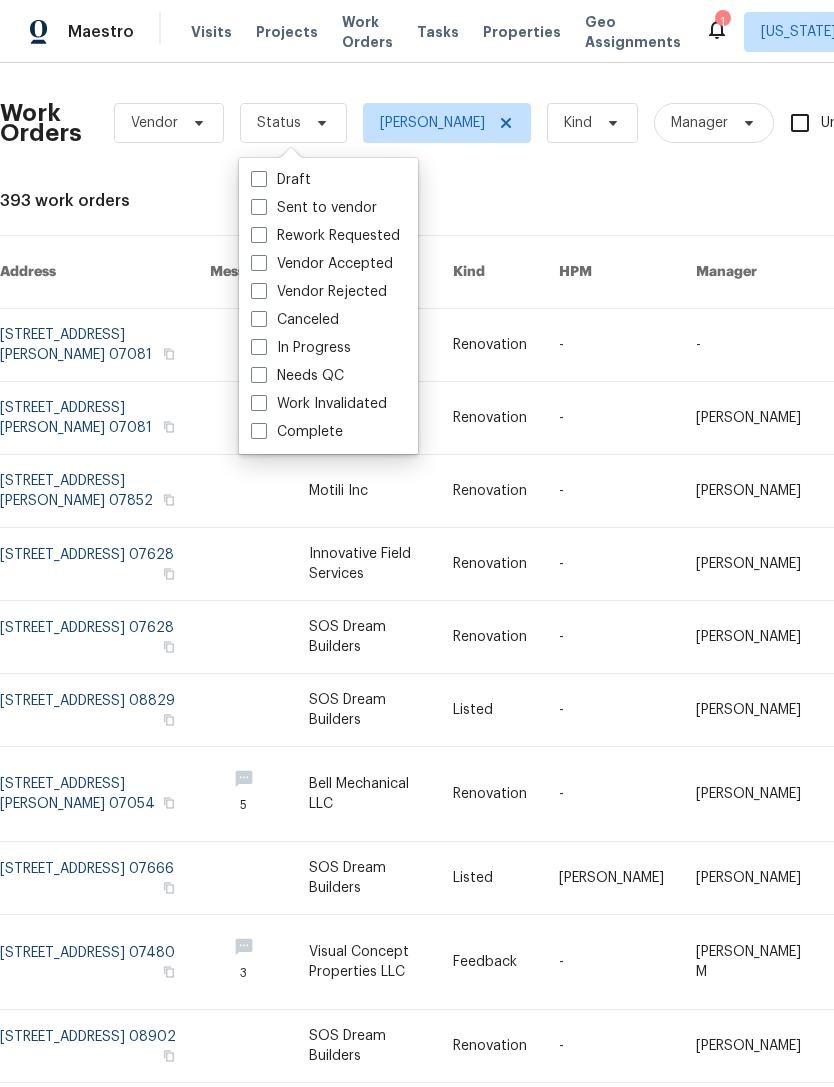 click on "Needs QC" at bounding box center [297, 376] 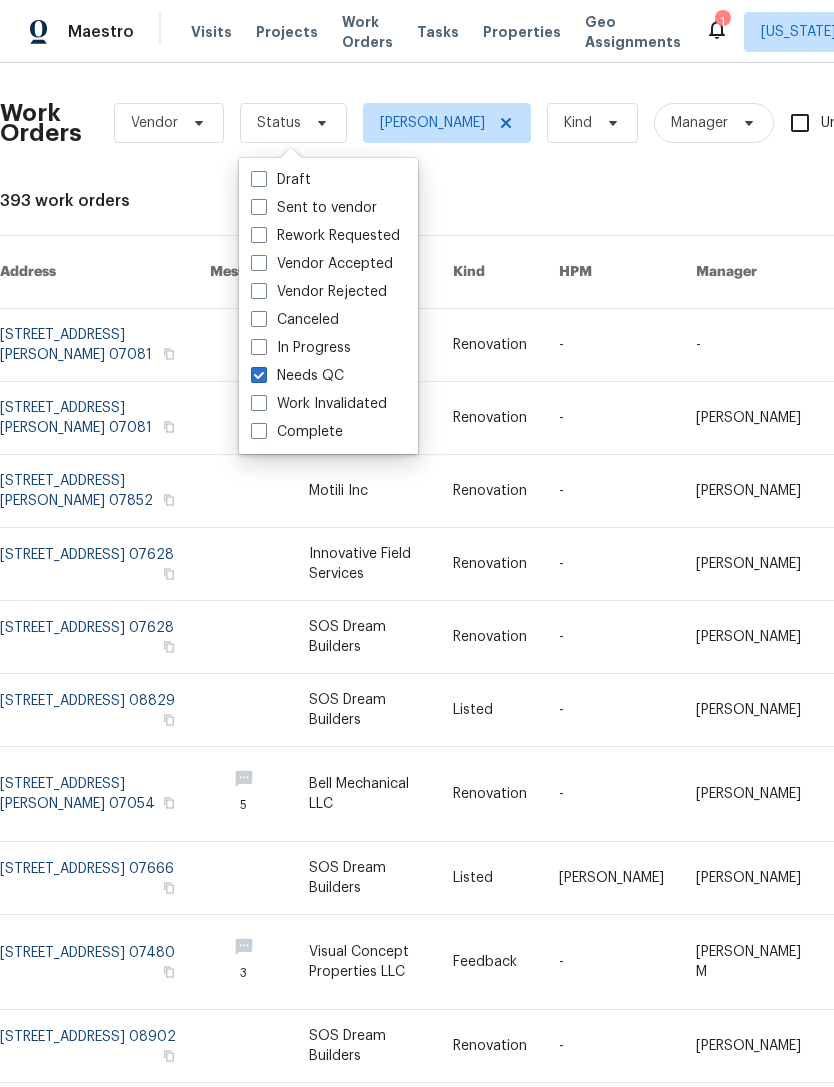 checkbox on "true" 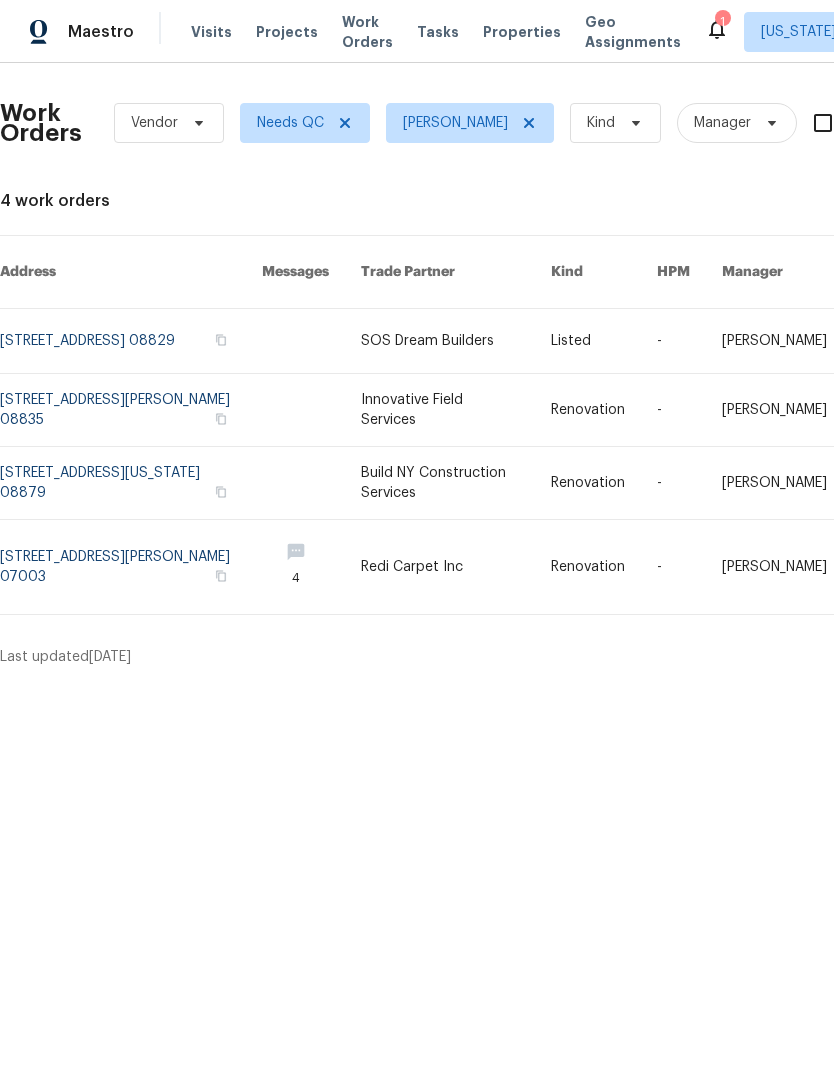 scroll, scrollTop: 0, scrollLeft: 0, axis: both 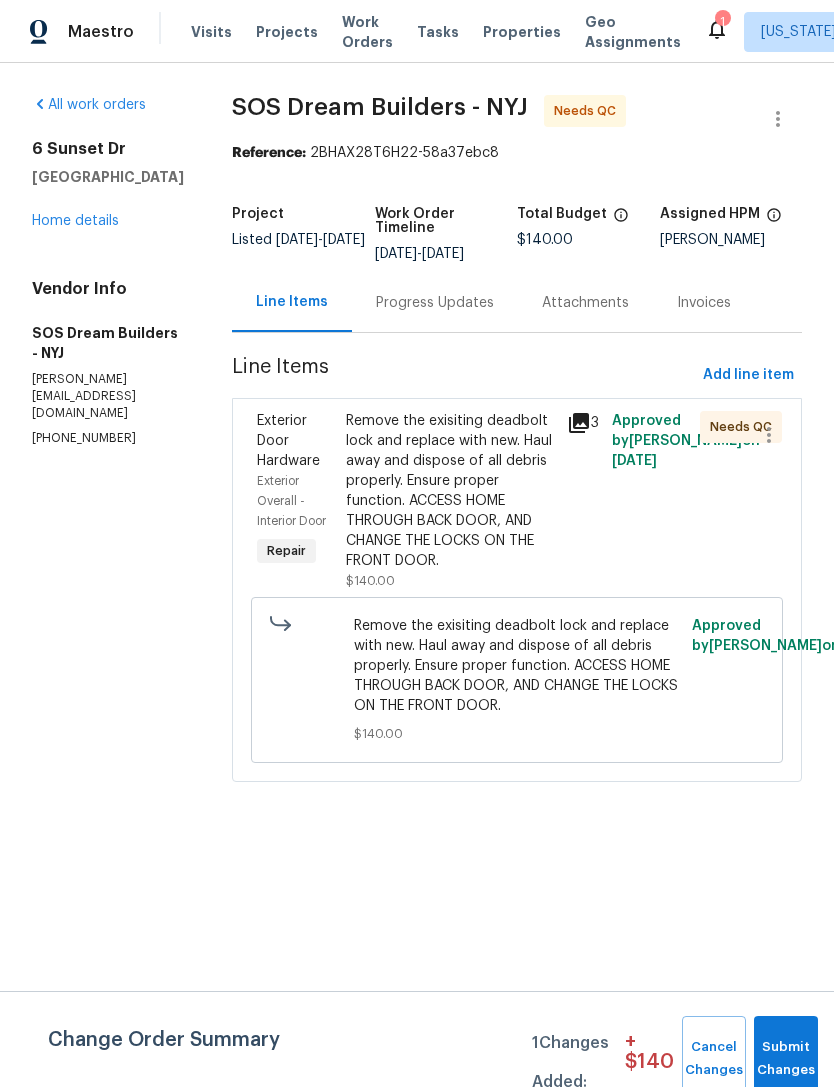 click on "Remove the exisiting deadbolt lock and replace with new. Haul away and dispose of all debris properly. Ensure proper function.
ACCESS HOME THROUGH BACK DOOR, AND CHANGE THE LOCKS ON THE FRONT DOOR." at bounding box center [451, 491] 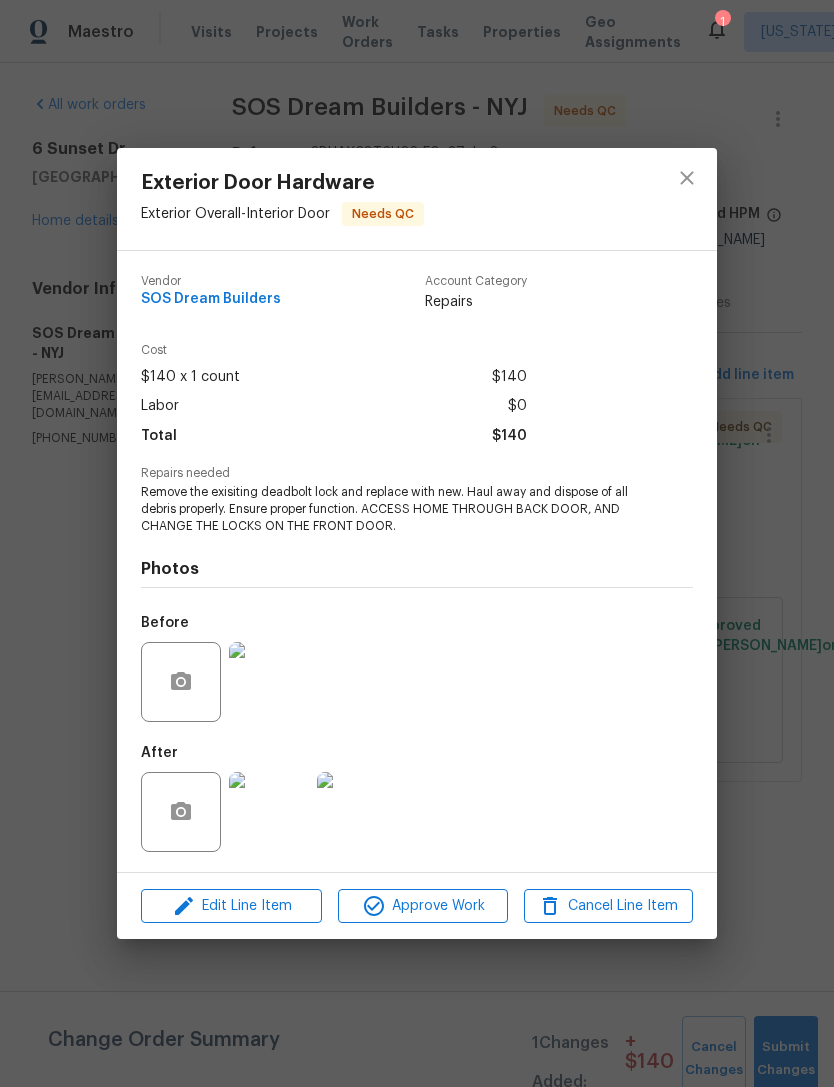 click at bounding box center (269, 812) 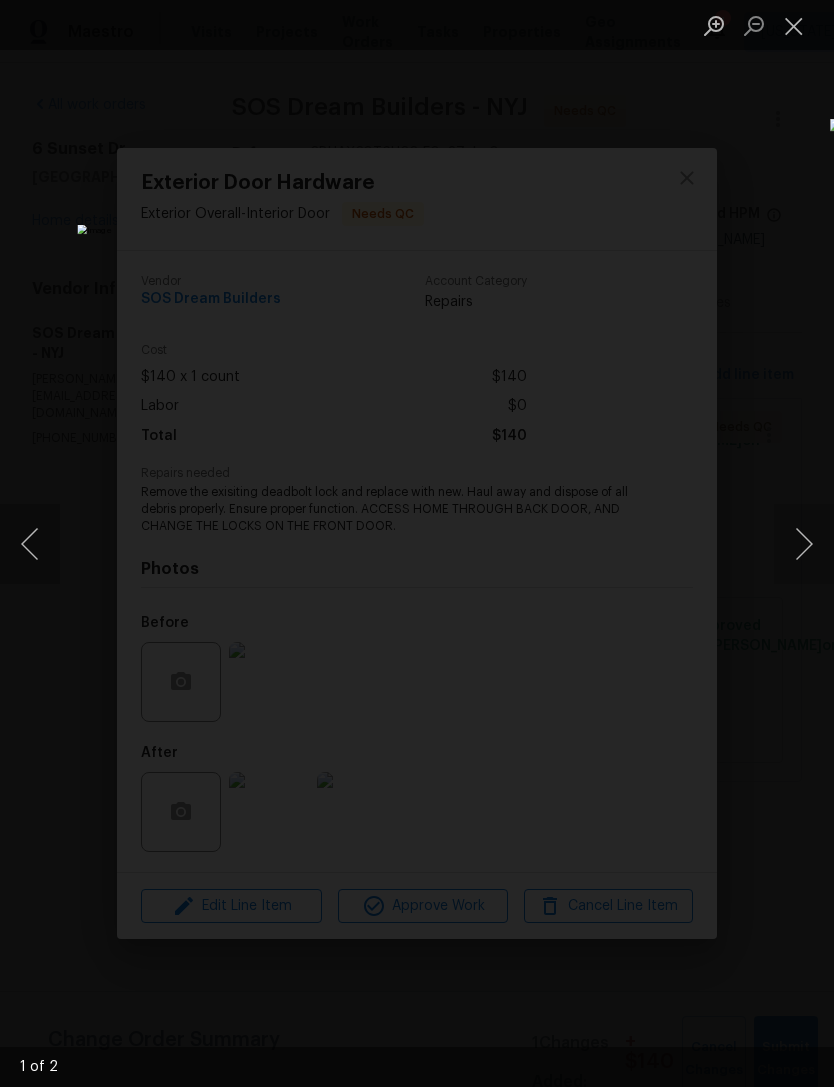 click at bounding box center [804, 544] 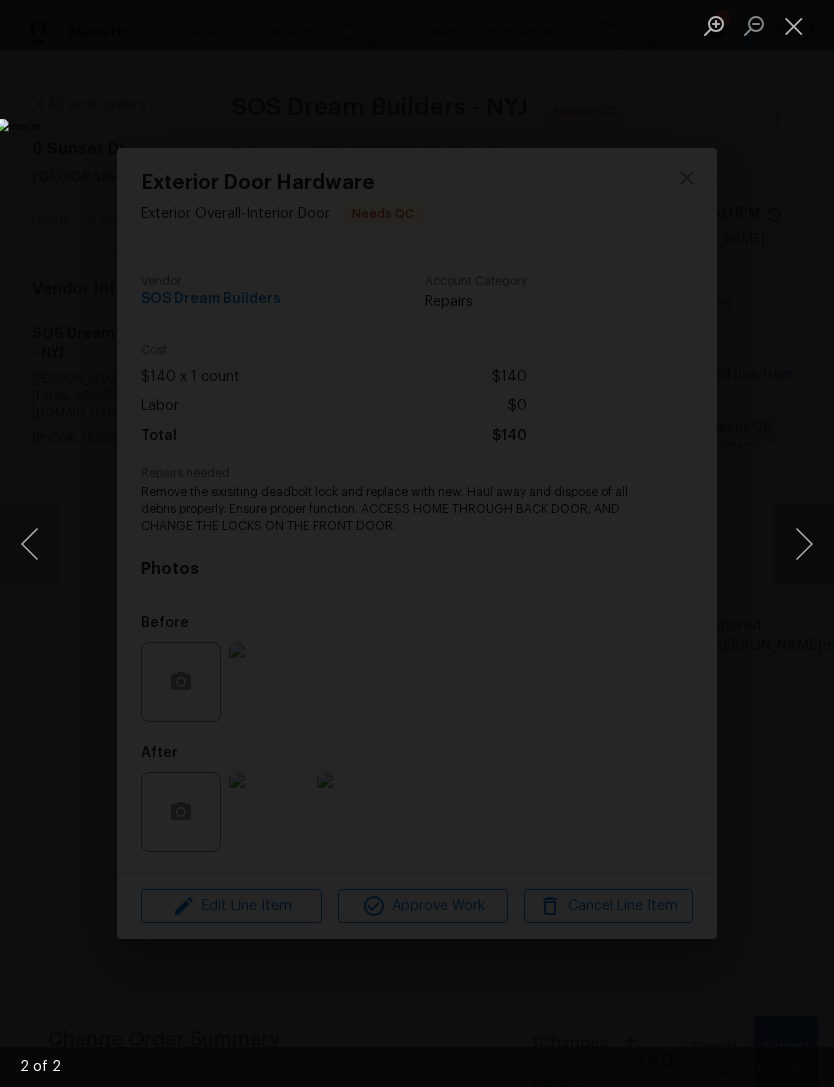 click at bounding box center (794, 25) 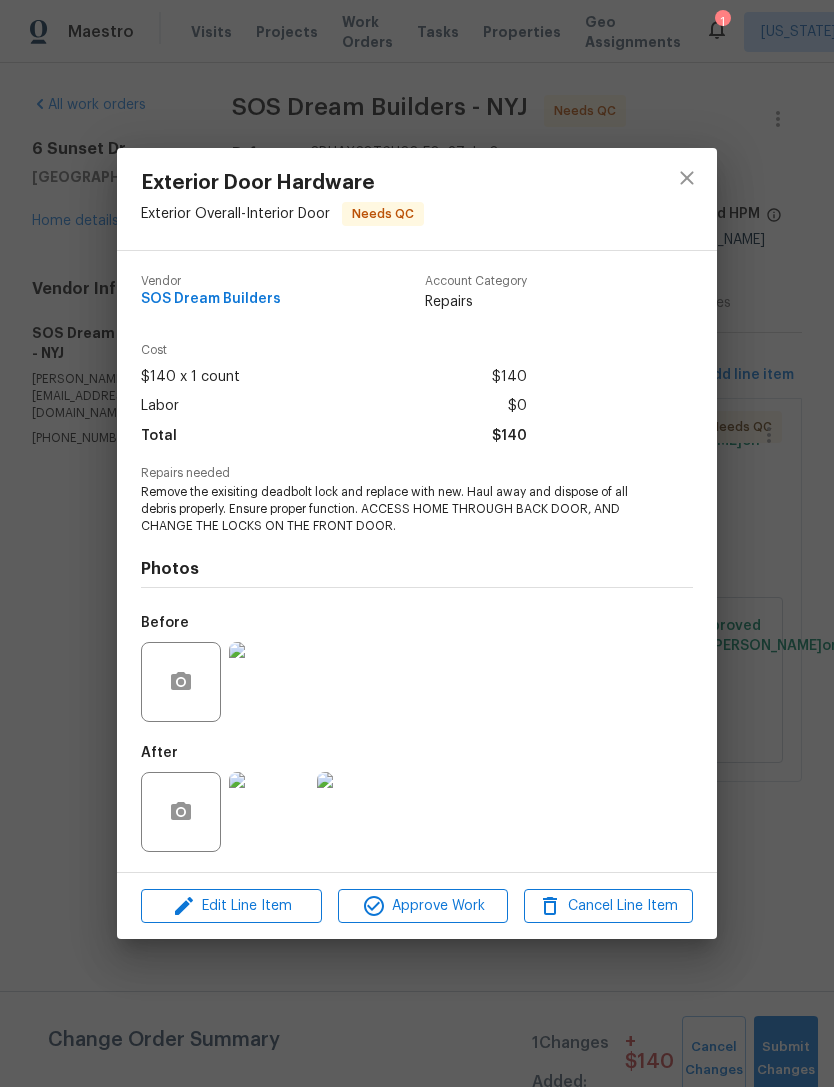click on "Approve Work" at bounding box center (422, 906) 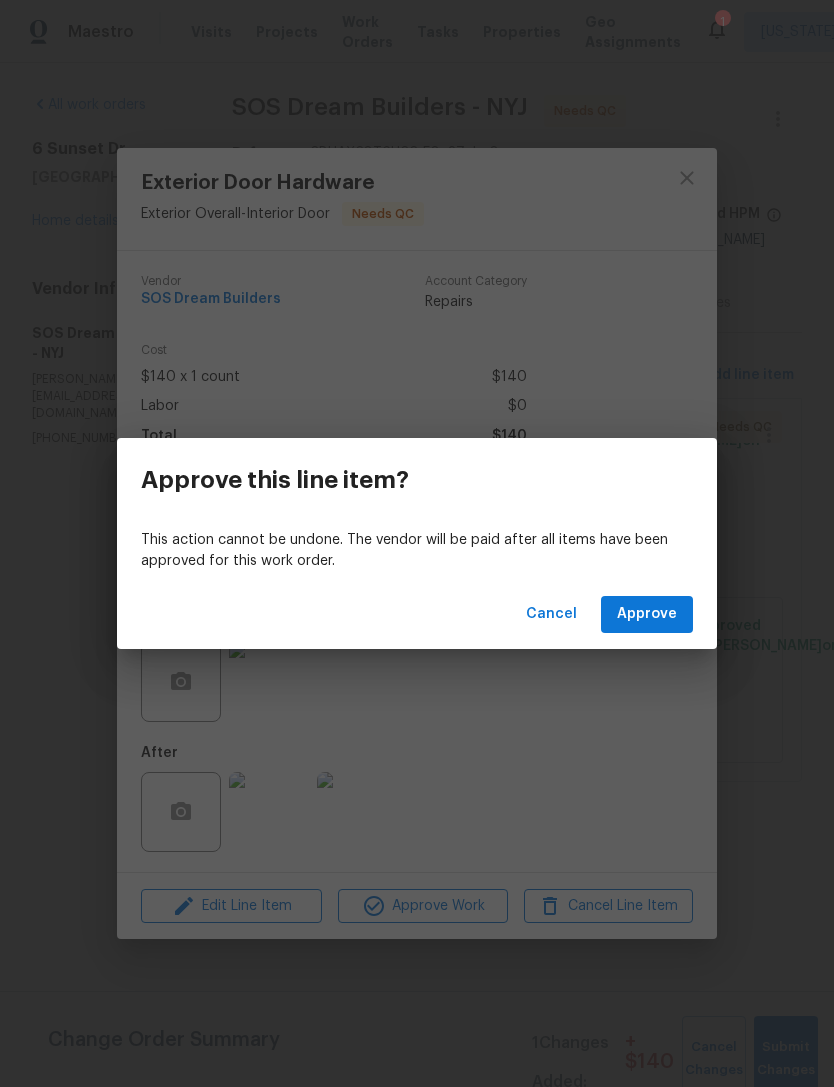 click on "Approve" at bounding box center [647, 614] 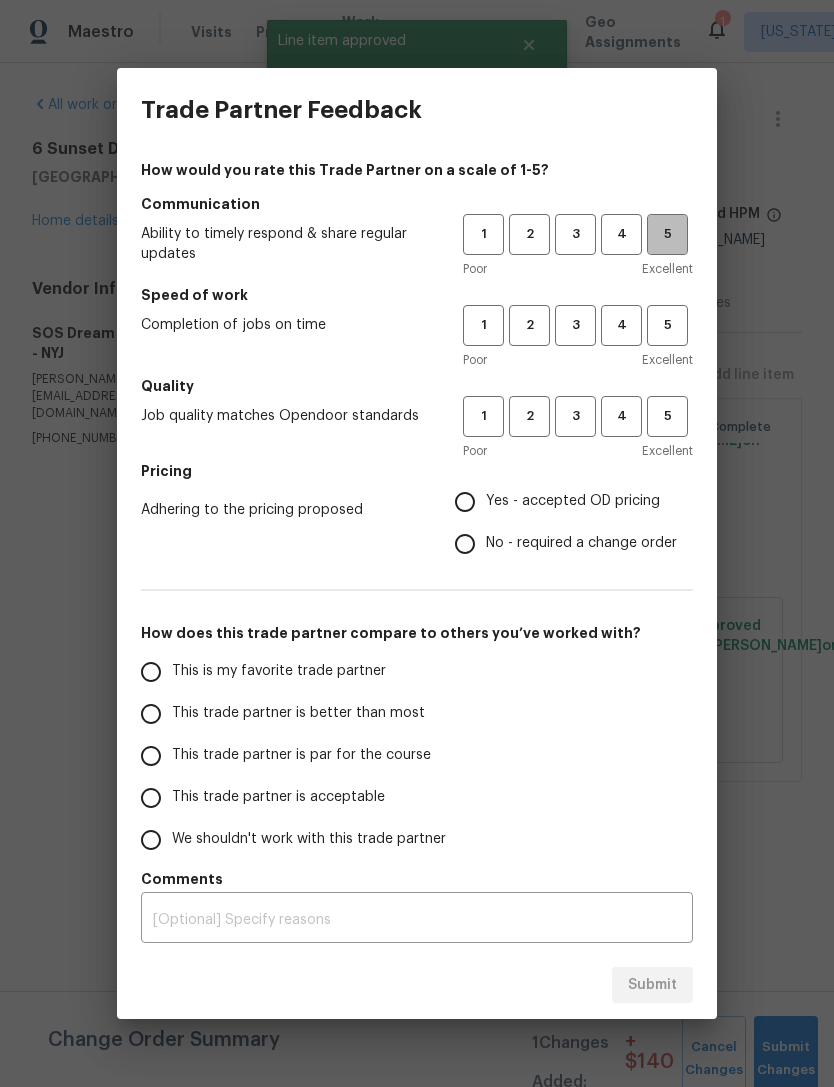 click on "5" at bounding box center [667, 234] 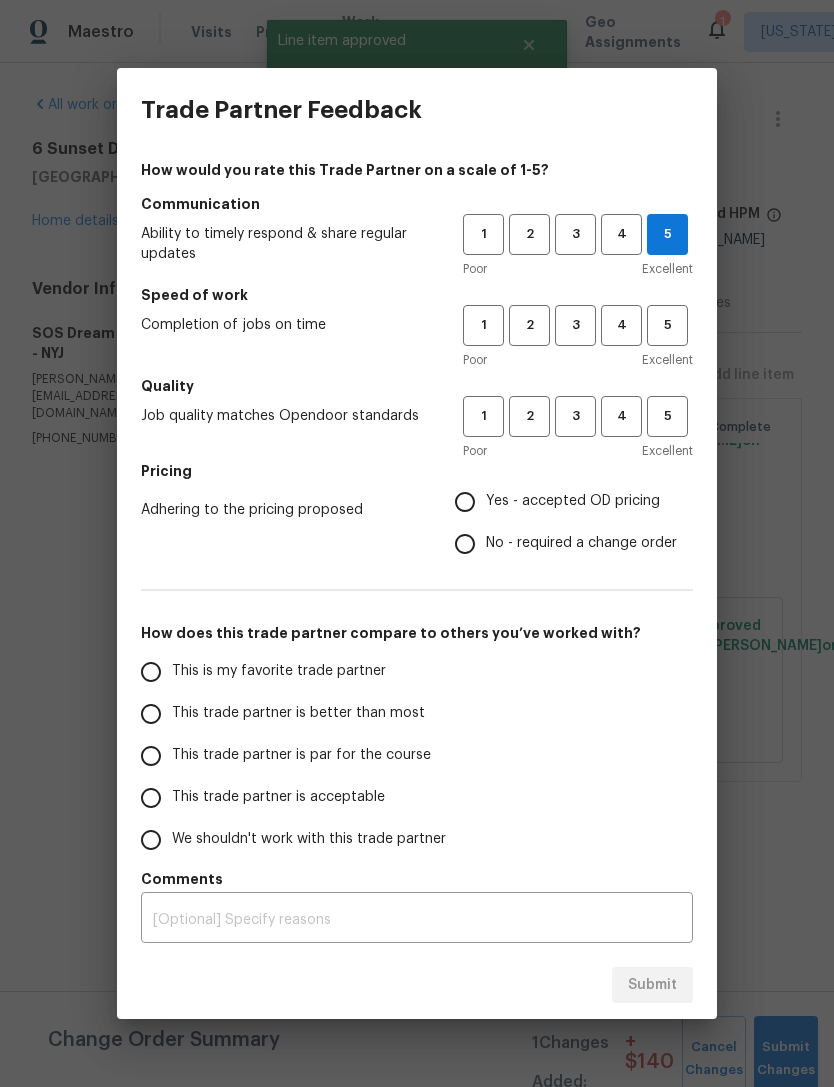 click on "5" at bounding box center [667, 325] 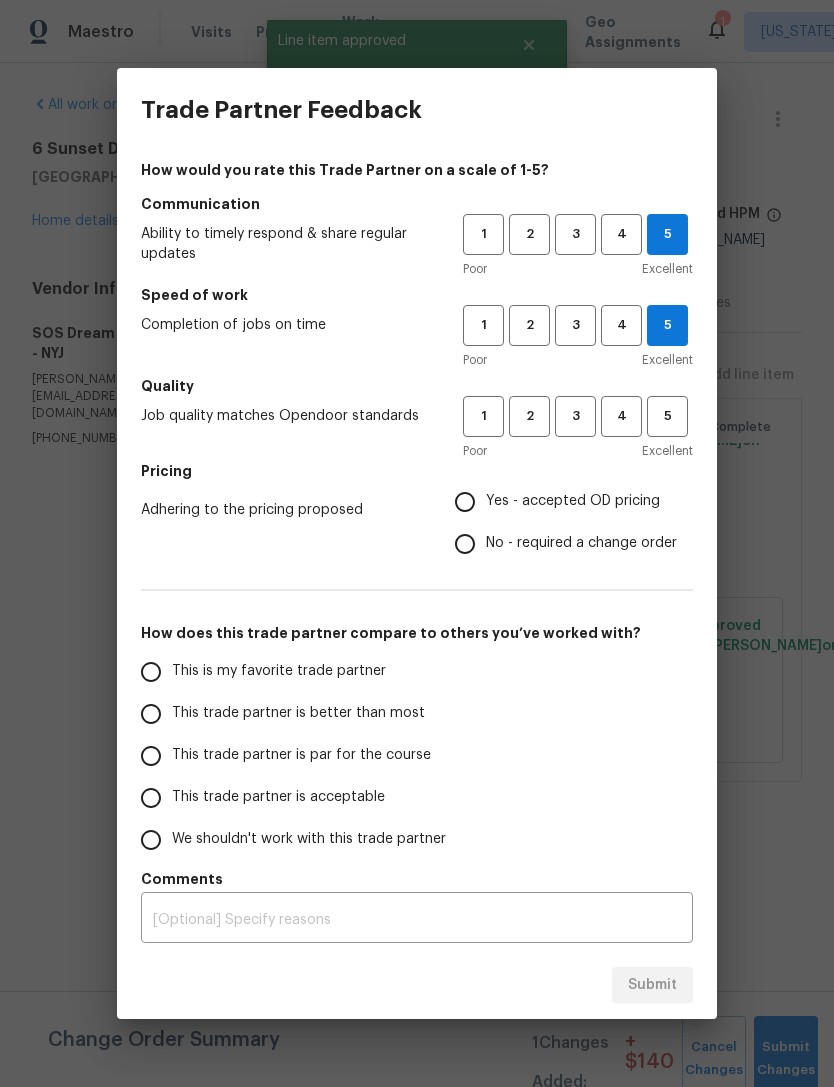 click on "5" at bounding box center (667, 416) 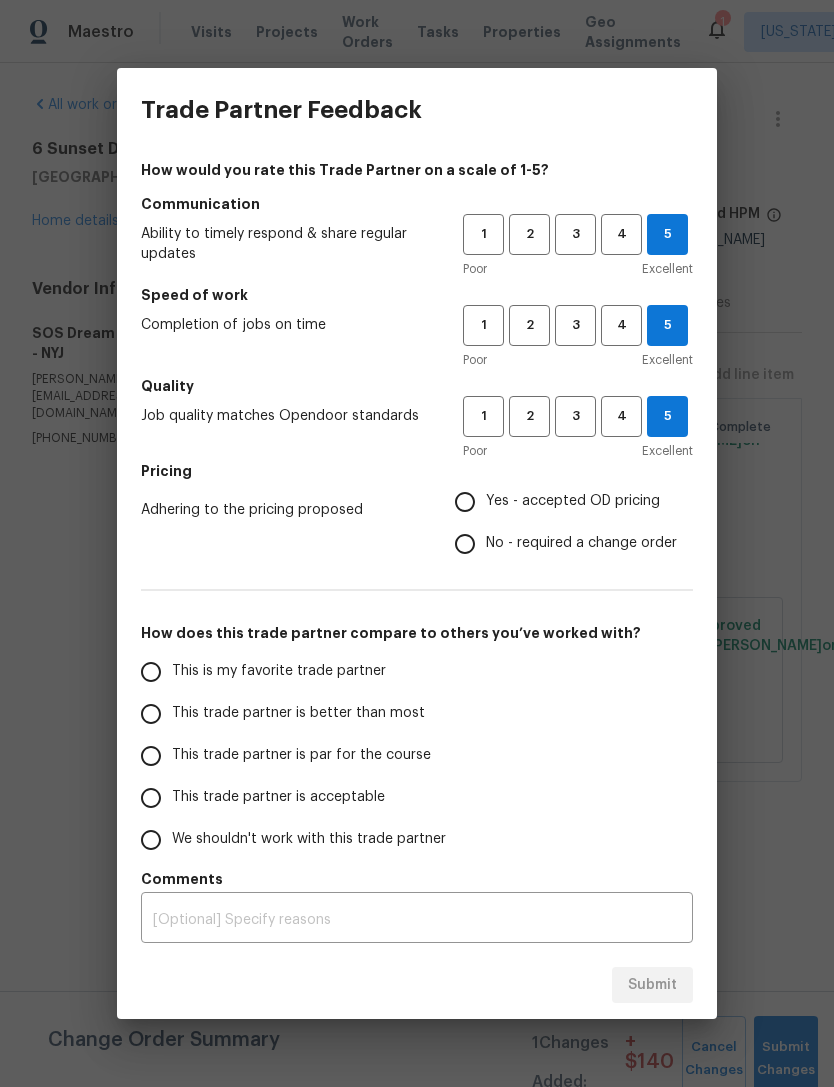 click on "4" at bounding box center (621, 416) 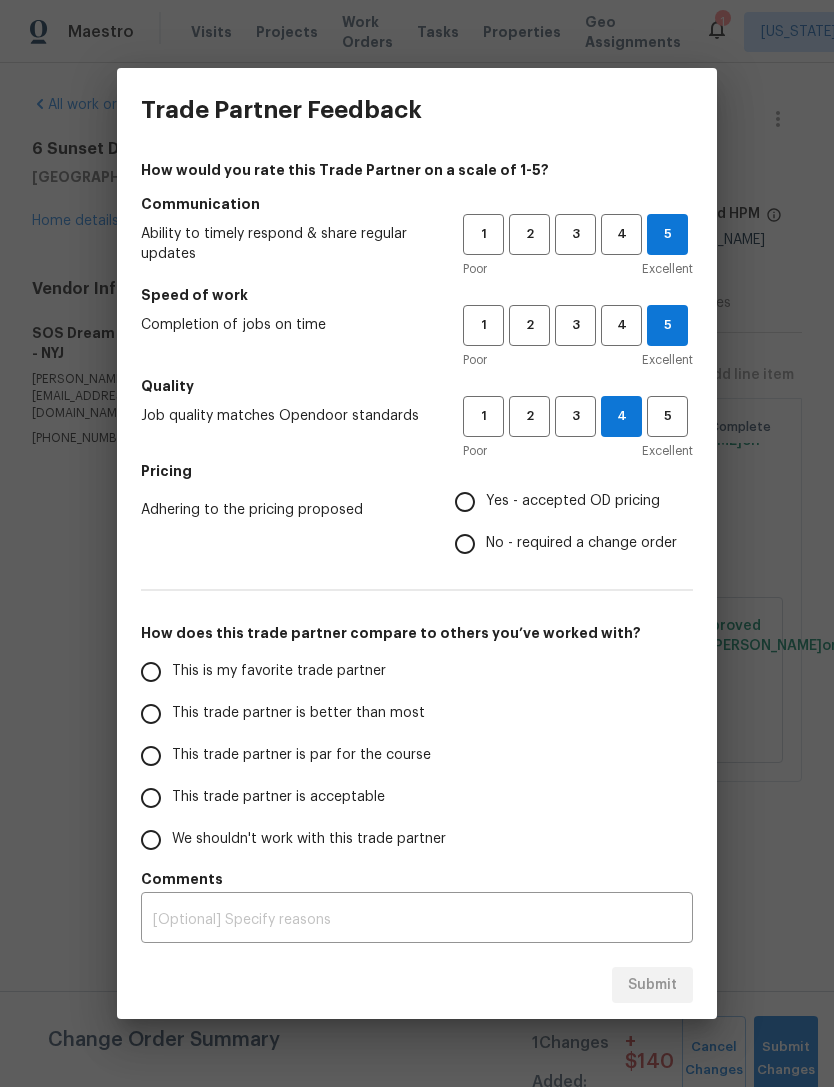 click on "Yes - accepted OD pricing" at bounding box center (573, 501) 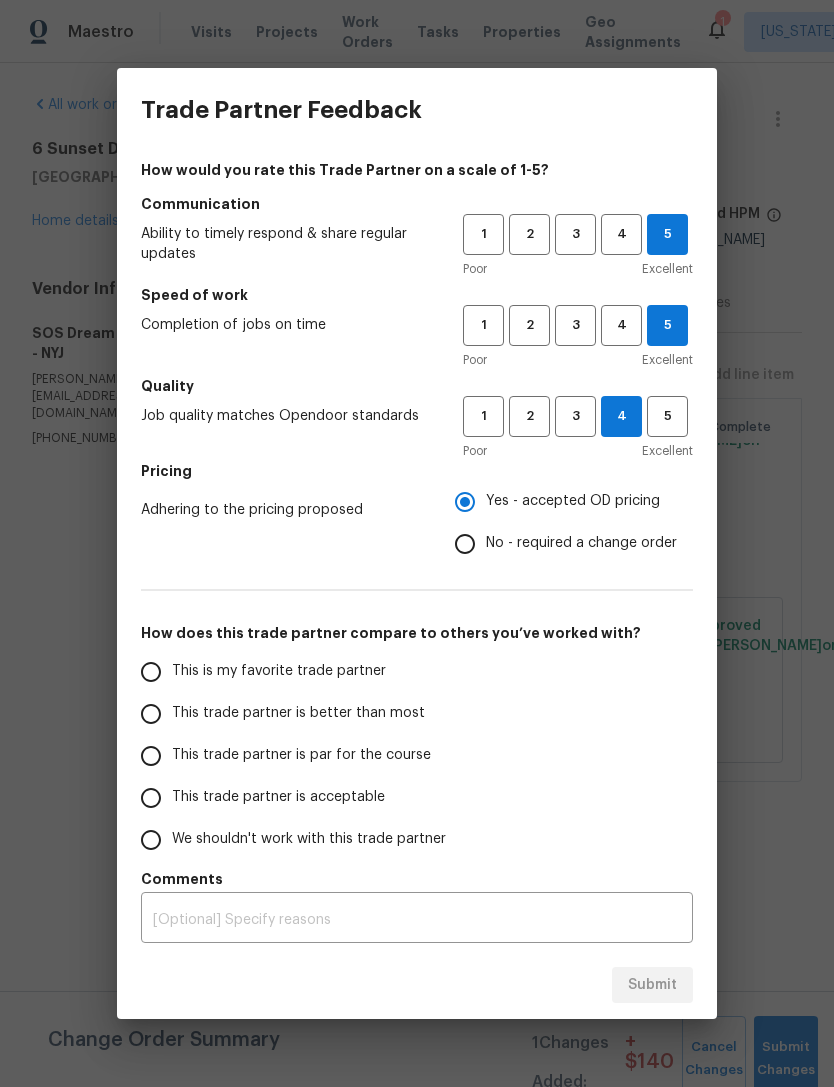 click on "This trade partner is better than most" at bounding box center [298, 713] 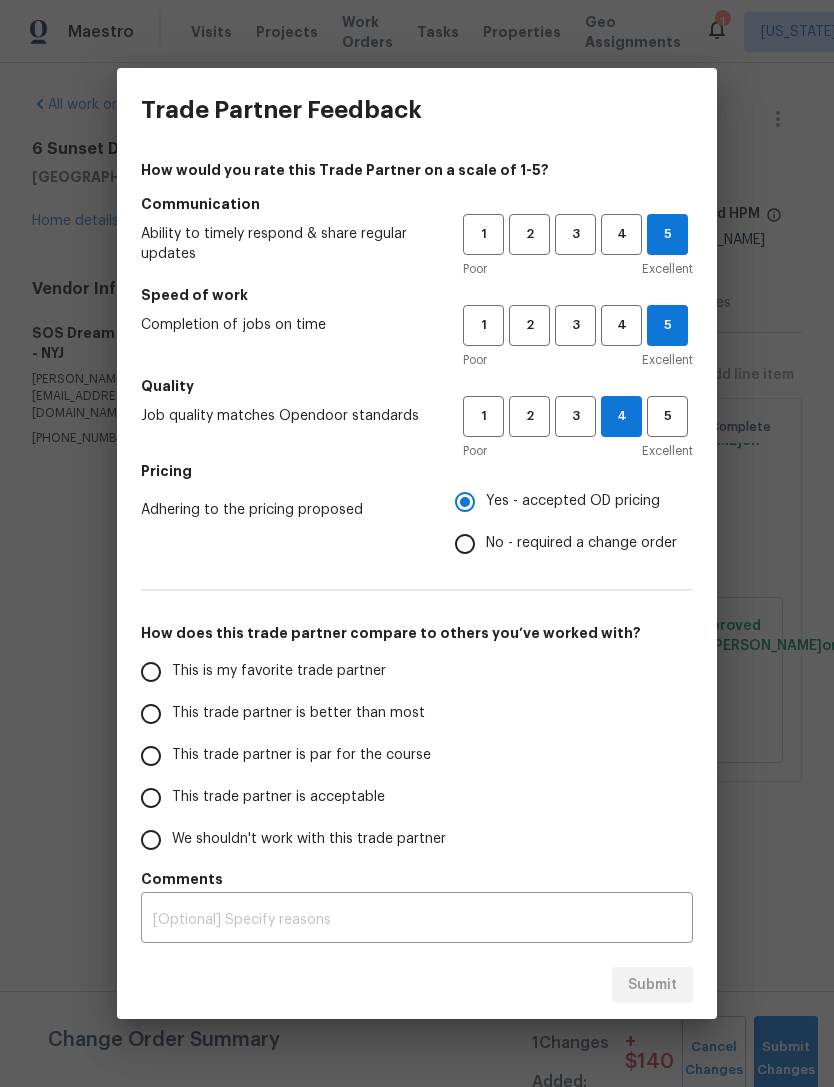 click on "This trade partner is better than most" at bounding box center [151, 714] 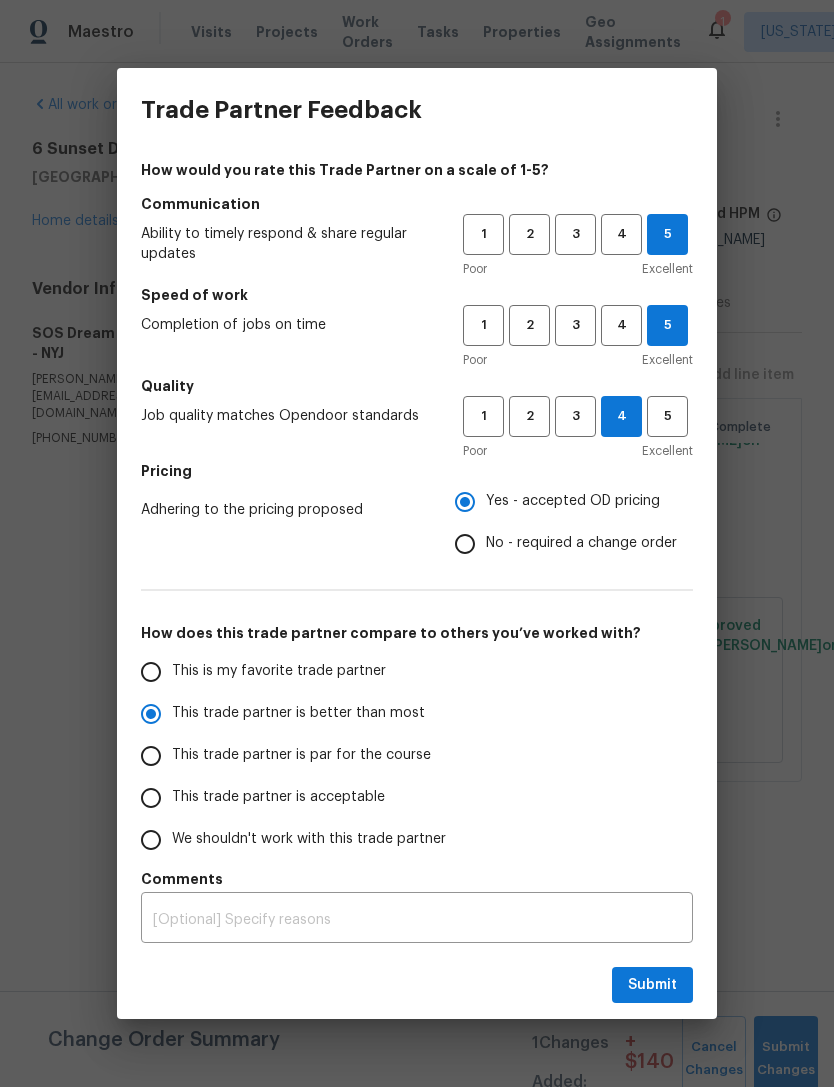 click on "Submit" at bounding box center (652, 985) 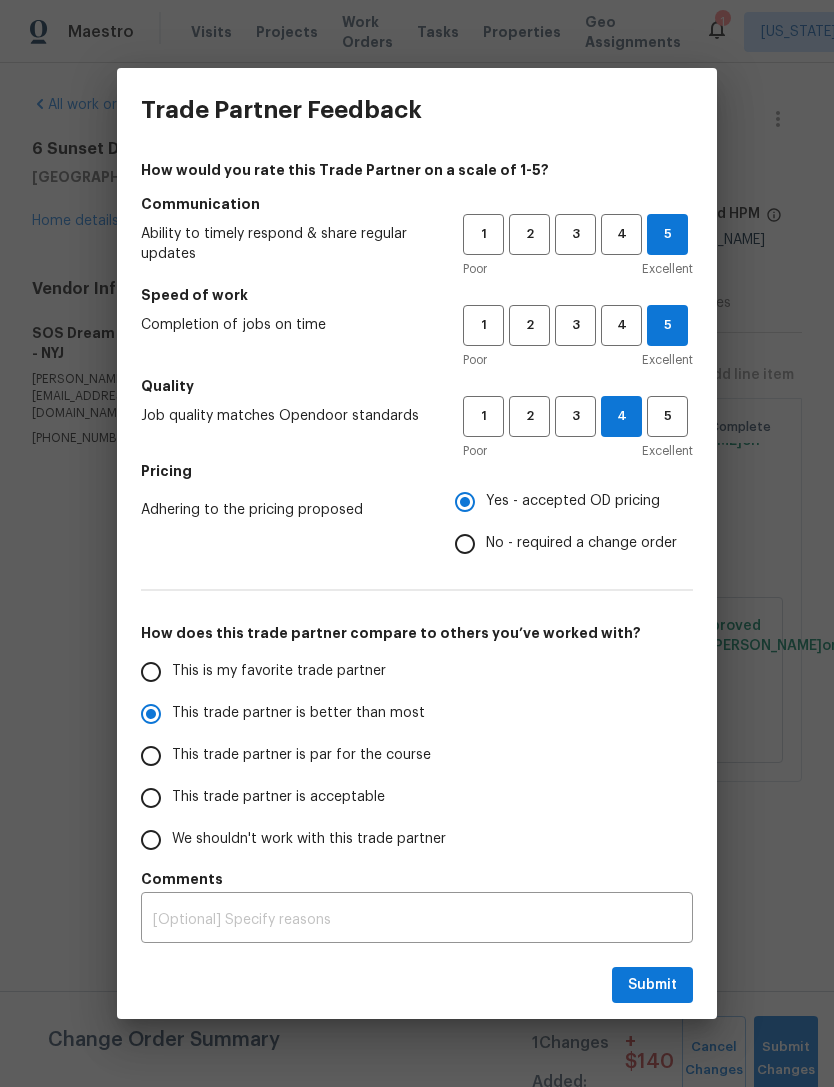 radio on "true" 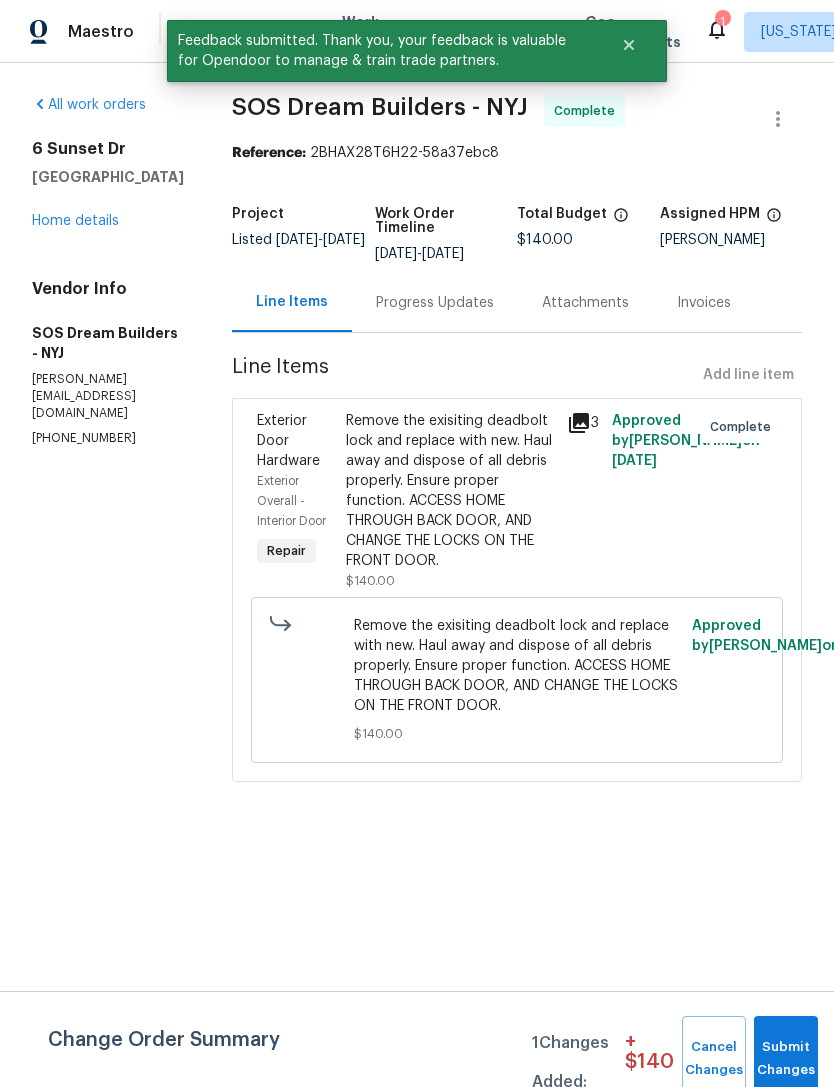 click on "Submit Changes" at bounding box center (786, 1059) 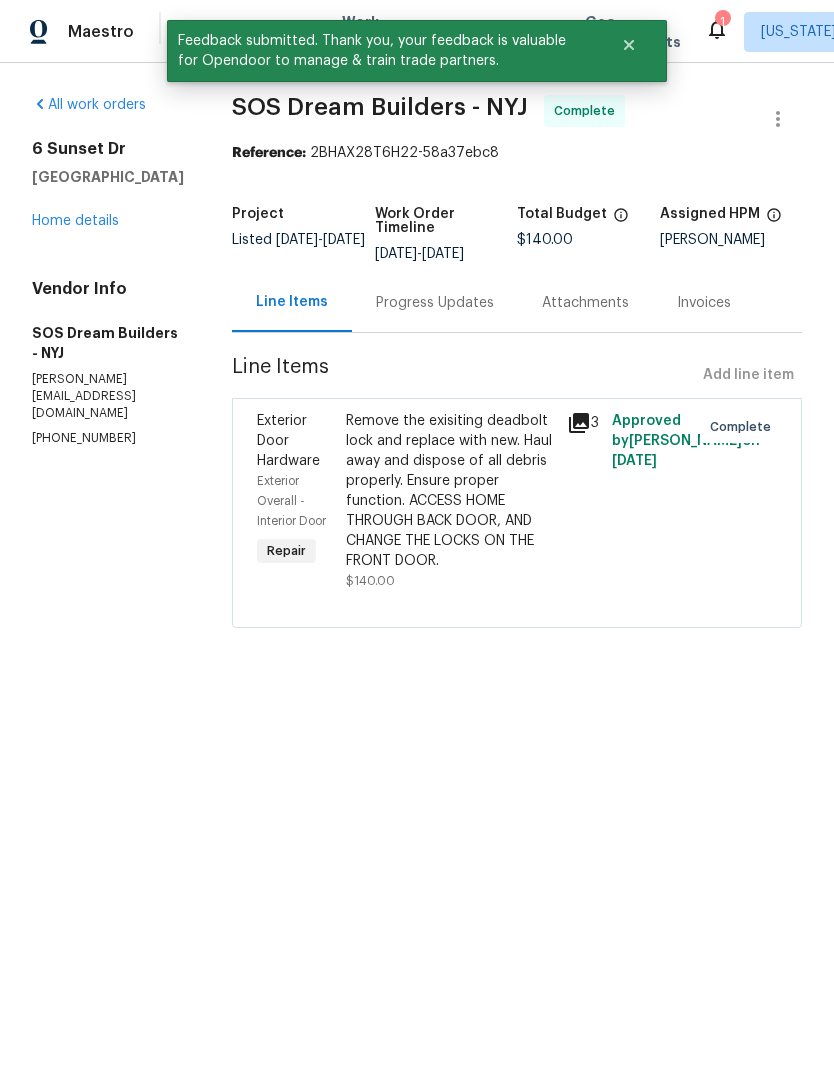 click on "Home details" at bounding box center (75, 221) 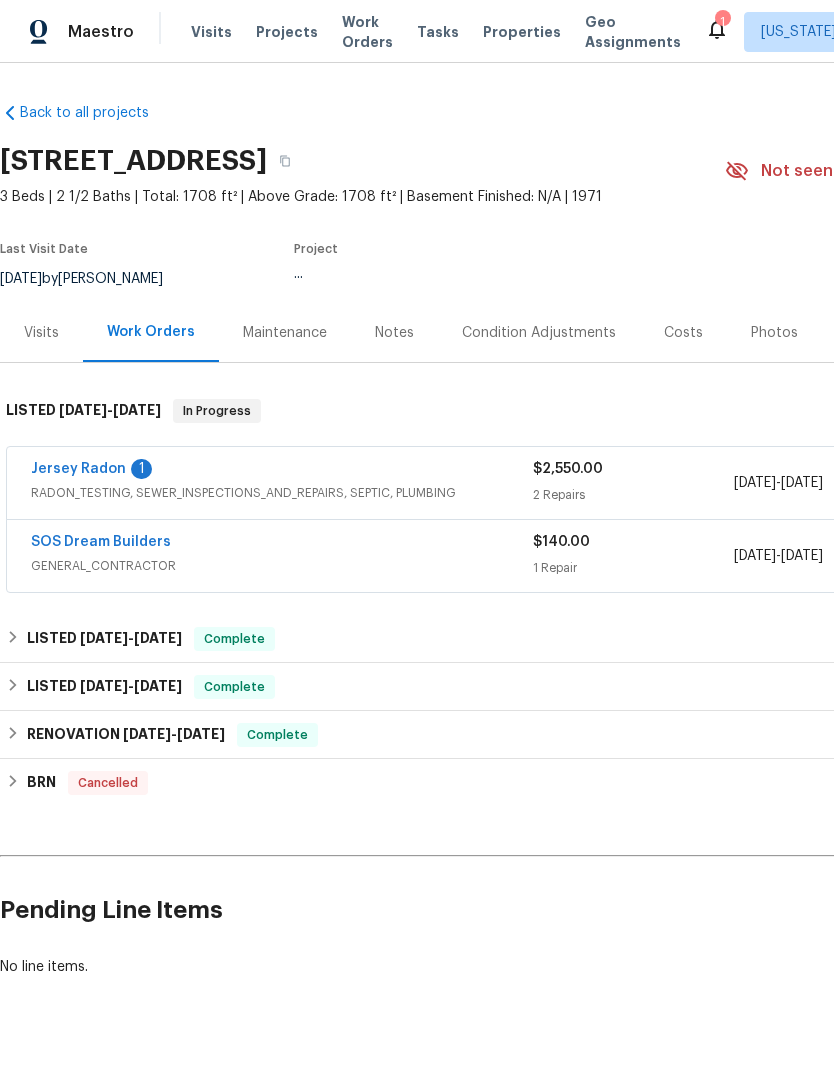 click on "Back to all projects 6 Sunset Dr, High Bridge, NJ 08829 3 Beds | 2 1/2 Baths | Total: 1708 ft² | Above Grade: 1708 ft² | Basement Finished: N/A | 1971 Not seen today Mark Seen Actions Last Visit Date 1/28/2025  by  Thomas Gannon   Project ... Visits Work Orders Maintenance Notes Condition Adjustments Costs Photos Floor Plans Cases LISTED   6/5/25  -  7/9/25 In Progress Jersey Radon 1 RADON_TESTING, SEWER_INSPECTIONS_AND_REPAIRS, SEPTIC, PLUMBING $2,550.00 2 Repairs 7/8/2025  -  7/8/2025 In Progress SOS Dream Builders GENERAL_CONTRACTOR $140.00 1 Repair 7/9/2025  -  7/9/2025 Complete LISTED   5/22/25  -  5/22/25 Complete Innovative Field Services LANDSCAPING_MAINTENANCE, HARDSCAPE_LANDSCAPE, SNOW $400.00 1 Repair 5/22/2025  -  5/22/2025 Paid LISTED   3/11/25  -  3/13/25 Complete Innovative Field Services LANDSCAPING_MAINTENANCE, HARDSCAPE_LANDSCAPE, SNOW $625.00 3 Repairs 3/11/2025  -  3/13/2025 Paid RENOVATION   12/2/24  -  1/13/25 Complete SOS Dream Builders CLEANING, CLEANING_MAINTENANCE $645.00 3 Repairs" at bounding box center [417, 575] 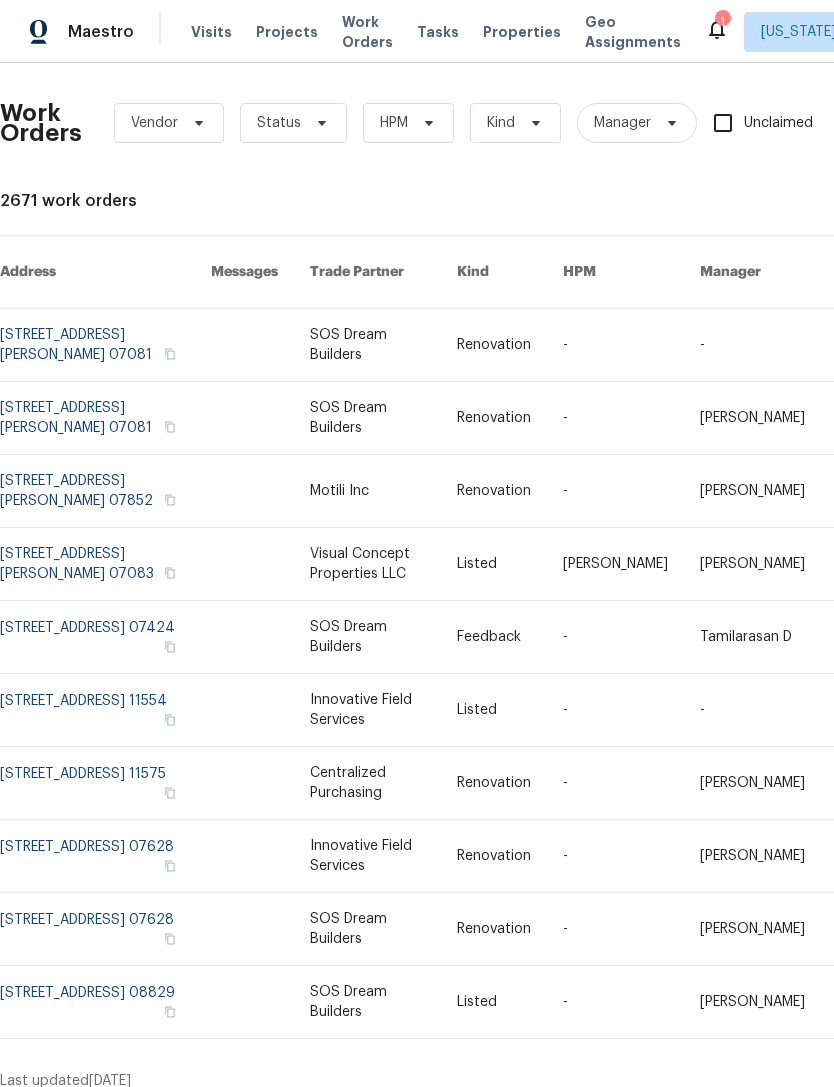 scroll, scrollTop: 0, scrollLeft: 0, axis: both 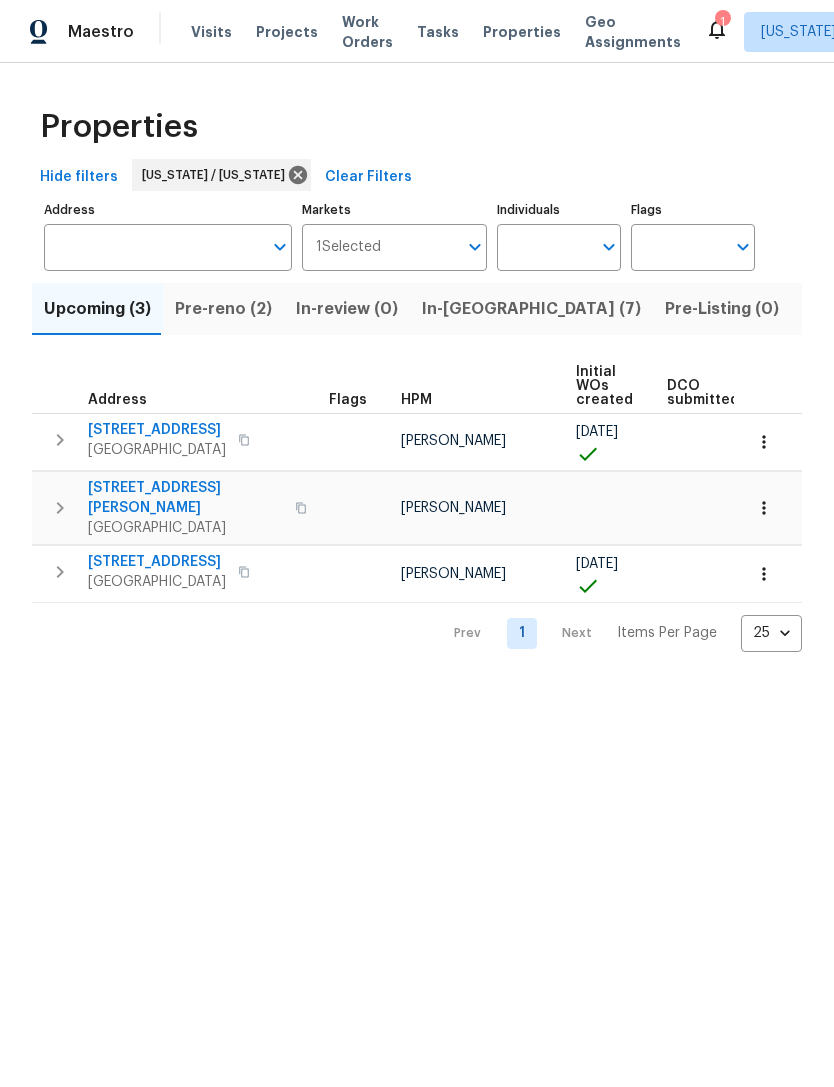 click on "In-reno (7)" at bounding box center [531, 309] 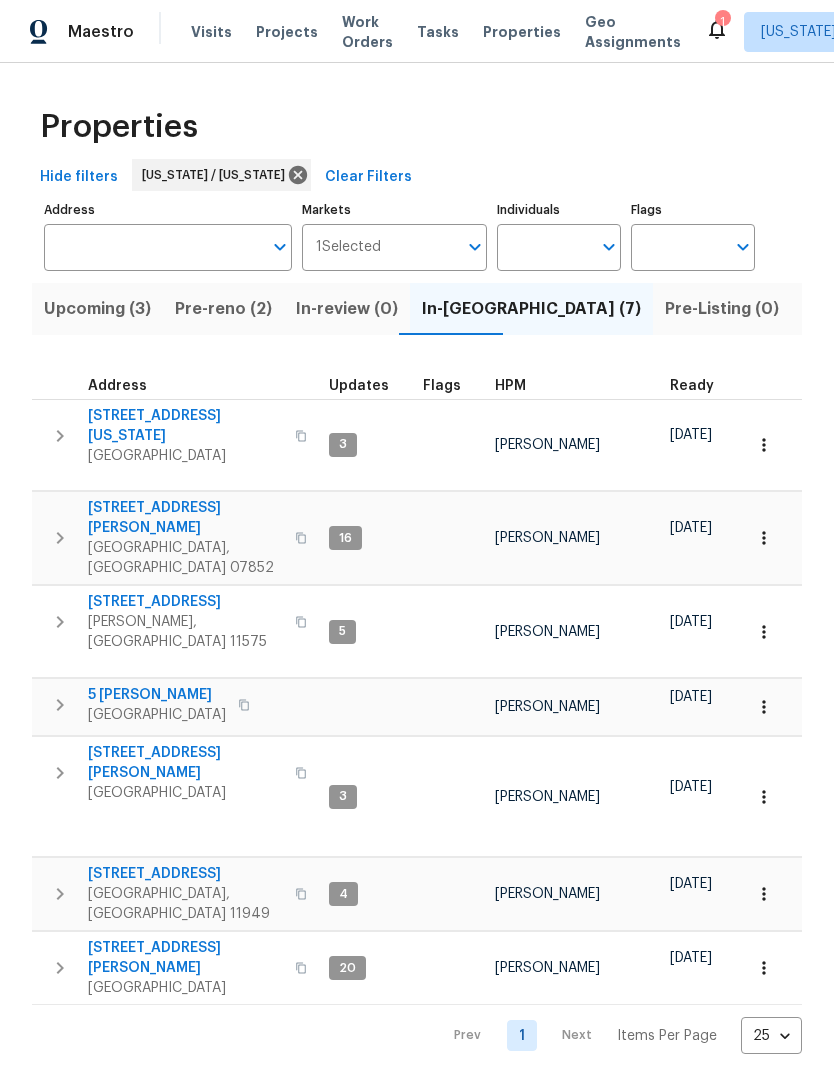 click on "Properties" at bounding box center (522, 32) 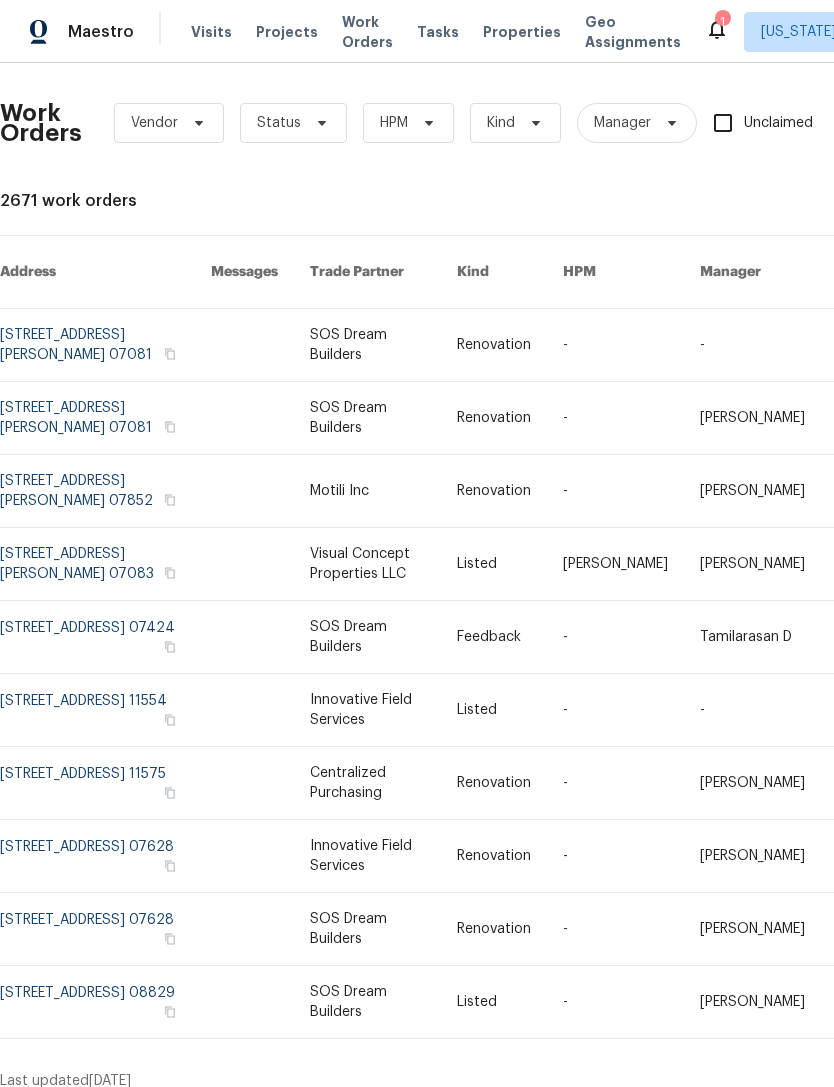 scroll, scrollTop: 0, scrollLeft: 0, axis: both 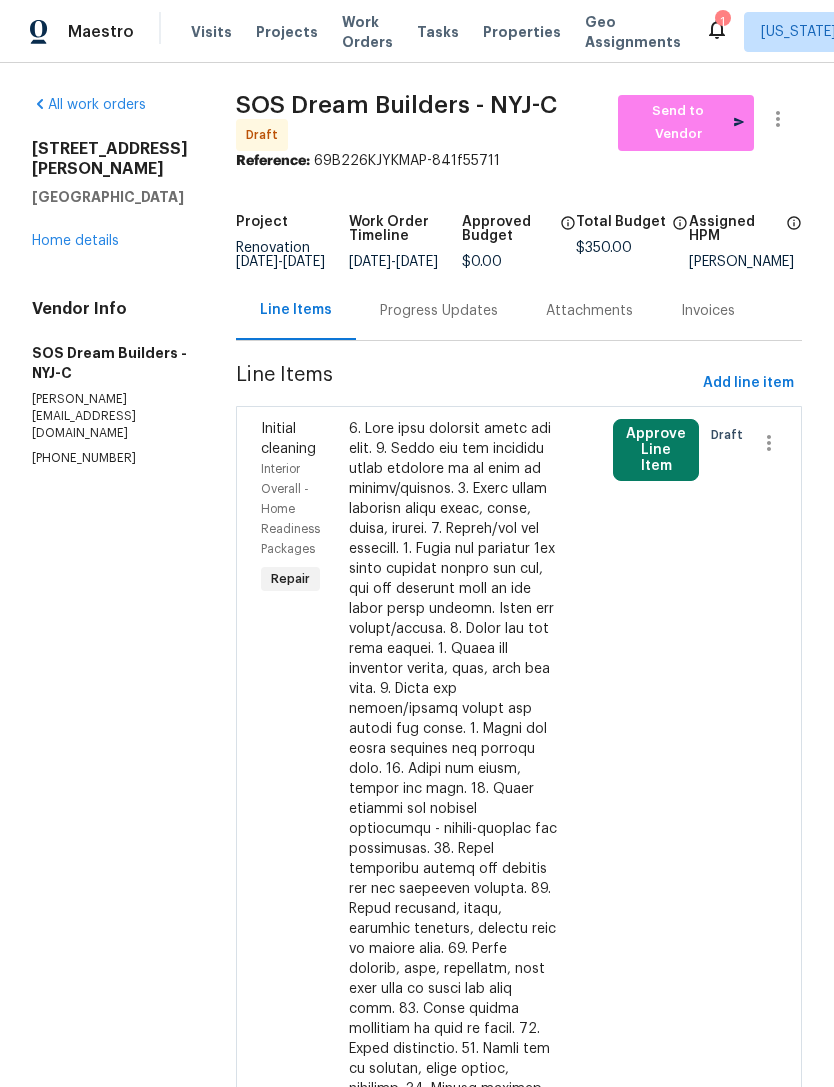 click 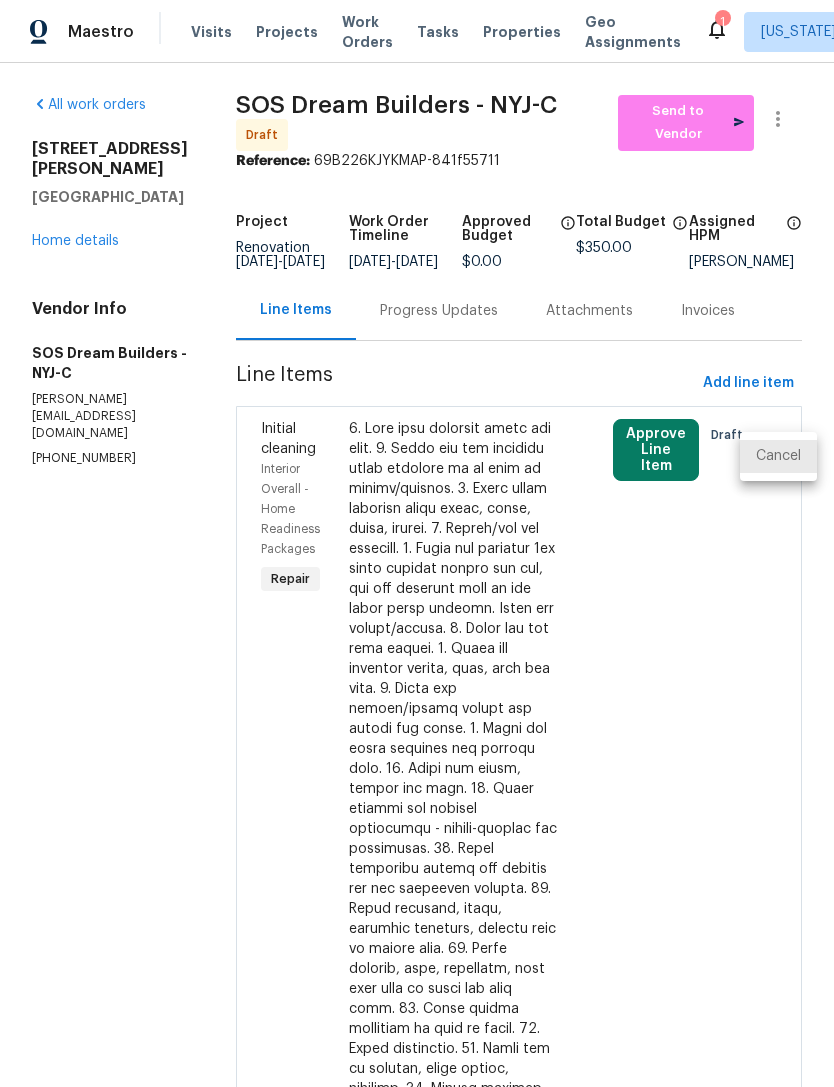 click at bounding box center (417, 543) 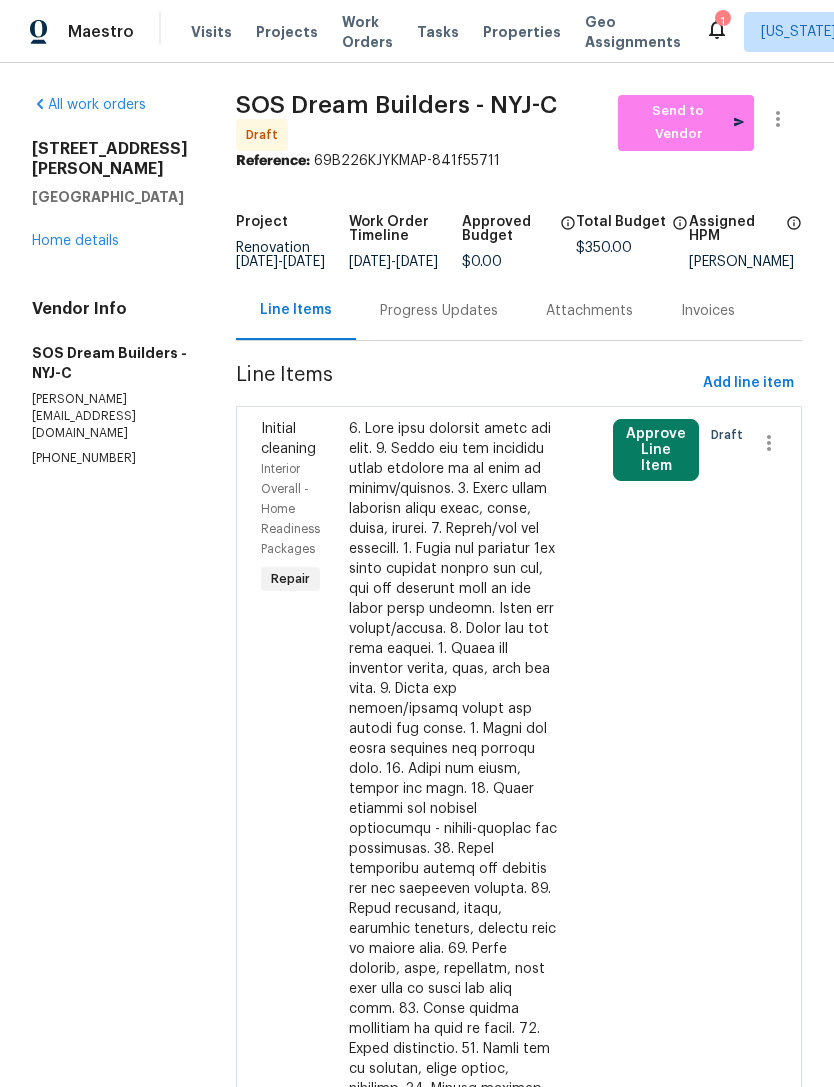 click 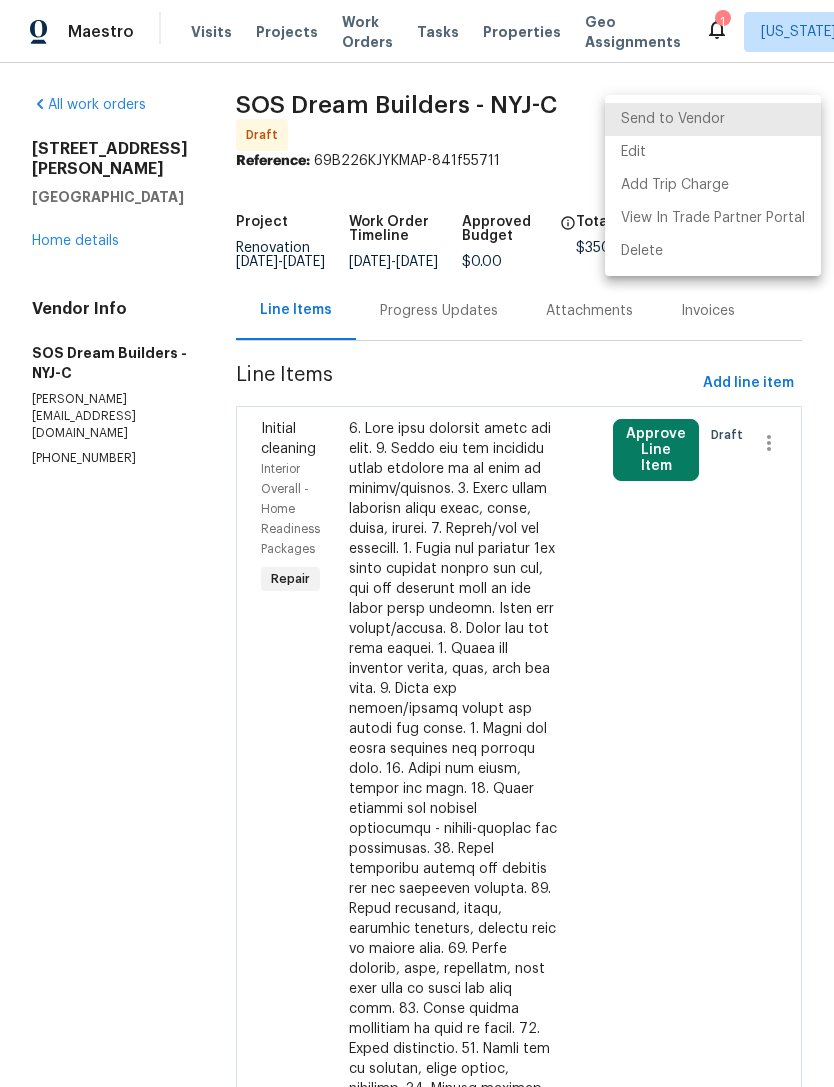 click on "Send to Vendor" at bounding box center (713, 119) 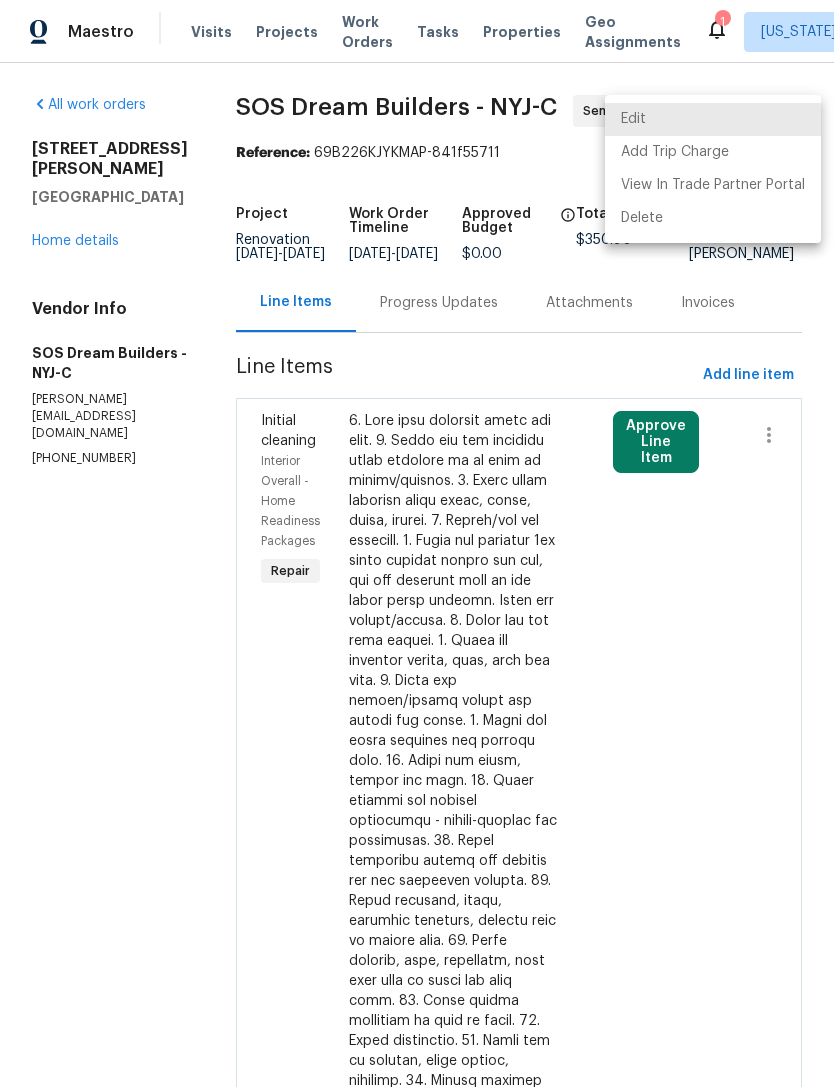 click at bounding box center (417, 543) 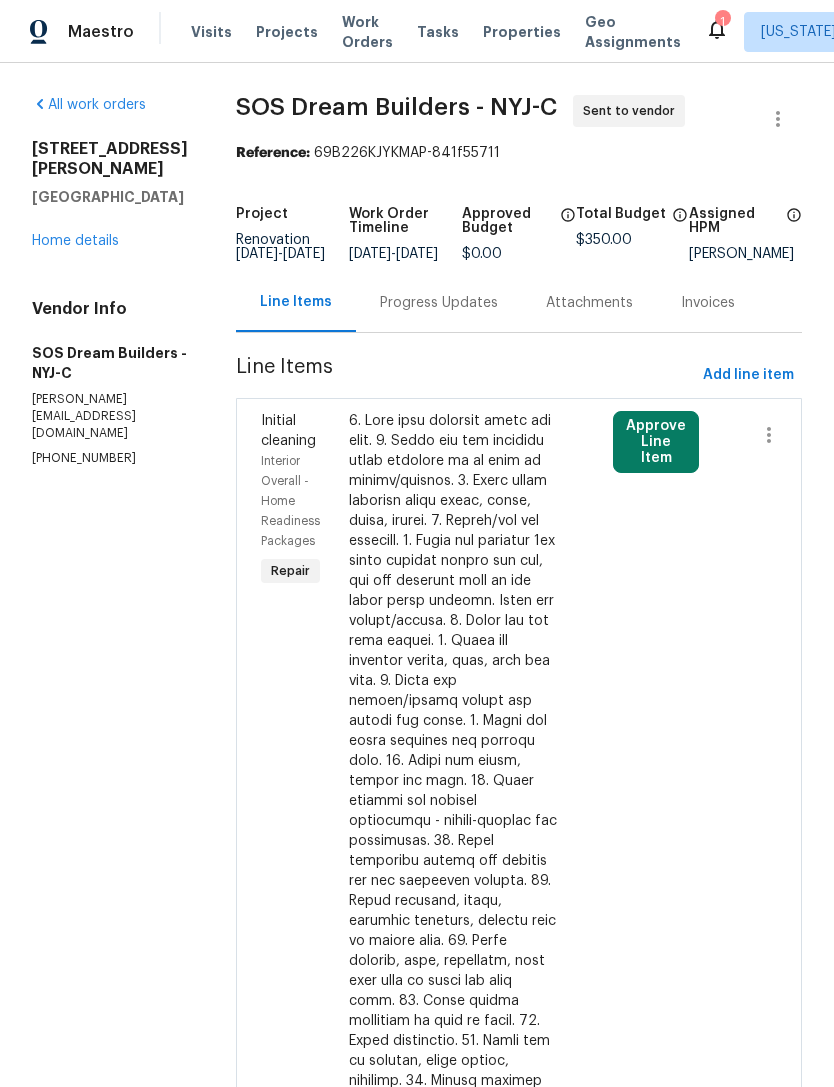 click on "Home details" at bounding box center [75, 241] 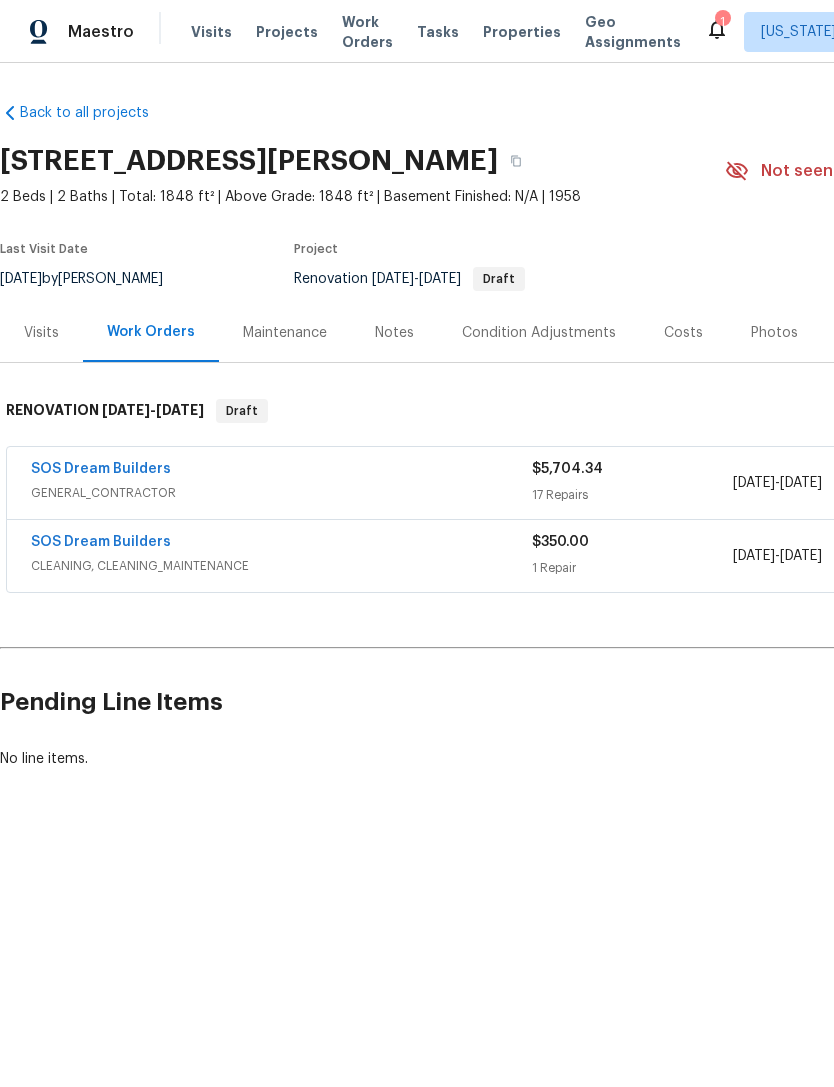 scroll, scrollTop: 0, scrollLeft: 0, axis: both 